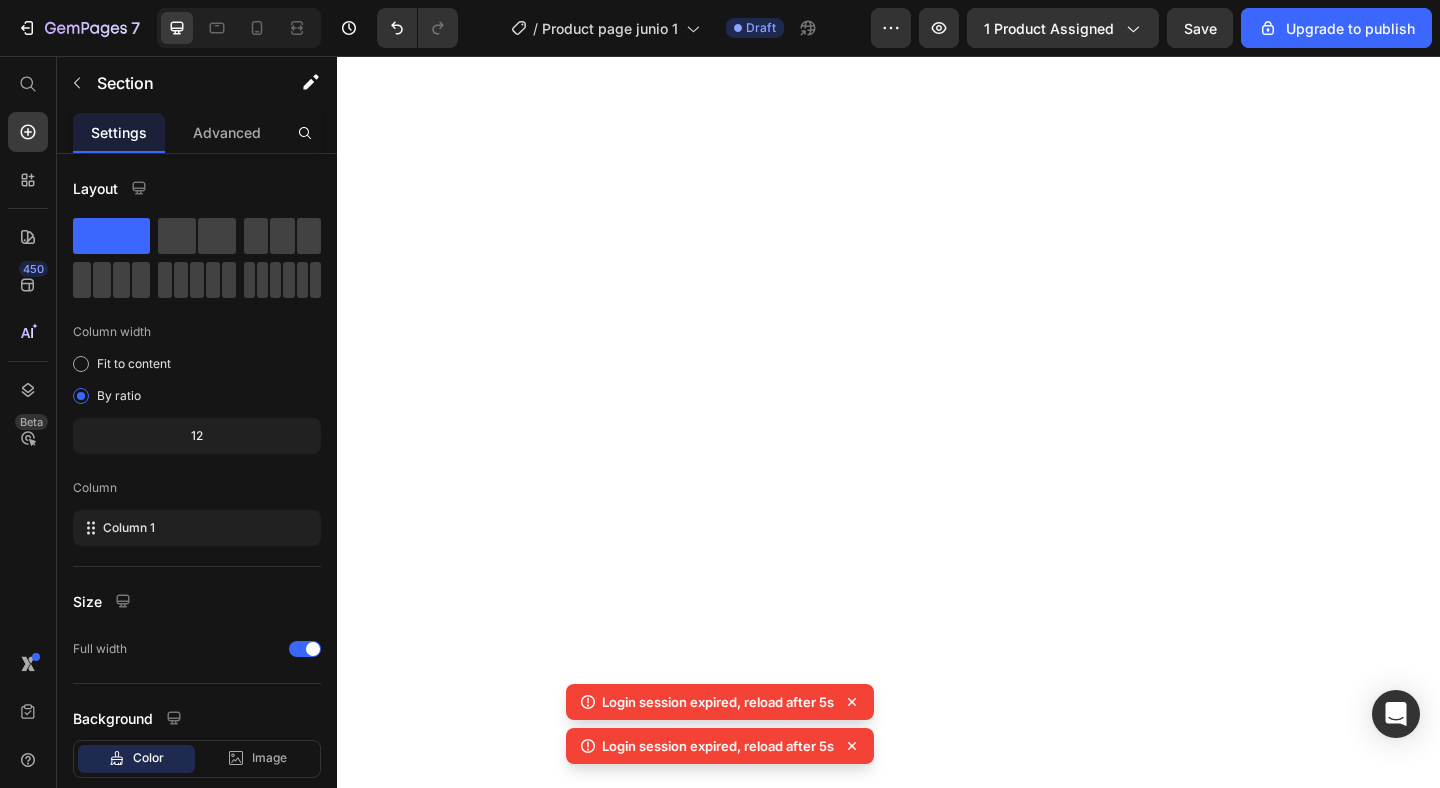 scroll, scrollTop: 0, scrollLeft: 0, axis: both 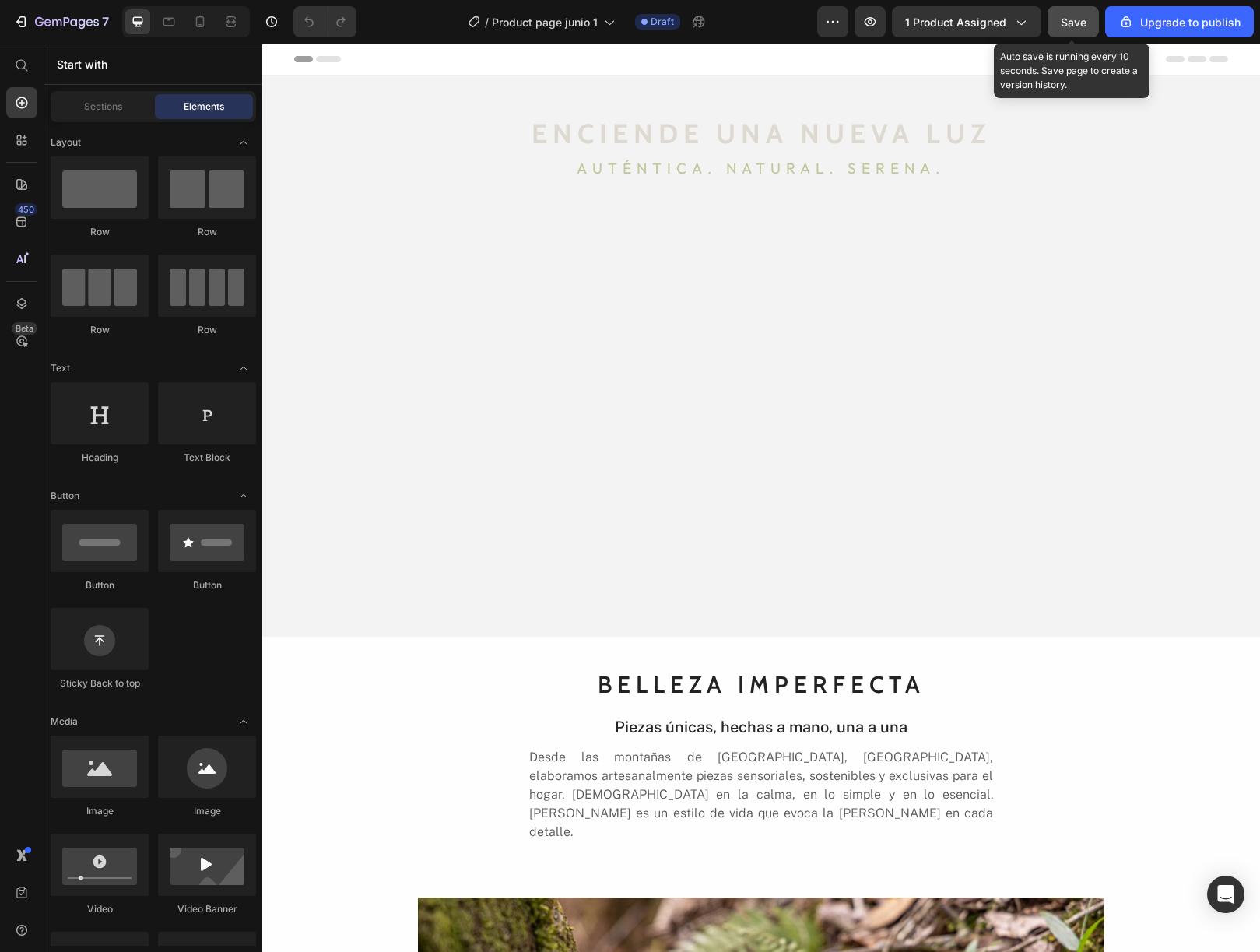 click on "Save" at bounding box center [1073, 22] 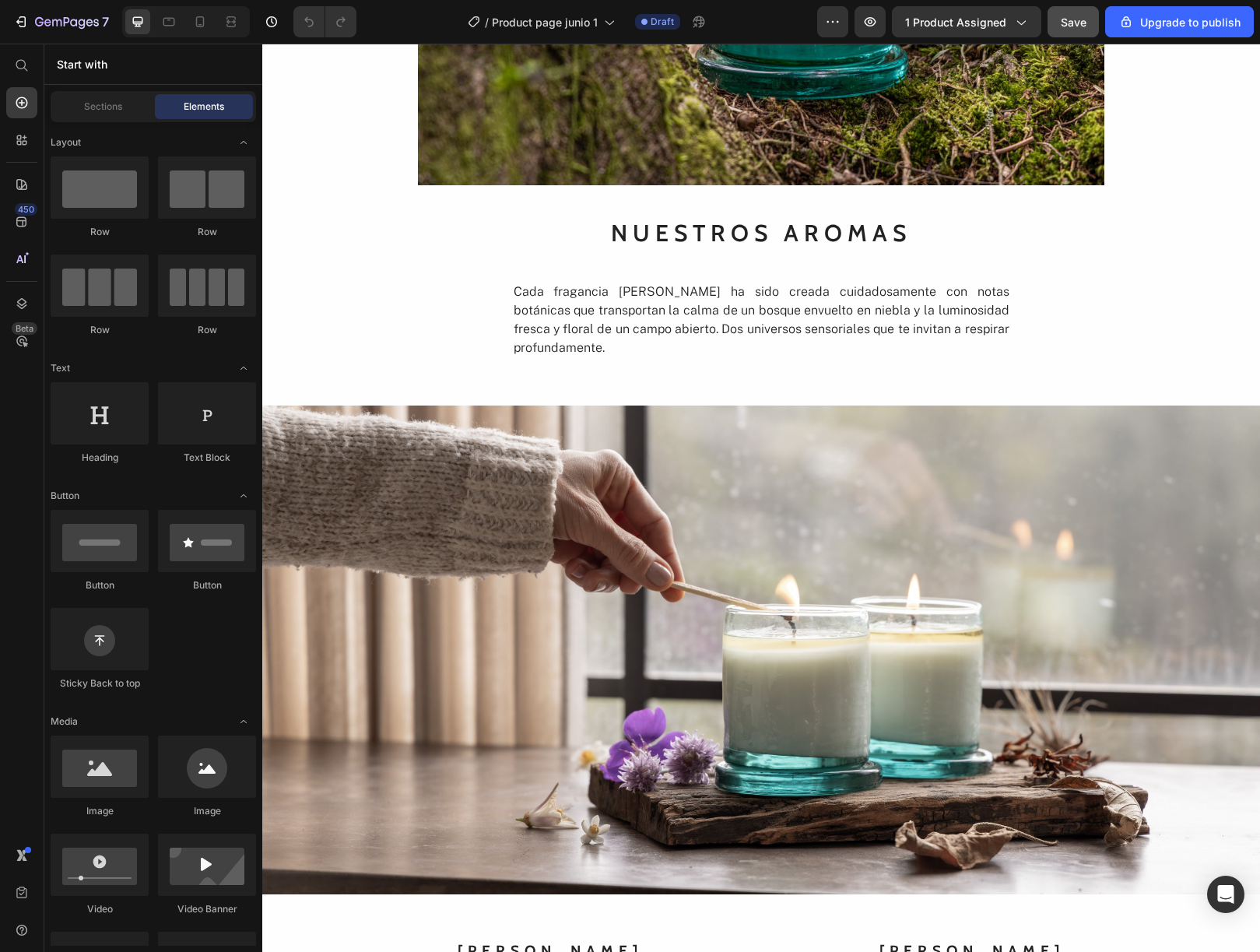 scroll, scrollTop: 1158, scrollLeft: 0, axis: vertical 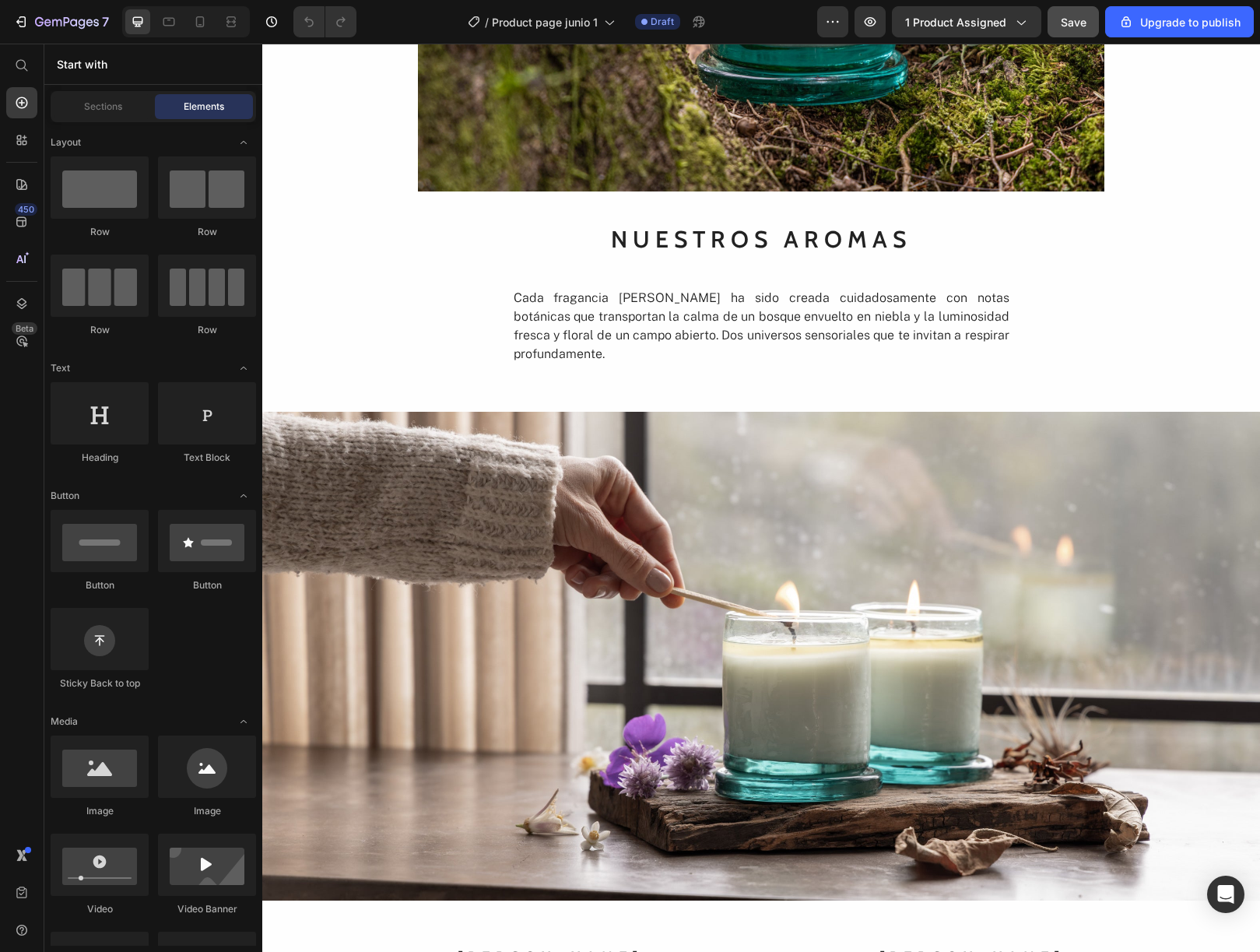 type 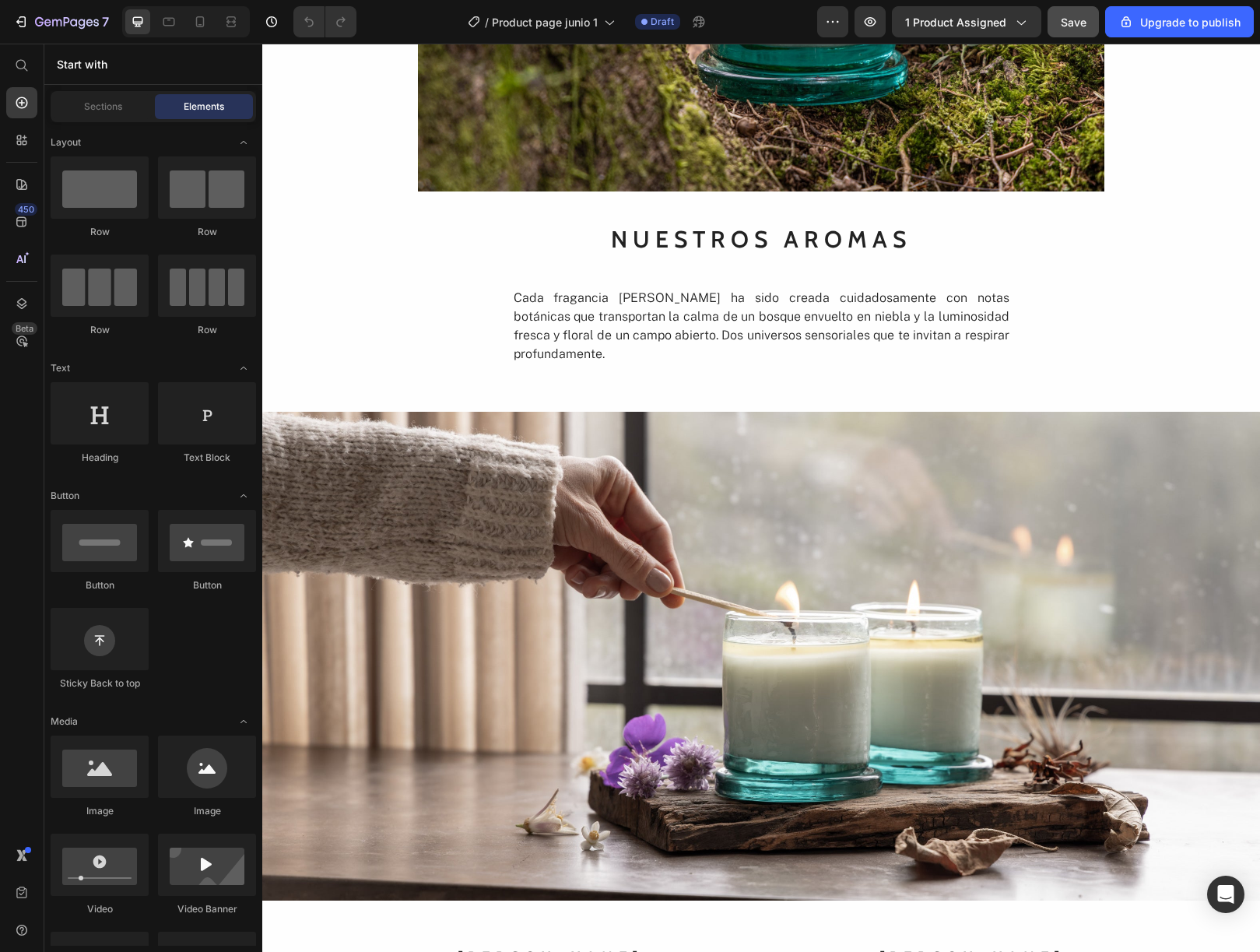 click at bounding box center (761, -37) 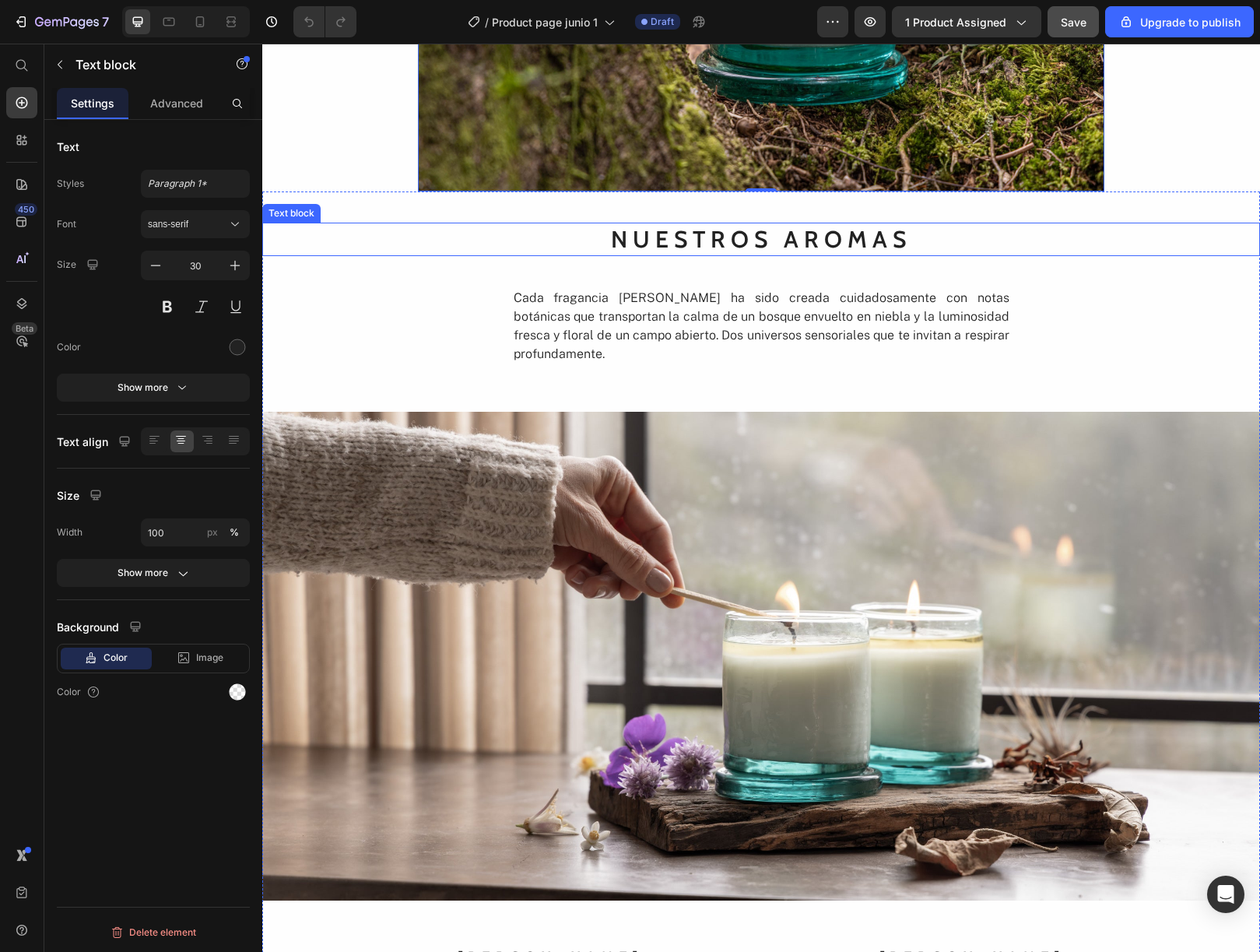 click on "NUESTROS AROMAS" at bounding box center (761, 239) 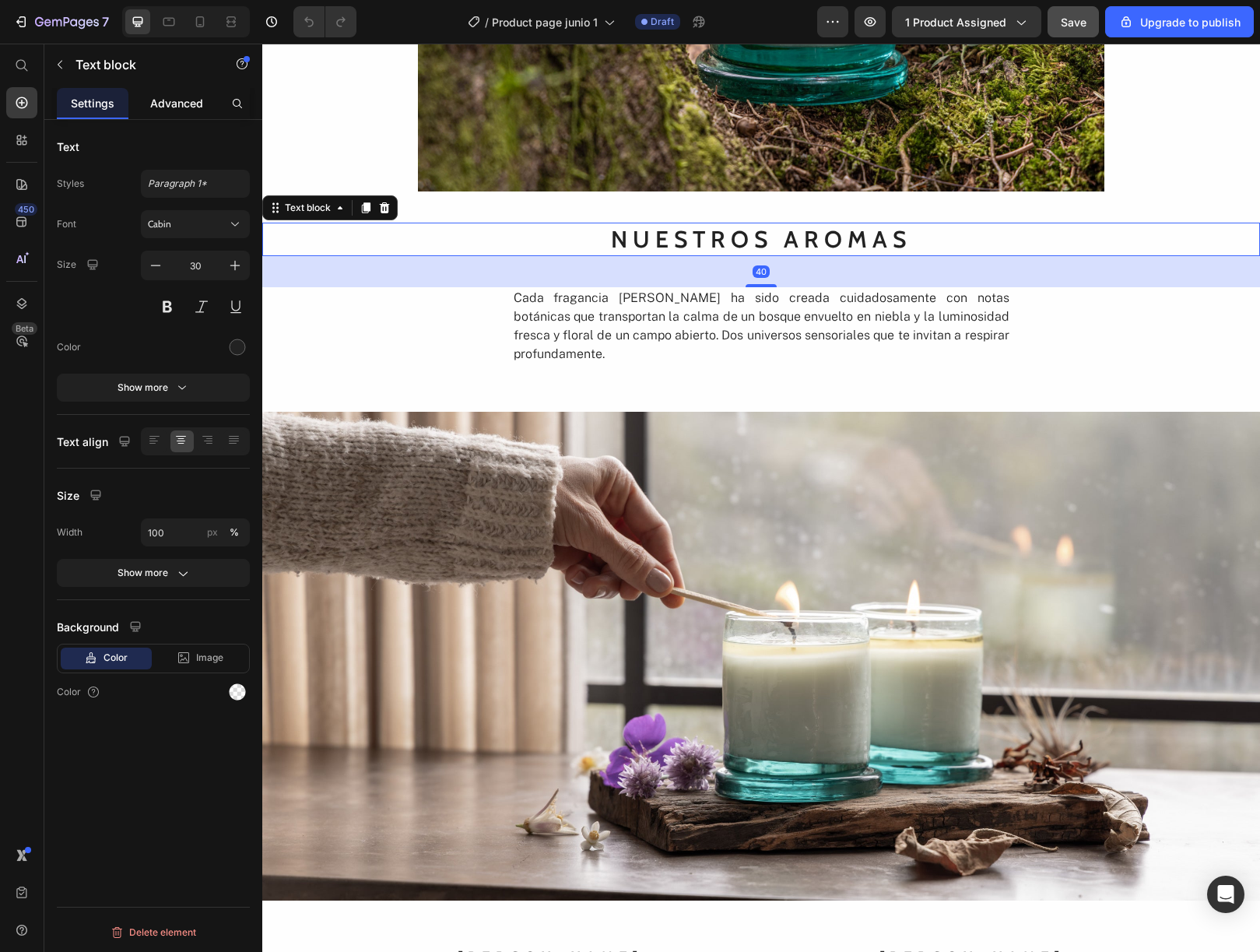 click on "Advanced" at bounding box center (177, 103) 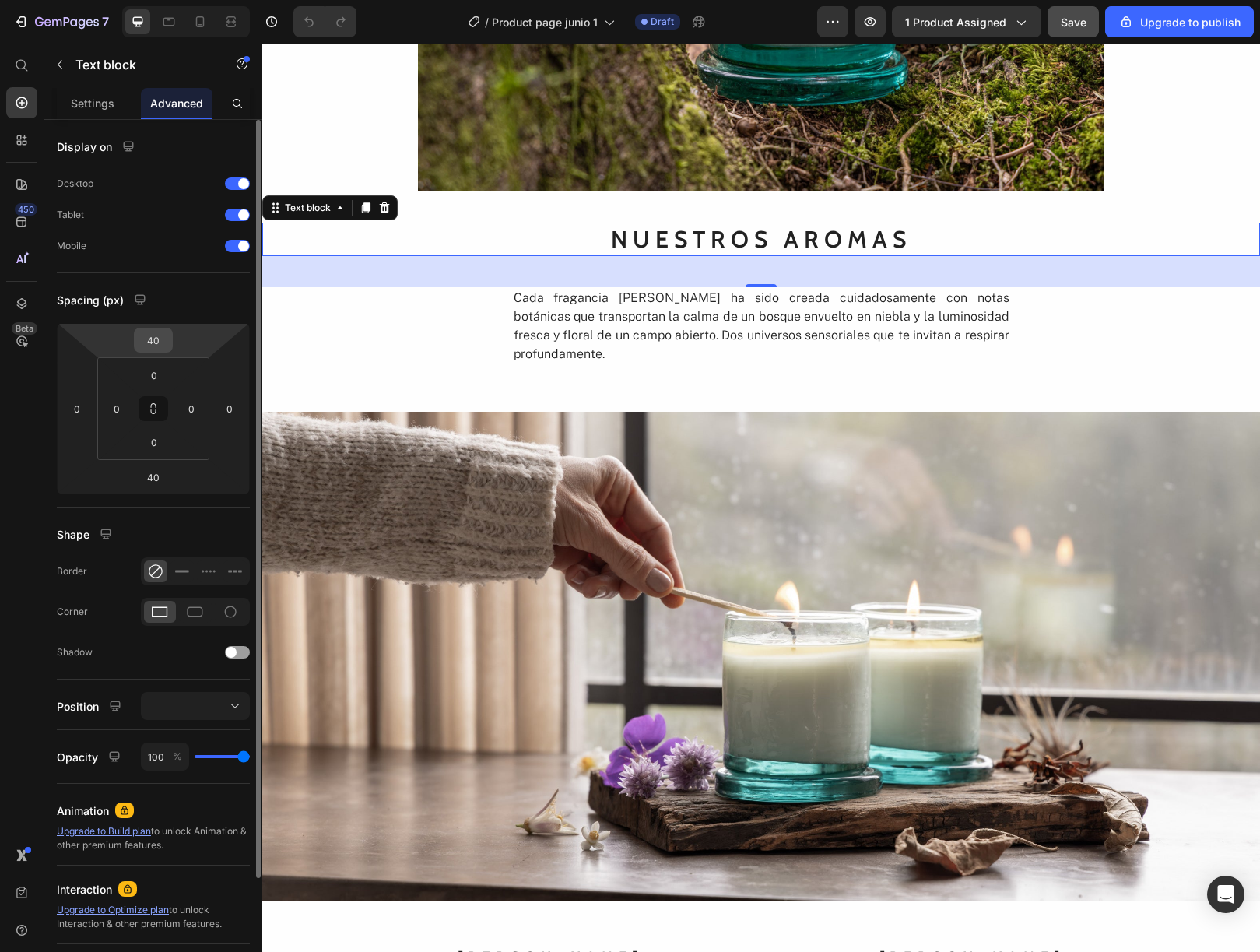 click on "40" at bounding box center [153, 340] 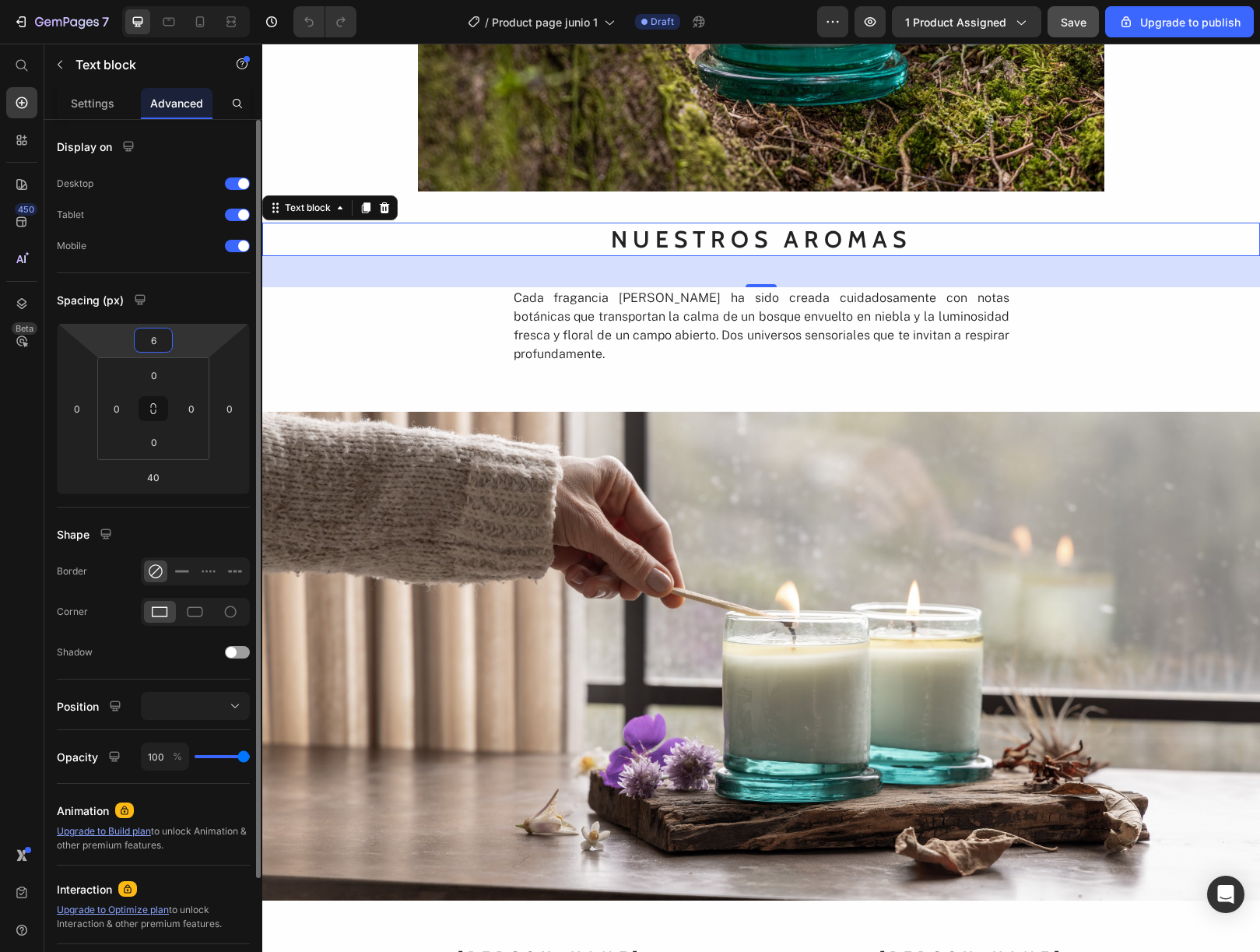 type on "60" 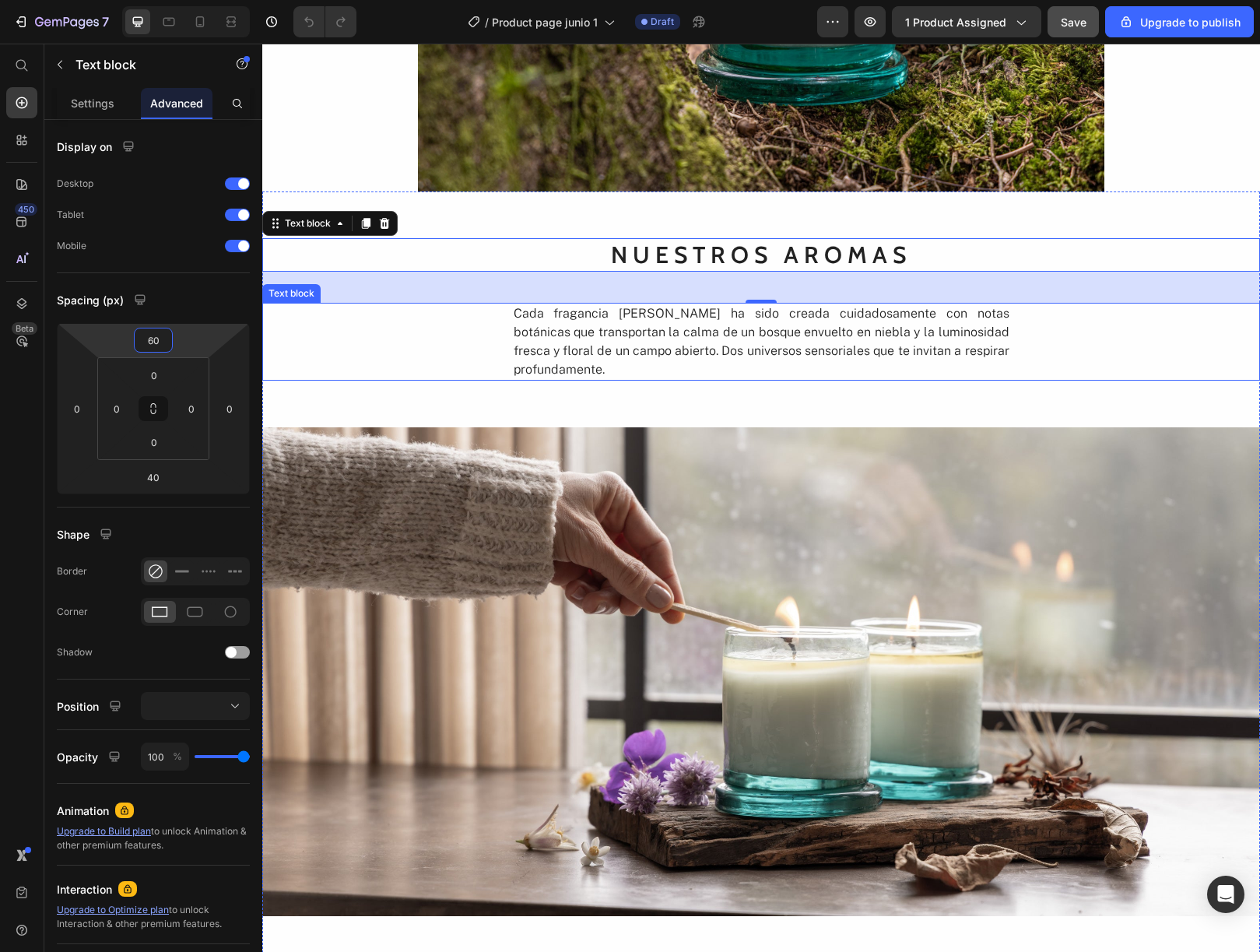 click on "NUESTROS AROMAS Text block   40 Cada fragancia [PERSON_NAME] ha sido creada cuidadosamente con notas botánicas que transportan la calma de un bosque envuelto en niebla y la luminosidad fresca y floral de un campo abierto. Dos universos sensoriales que te invitan a respirar profundamente. Text block Image [PERSON_NAME] Text block Un amanecer sereno con notas envolventes [PERSON_NAME], musgo, hojas y bruma, en el silencio fresco de un bosque etéreo. Text block [PERSON_NAME] Text block Notas suaves [PERSON_NAME] y hierbas frescas que evocan la naturaleza [PERSON_NAME] bajo la brisa del mediodía. Text block Row COMPRAR AHORA Button" at bounding box center (761, 675) 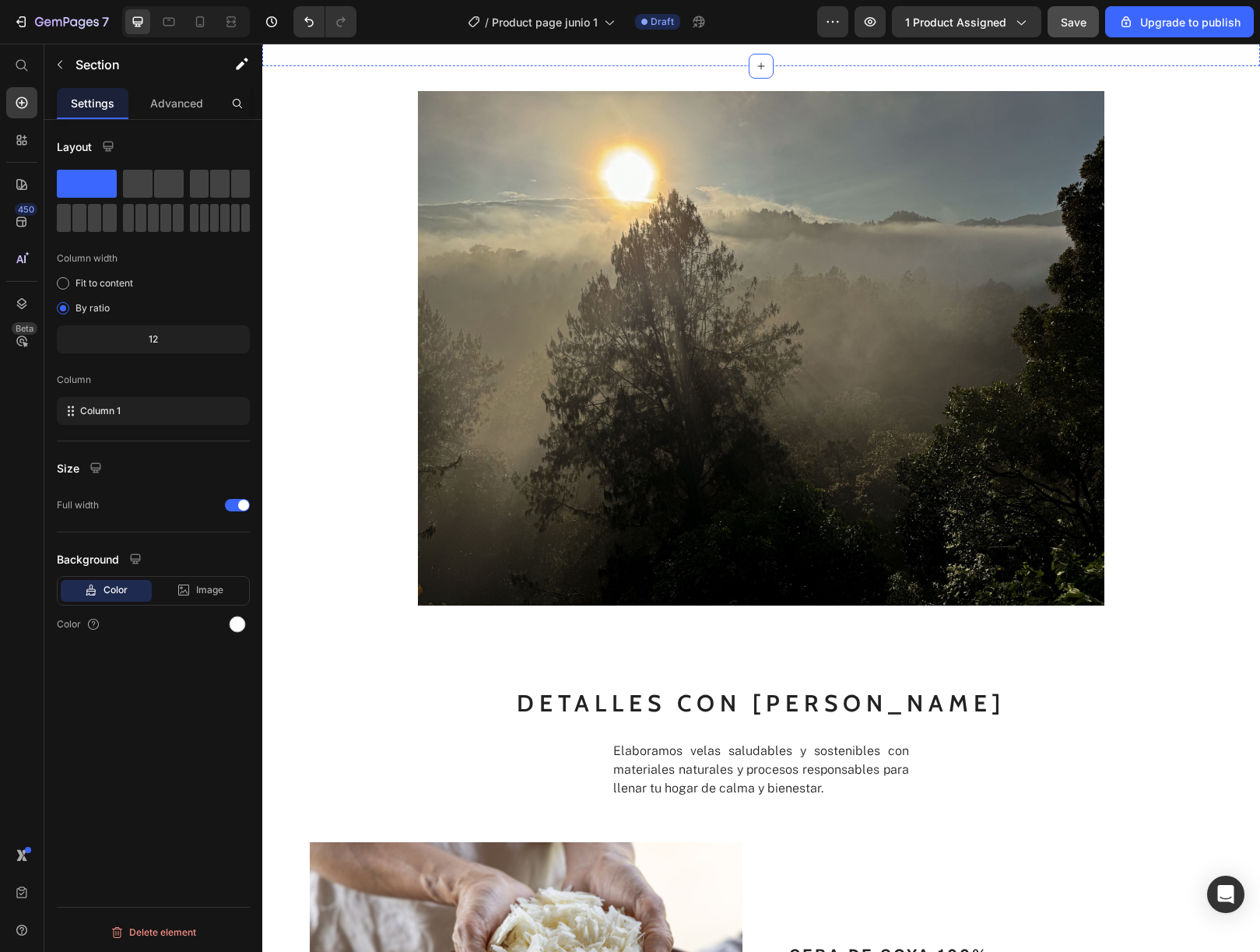 scroll, scrollTop: 2226, scrollLeft: 0, axis: vertical 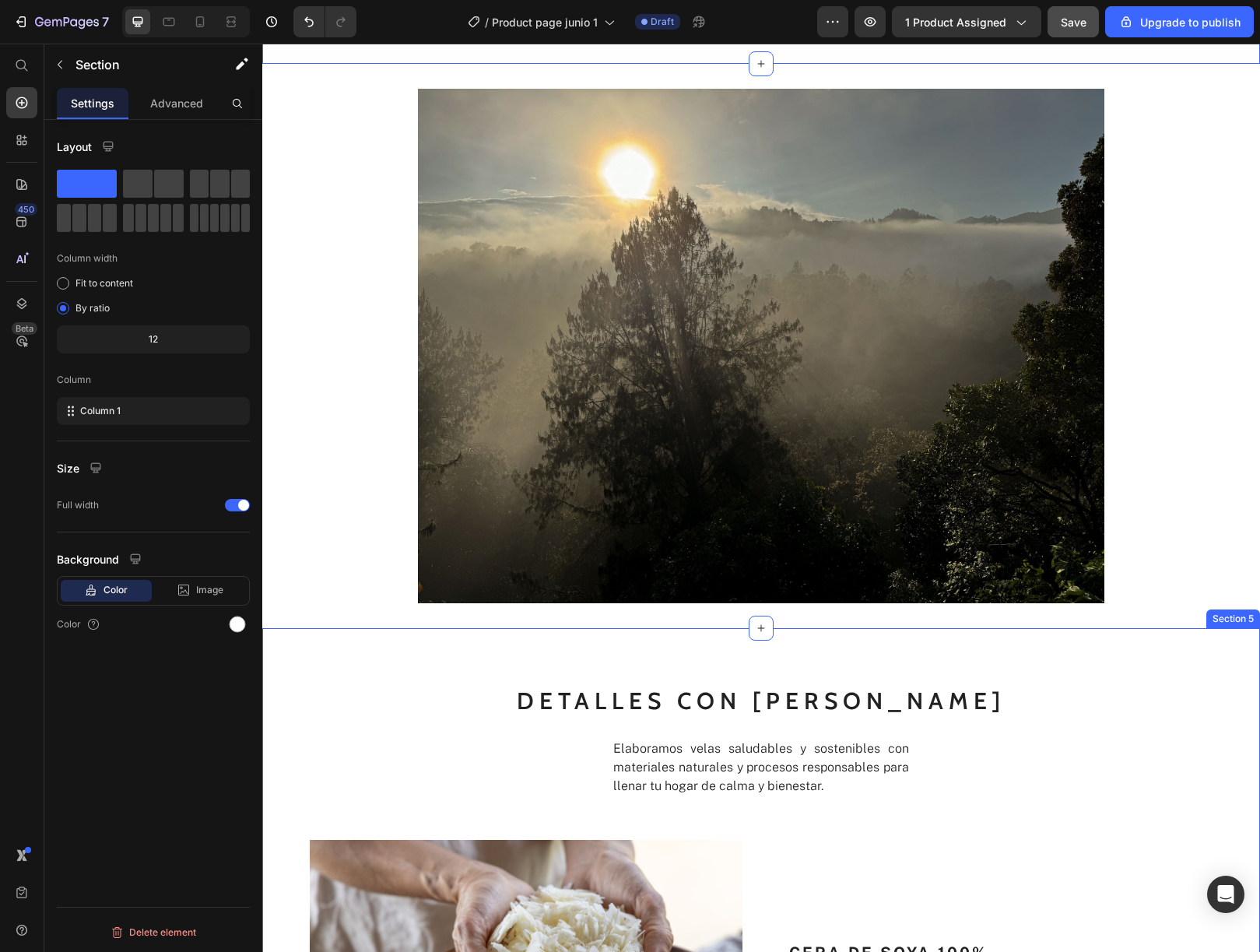 click on "DETALLES CON [PERSON_NAME]" at bounding box center [761, 701] 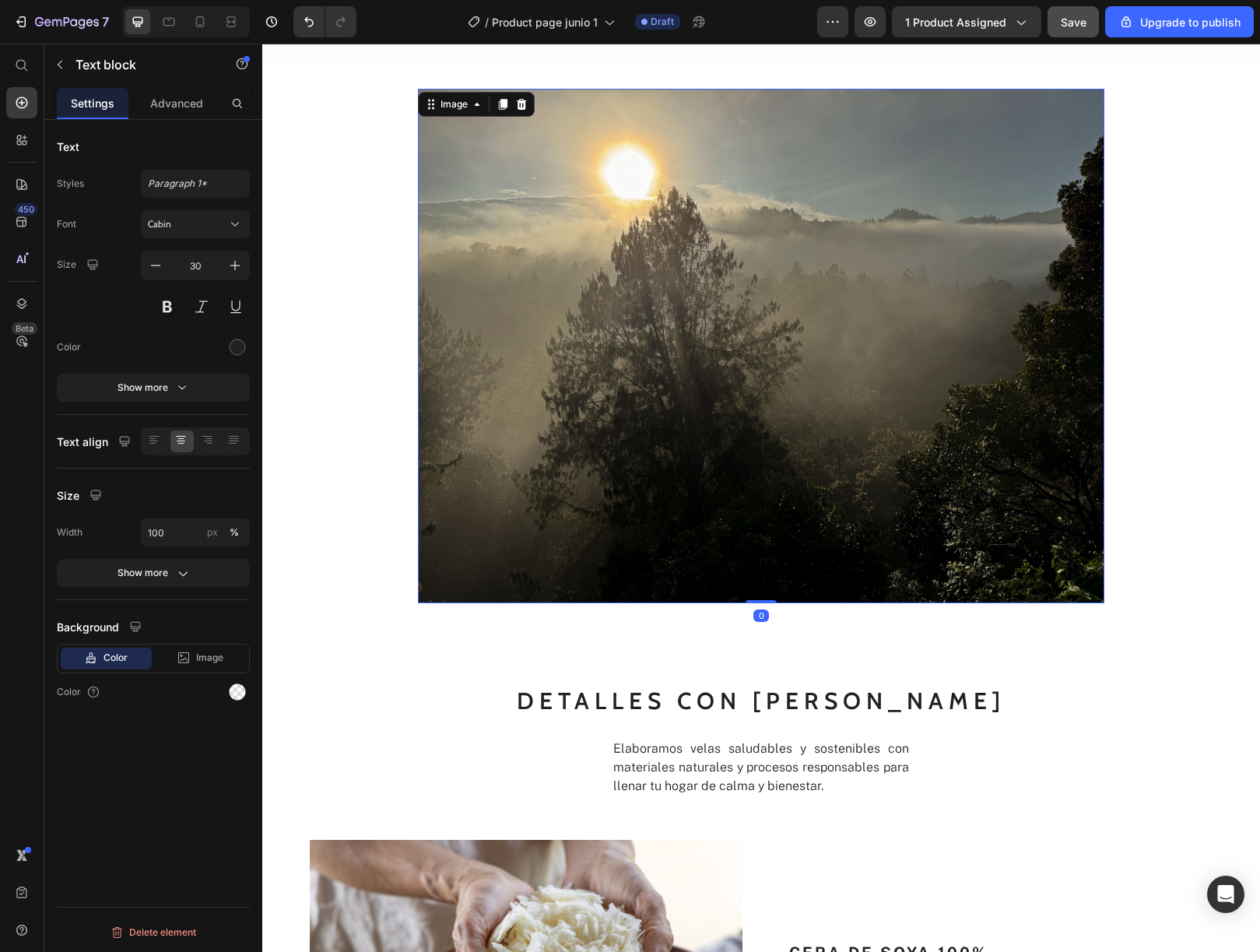 click at bounding box center [761, 346] 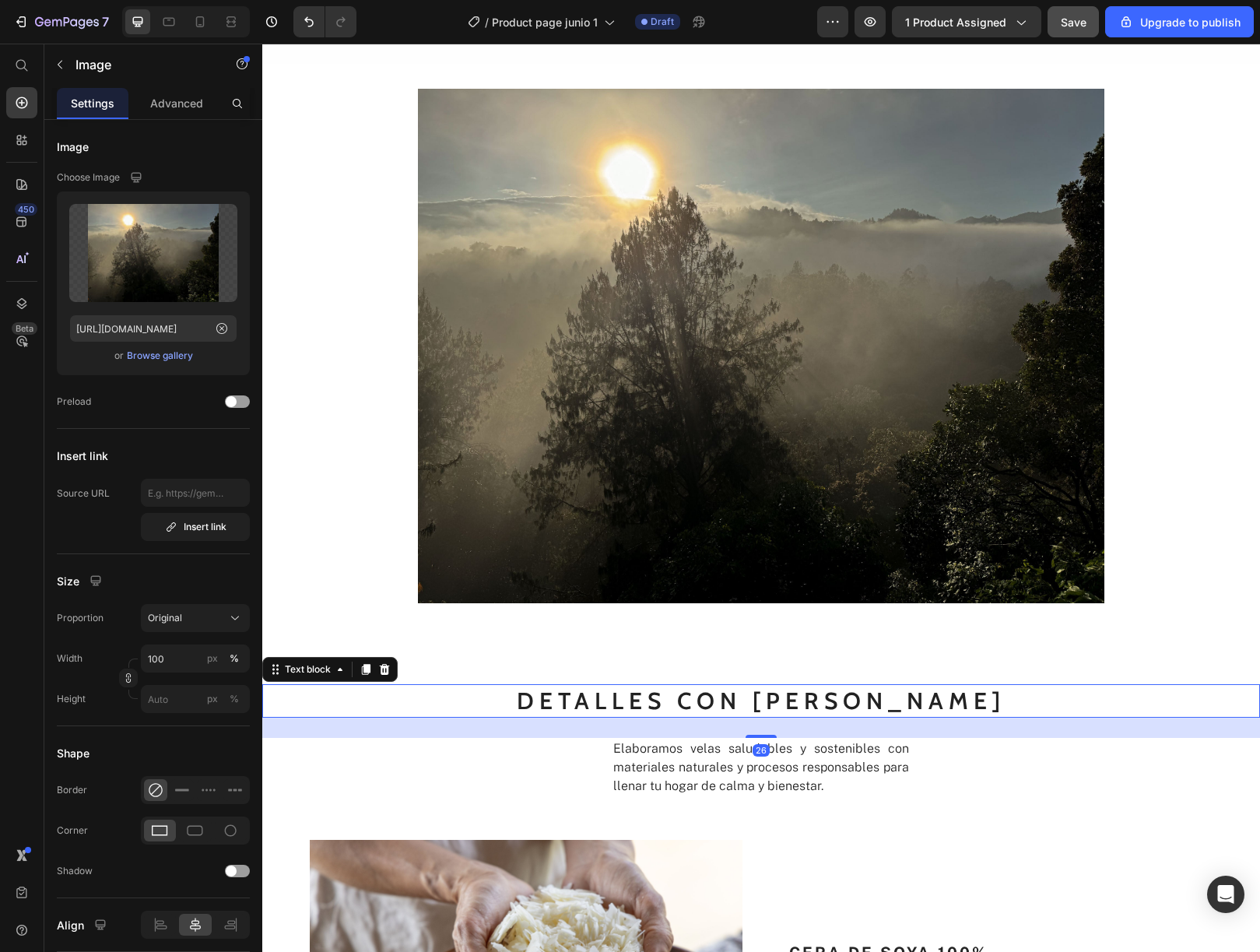 click on "DETALLES CON [PERSON_NAME]" at bounding box center [761, 701] 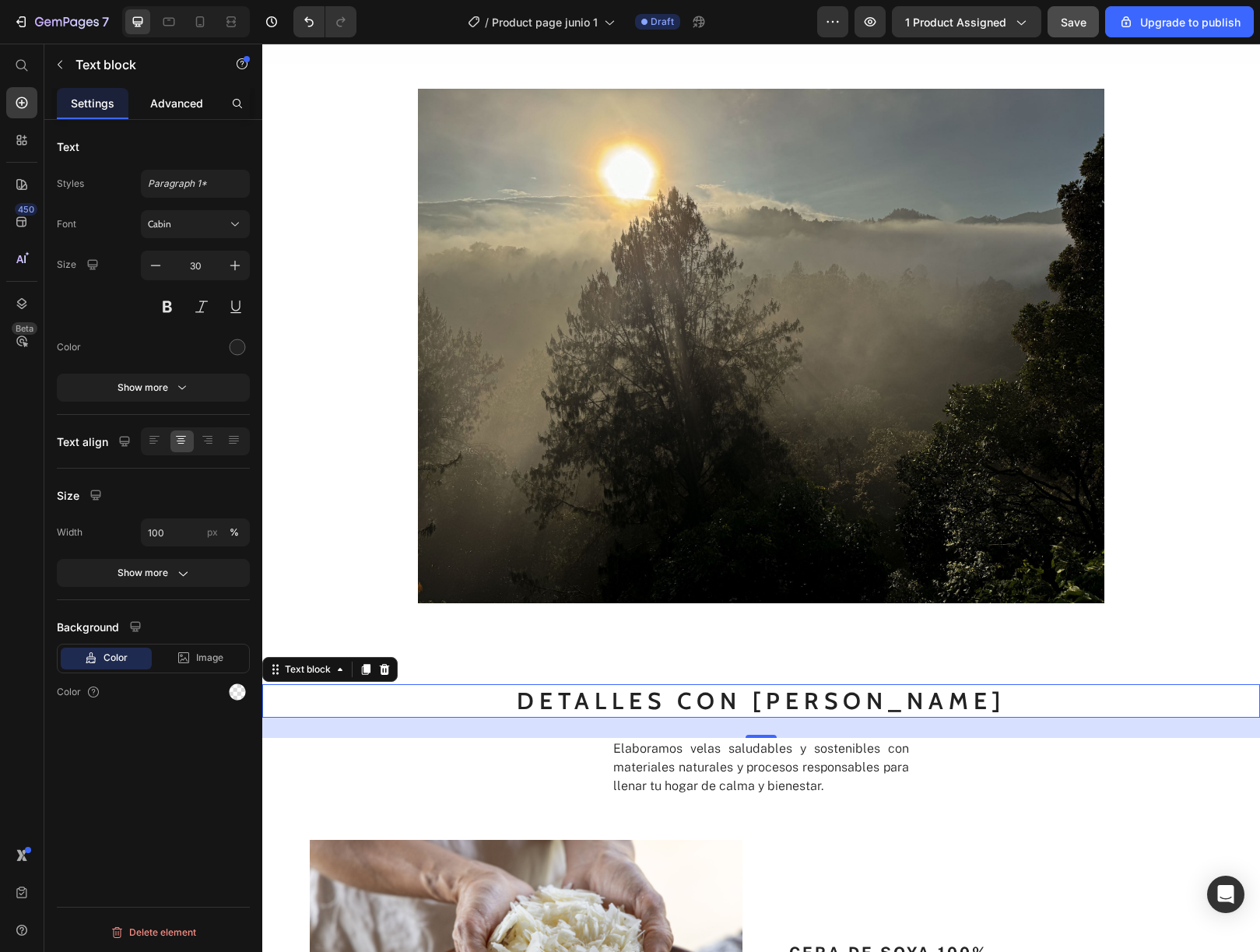 click on "Advanced" at bounding box center (177, 103) 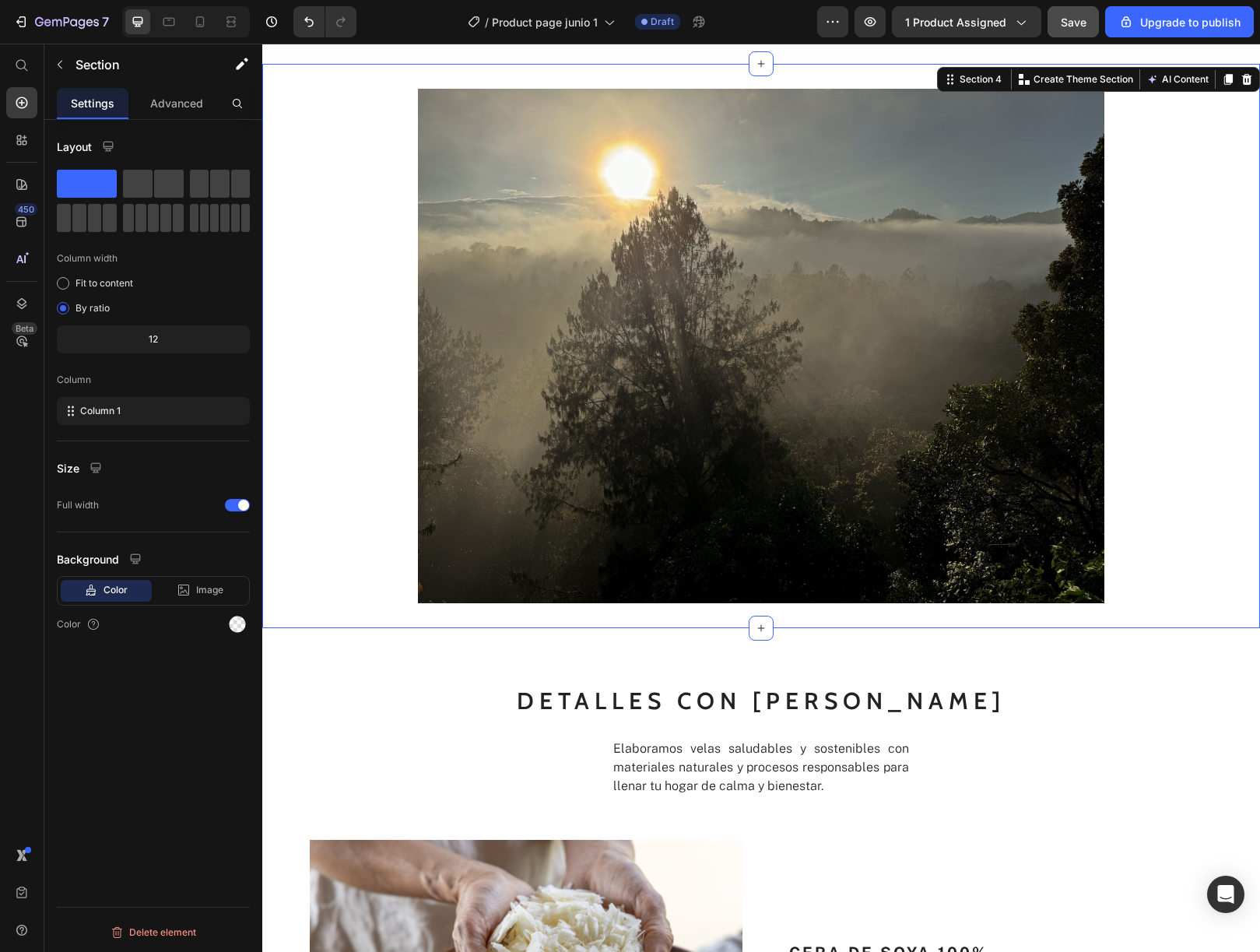 click on "Image Section 4   You can create reusable sections Create Theme Section AI Content Write with [PERSON_NAME] What would you like to describe here? Tone and Voice Persuasive Product Vela [DEMOGRAPHIC_DATA] Show more Generate" at bounding box center [761, 346] 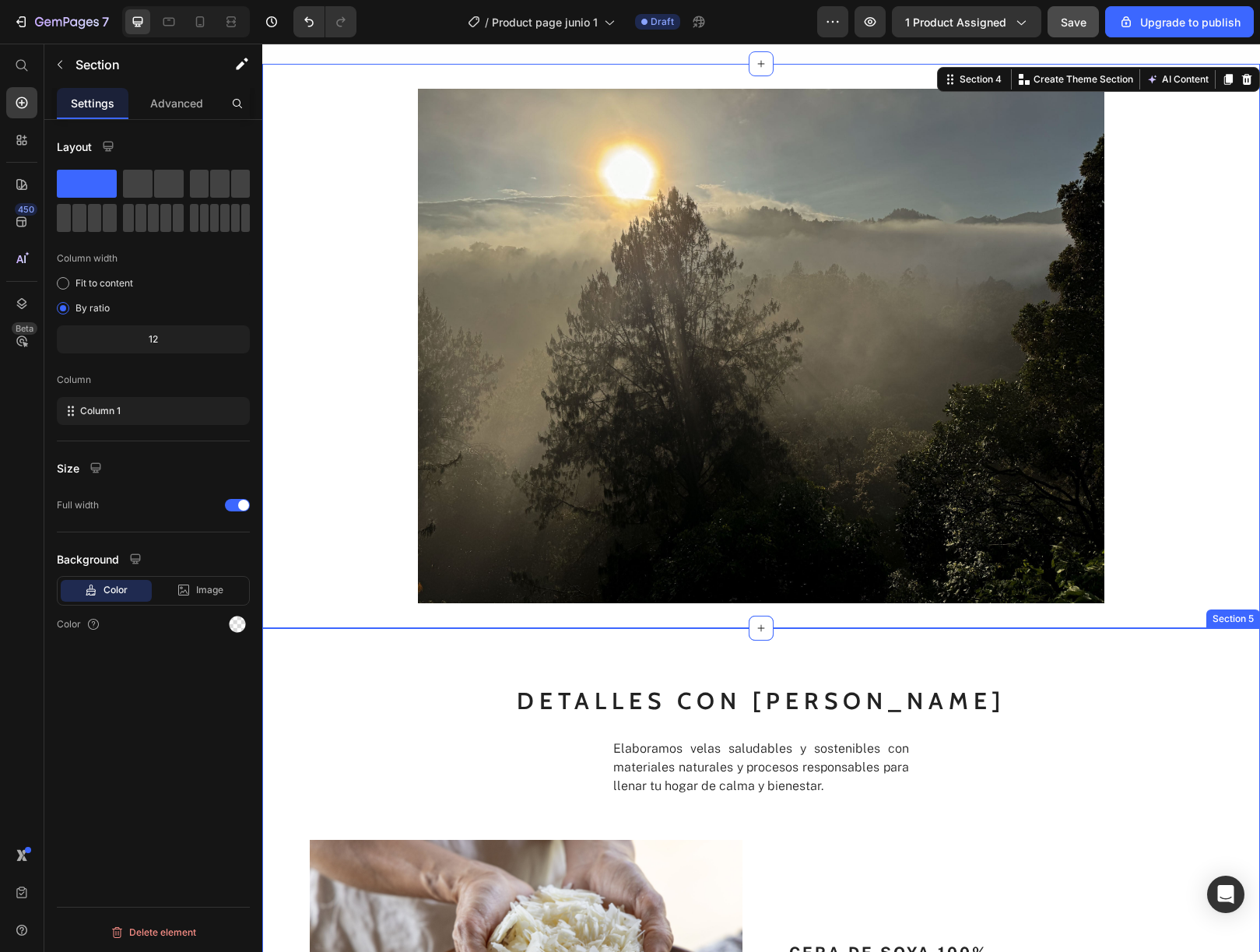 click on "DETALLES CON ALMA Text block Elaboramos velas saludables y sostenibles con materiales naturales y procesos responsables para llenar tu hogar de calma y bienestar. Text block Image CERA DE SOYA 100% Heading Cera 100% vegetal, renovable, sostenible y libre de parafina. Se derrite lentamente y prolonga una experiencia que también cuida el aire que respiras. Text Block Row LLAMA LIMPIA Heading Nuestras velas llevan pabilos de algodón, sin metales ni residuos tóxicos. El resultado: una llama limpia, estable y [PERSON_NAME] que acompaña sin invadir. Text Block Image Row Image REUTILIZABLE Heading Nace y renace un pieza [PERSON_NAME] rotos, fuego y manos artesanales. Hechos para perdurar. Text Block Row PORTAVASOS Y TAPA Heading Nace y renace un pieza [PERSON_NAME] rotos, fuego y manos artesanales. Hechos para perdurar. Text Block Image Row" at bounding box center [761, 1228] 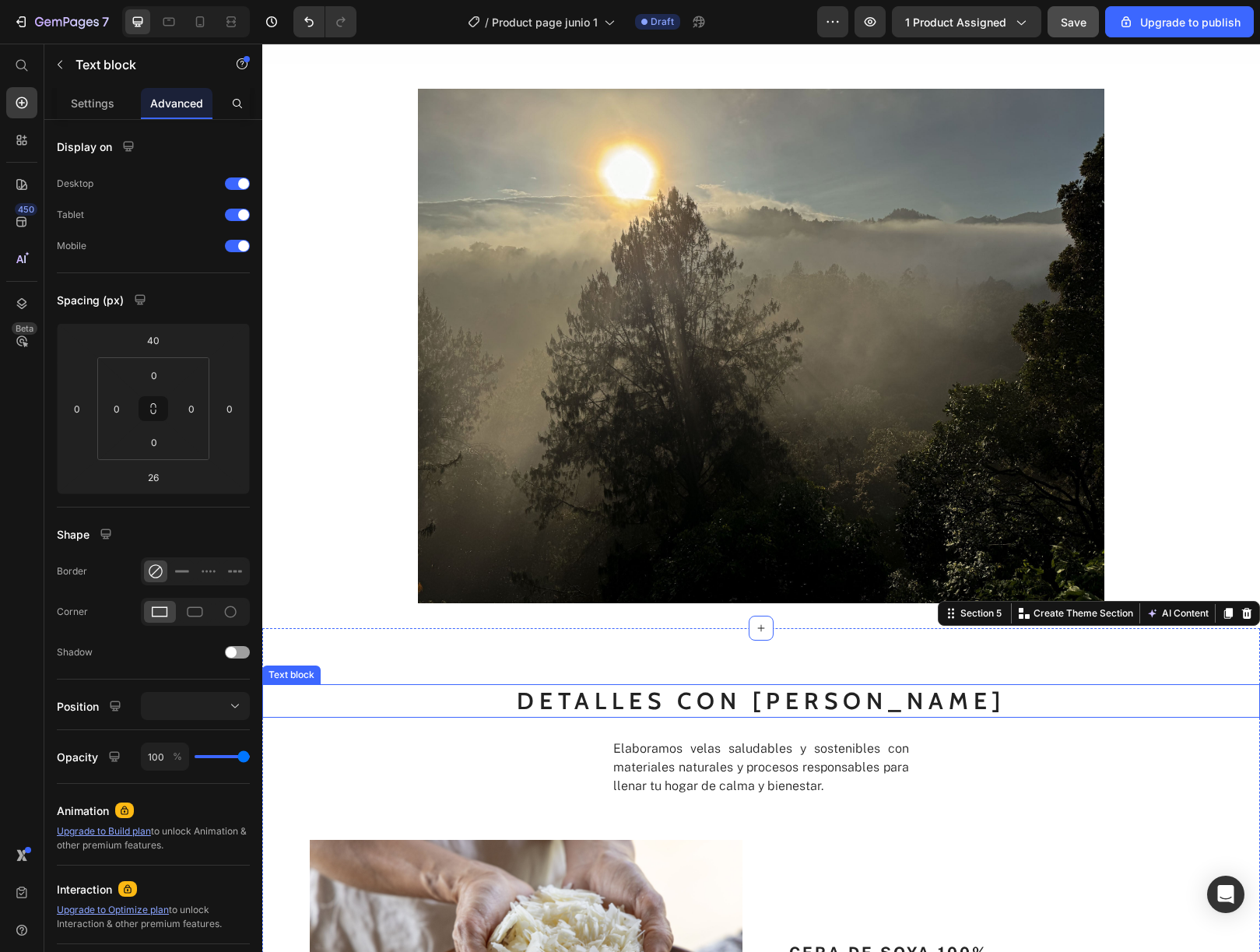 click on "DETALLES CON [PERSON_NAME]" at bounding box center (761, 701) 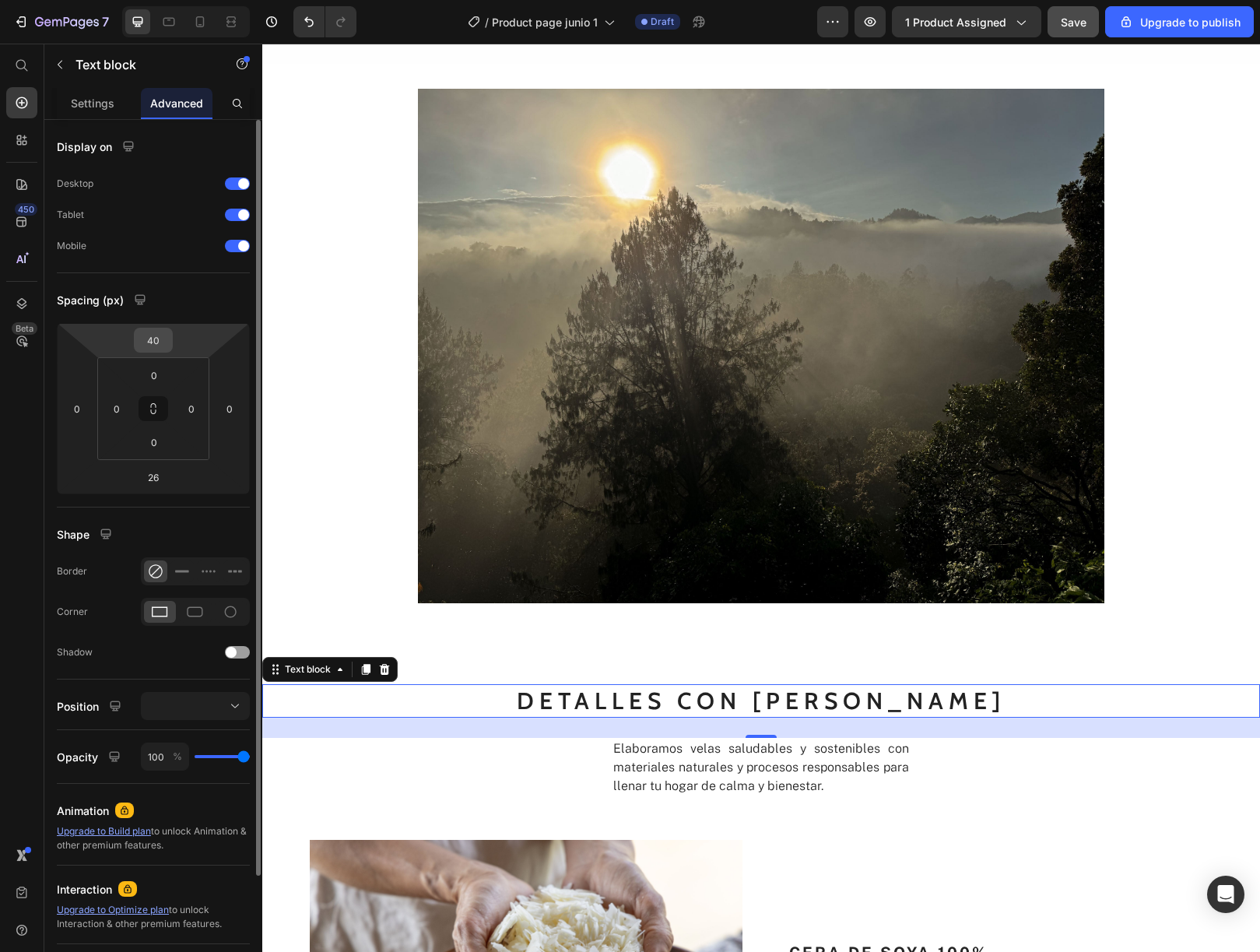 click on "40" at bounding box center (153, 340) 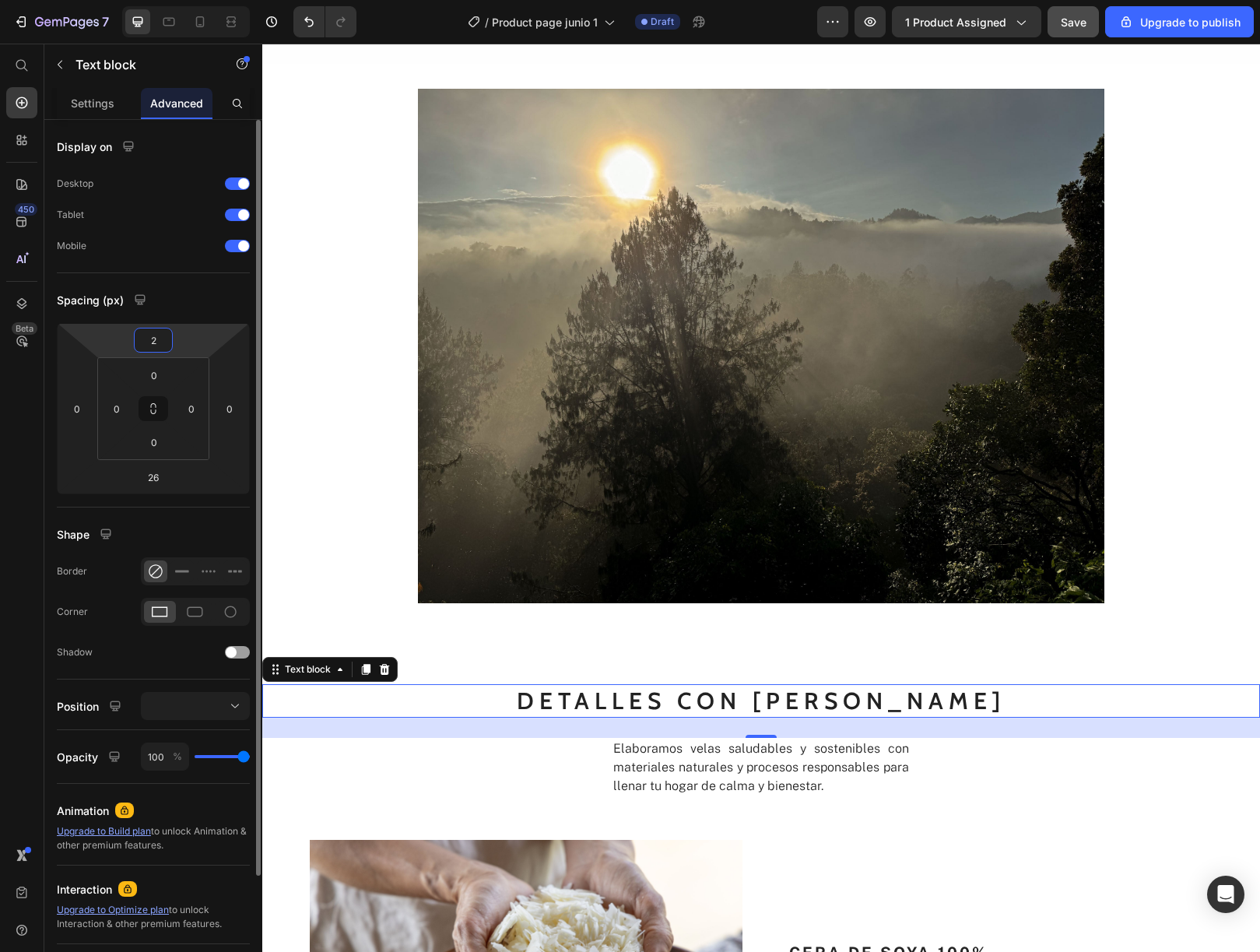 type on "20" 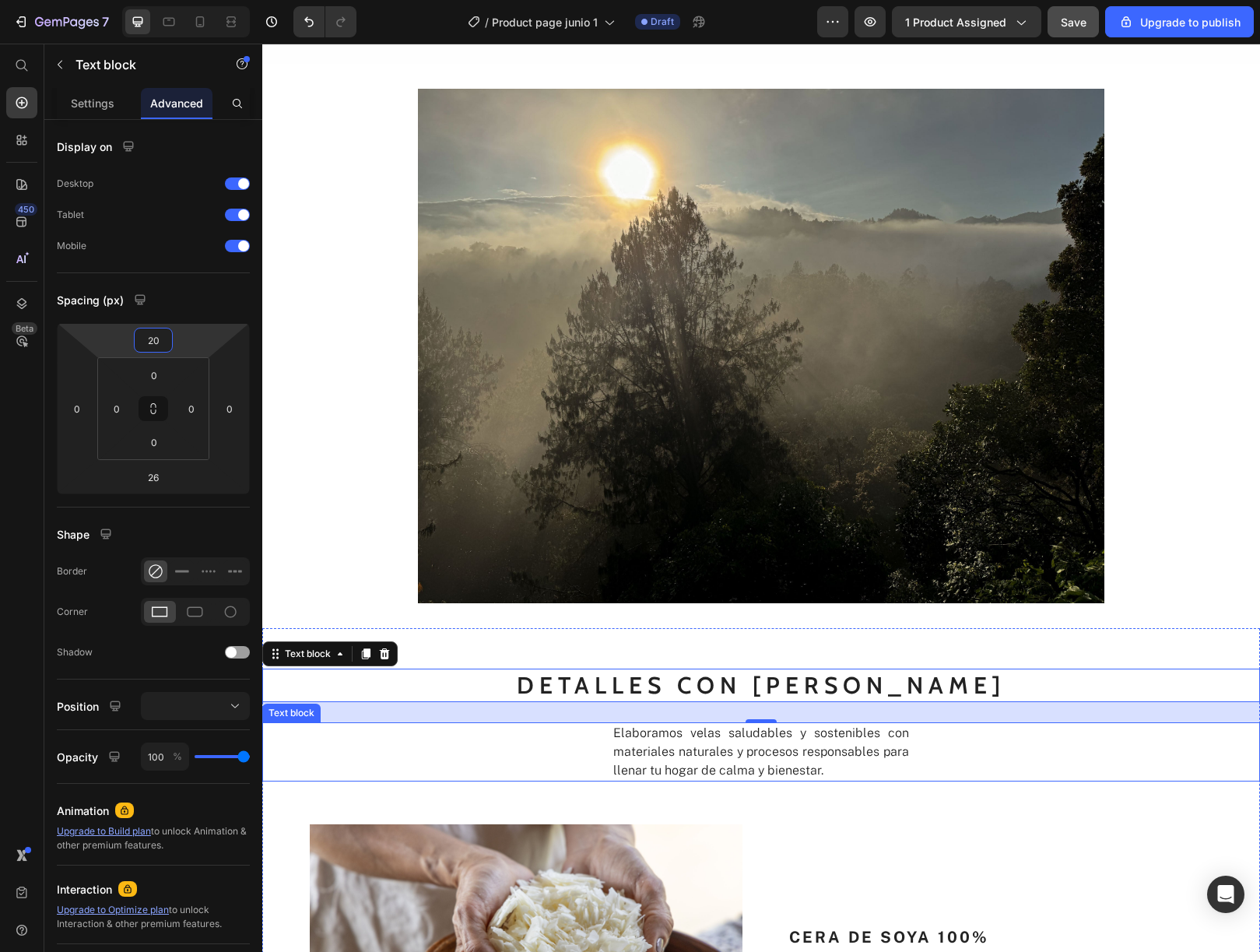 click on "Elaboramos velas saludables y sostenibles con materiales naturales y procesos responsables para llenar tu hogar de calma y bienestar." at bounding box center [761, 752] 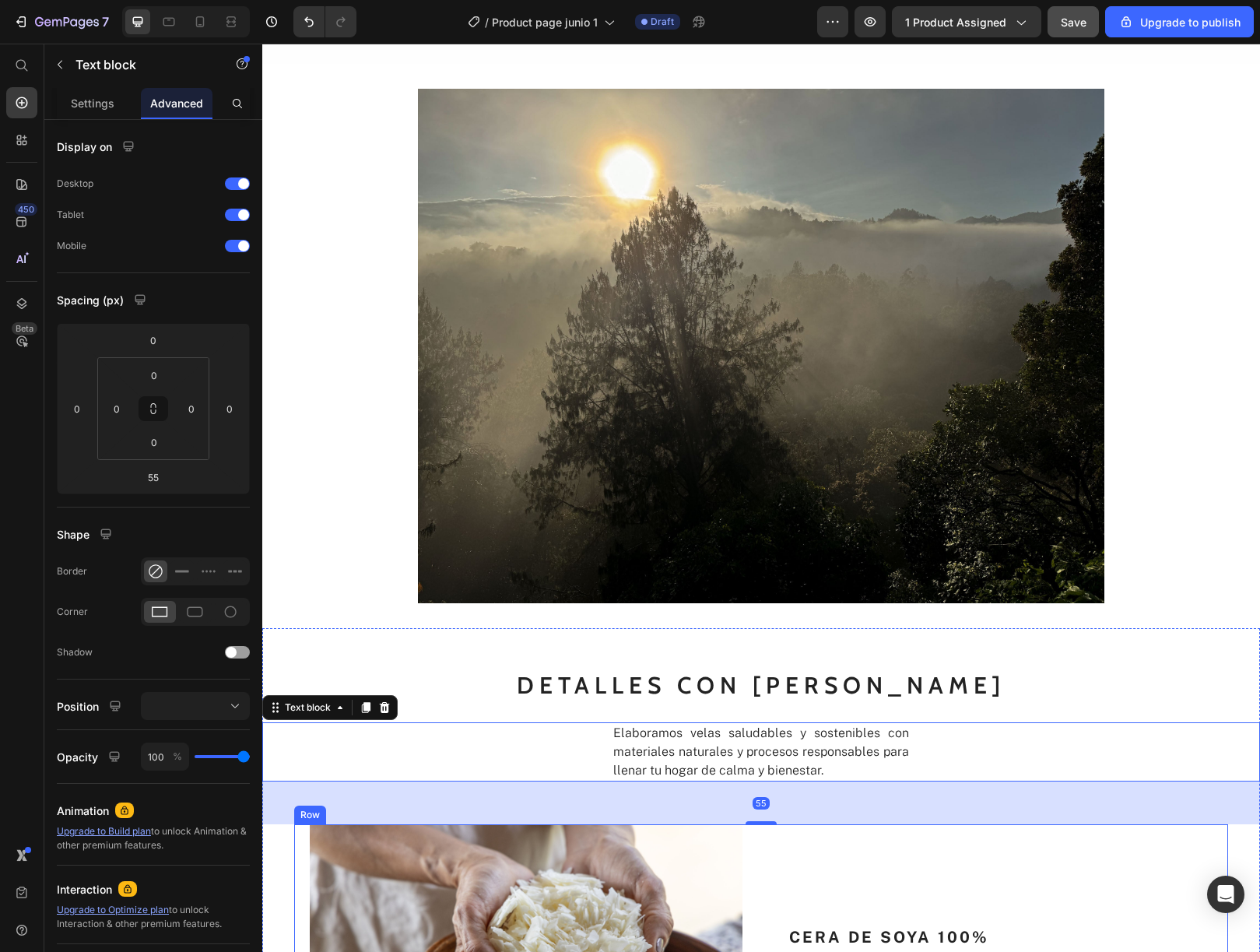 click on "CERA DE SOYA 100% Heading Cera 100% vegetal, renovable, sostenible y libre de parafina. Se derrite lentamente y prolonga una experiencia que también cuida el aire que respiras. Text Block" at bounding box center [996, 980] 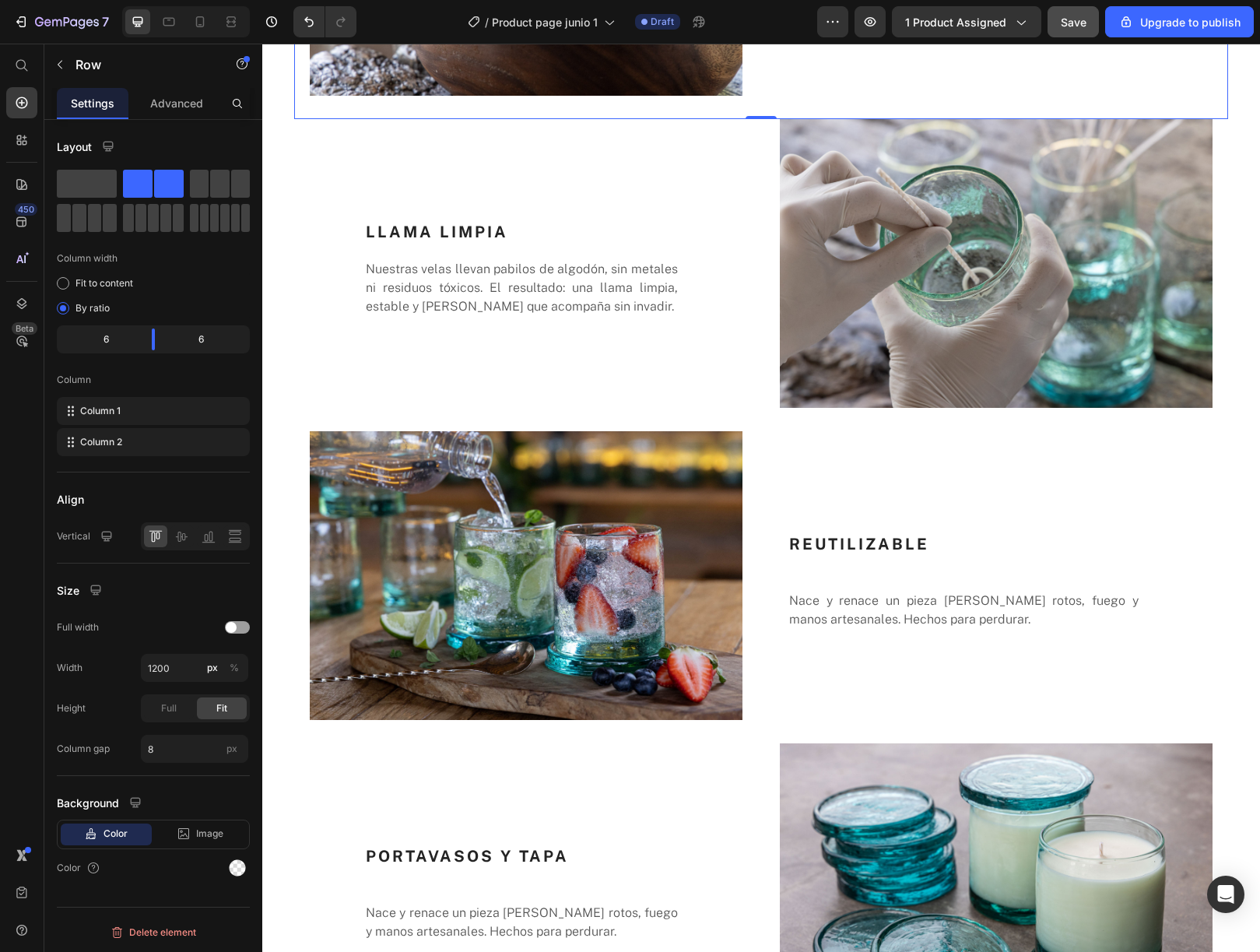 scroll, scrollTop: 3235, scrollLeft: 0, axis: vertical 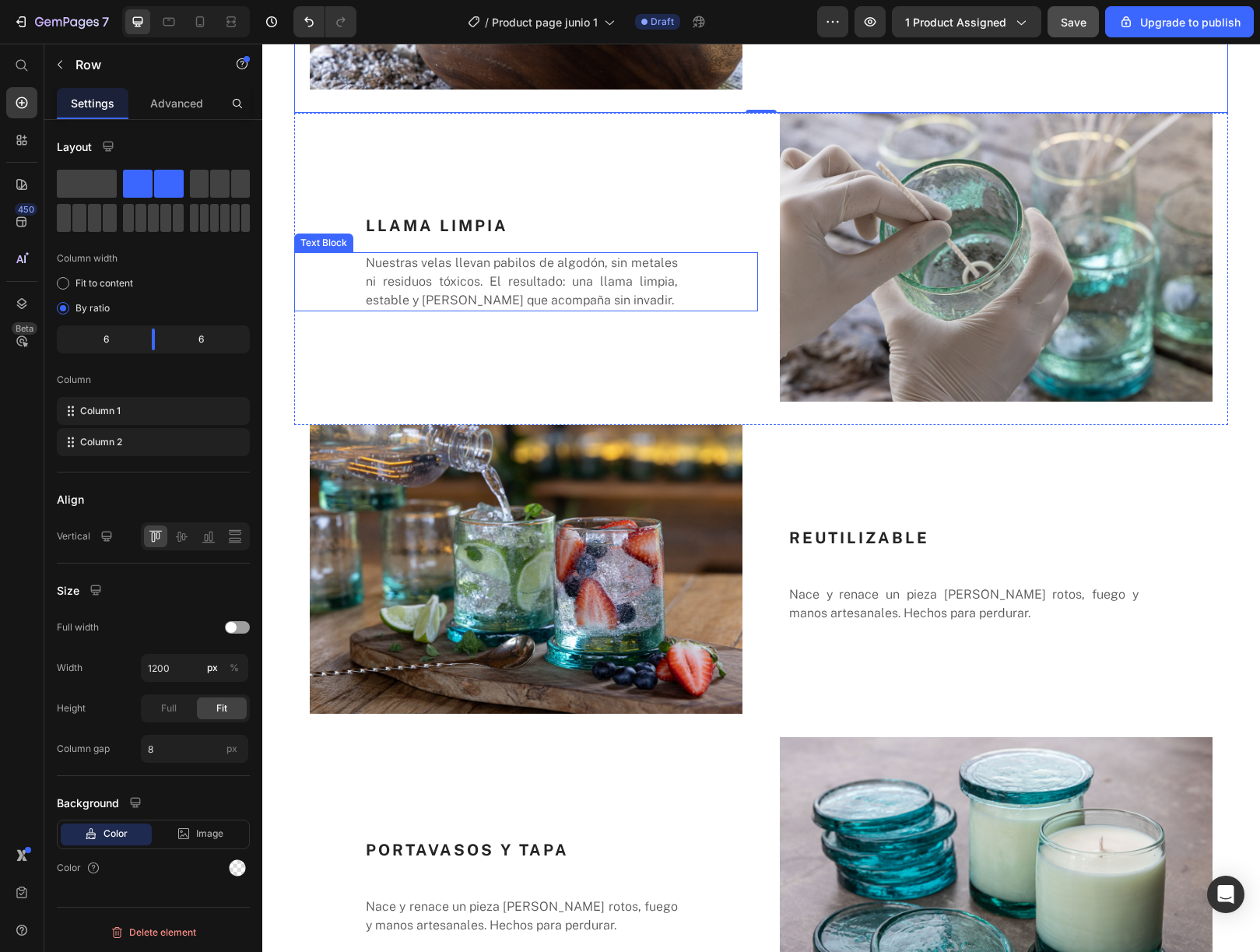 click on "Nuestras velas llevan pabilos de algodón, sin metales ni residuos tóxicos. El resultado: una llama limpia, estable y [PERSON_NAME] que acompaña sin invadir." at bounding box center [521, 282] 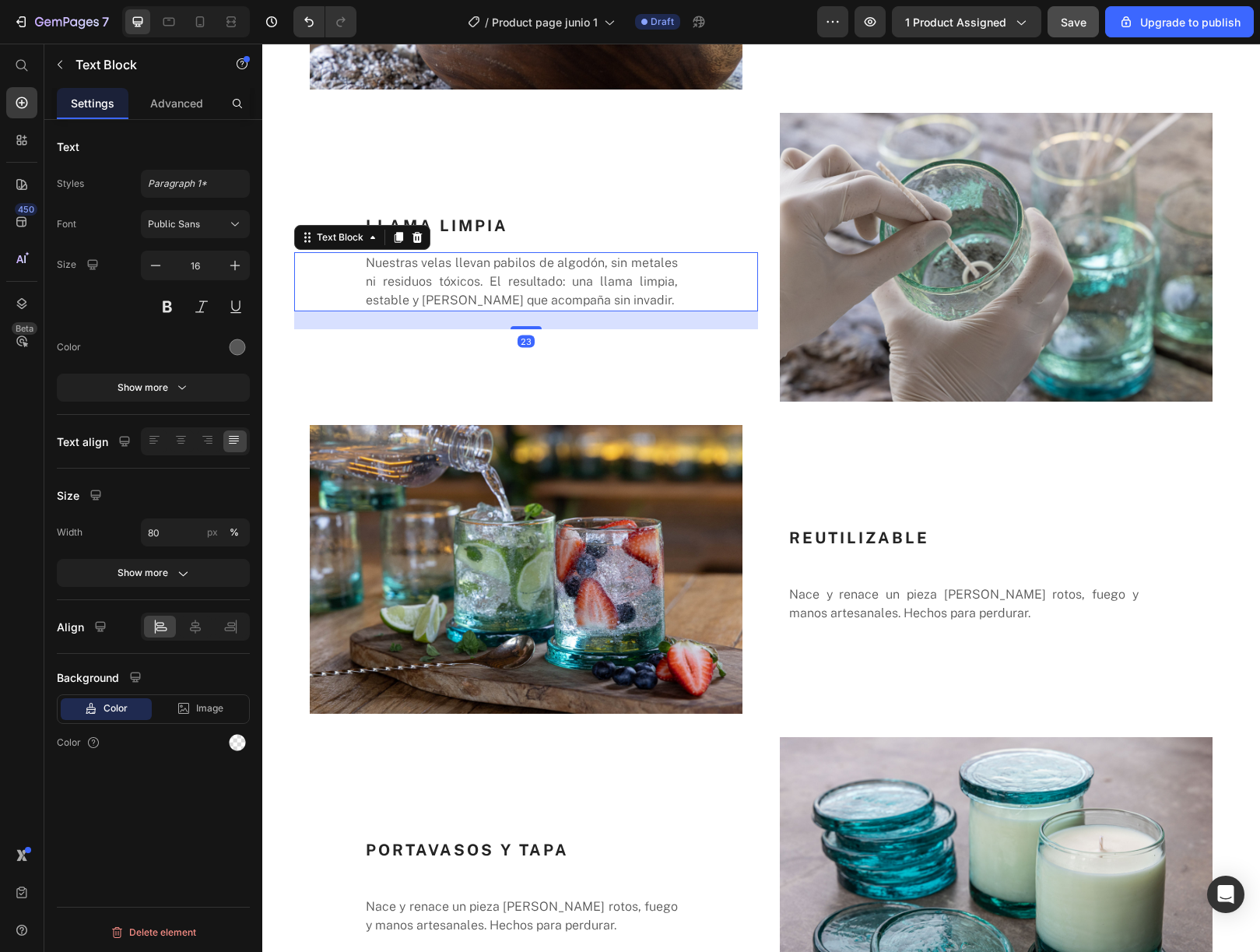 click on "Nuestras velas llevan pabilos de algodón, sin metales ni residuos tóxicos. El resultado: una llama limpia, estable y [PERSON_NAME] que acompaña sin invadir." at bounding box center (521, 282) 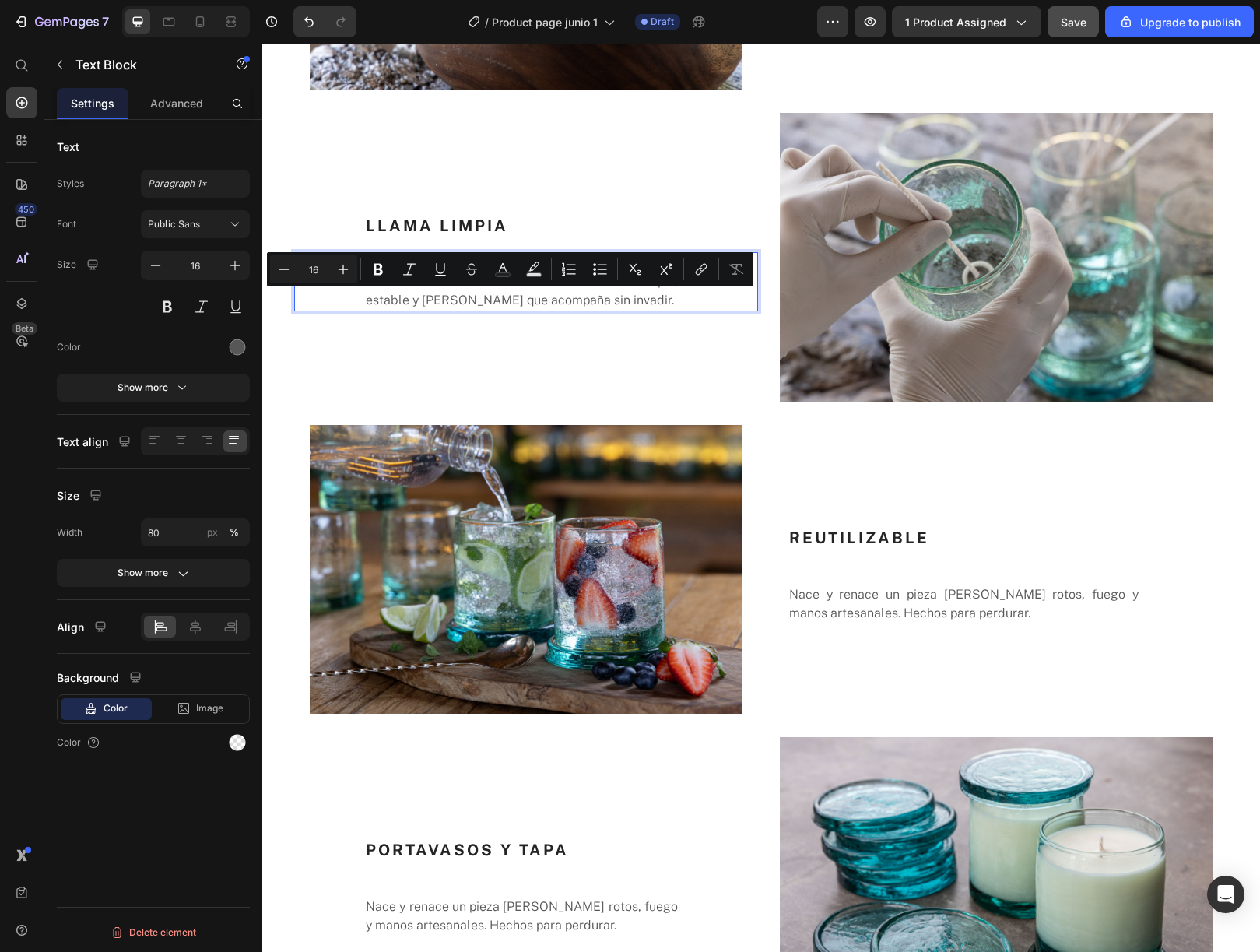 click on "Nuestras velas llevan pabilos de algodón, sin metales ni residuos tóxicos. El resultado: una llama limpia, estable y [PERSON_NAME] que acompaña sin invadir." at bounding box center (521, 282) 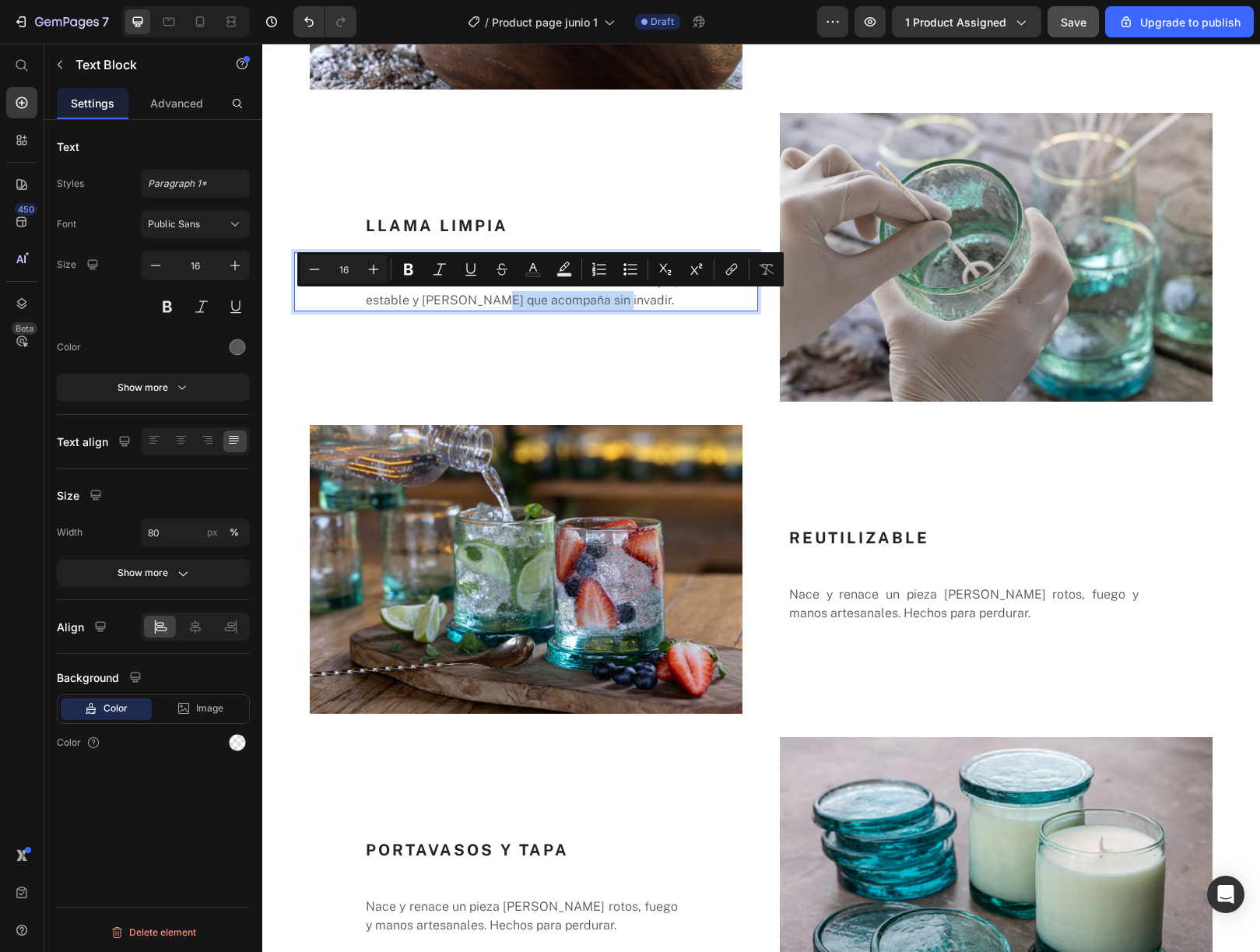 drag, startPoint x: 601, startPoint y: 303, endPoint x: 483, endPoint y: 307, distance: 118.06778 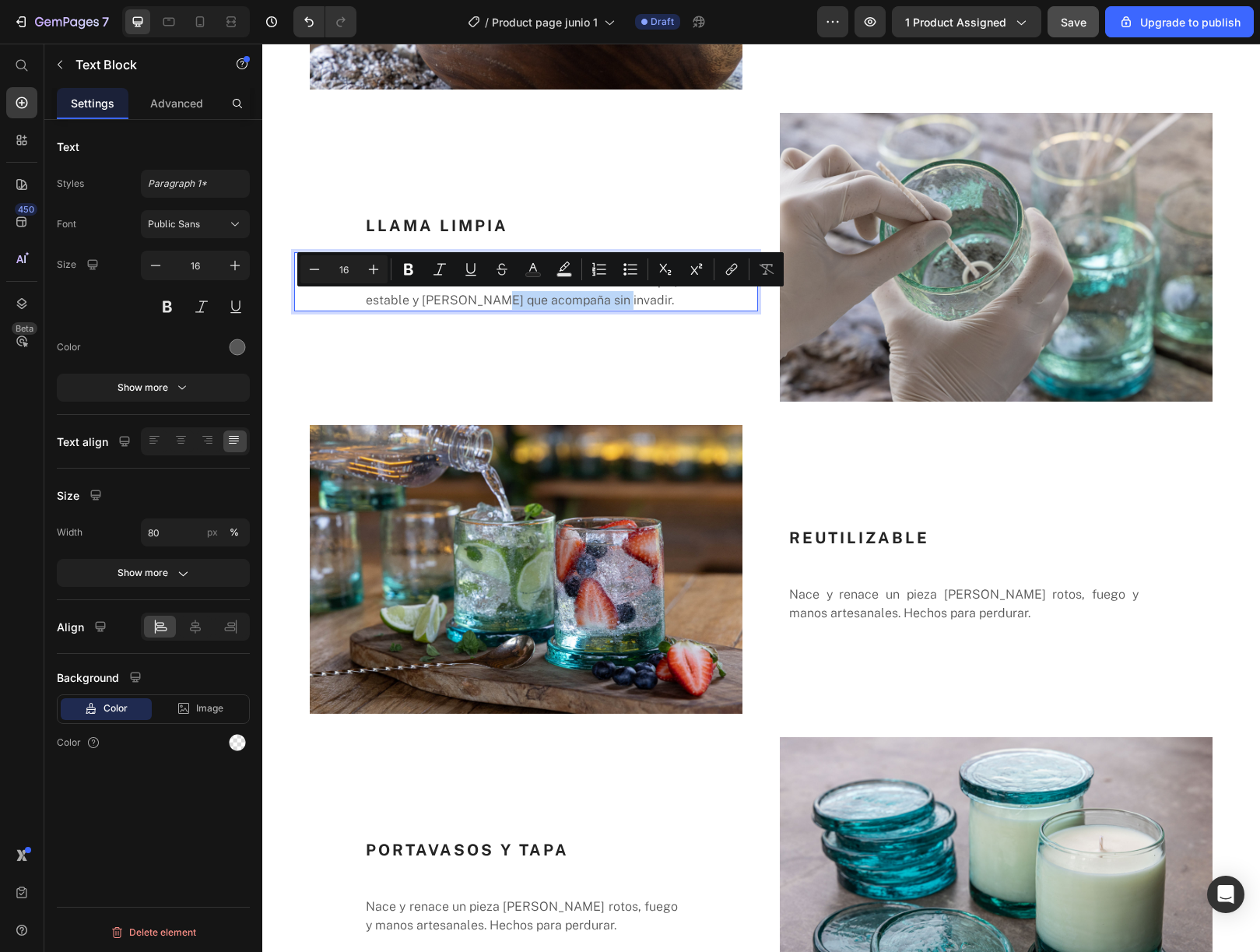 click on "Nuestras velas llevan pabilos de algodón, sin metales ni residuos tóxicos. El resultado: una llama limpia, estable y [PERSON_NAME] que acompaña sin invadir." at bounding box center [521, 282] 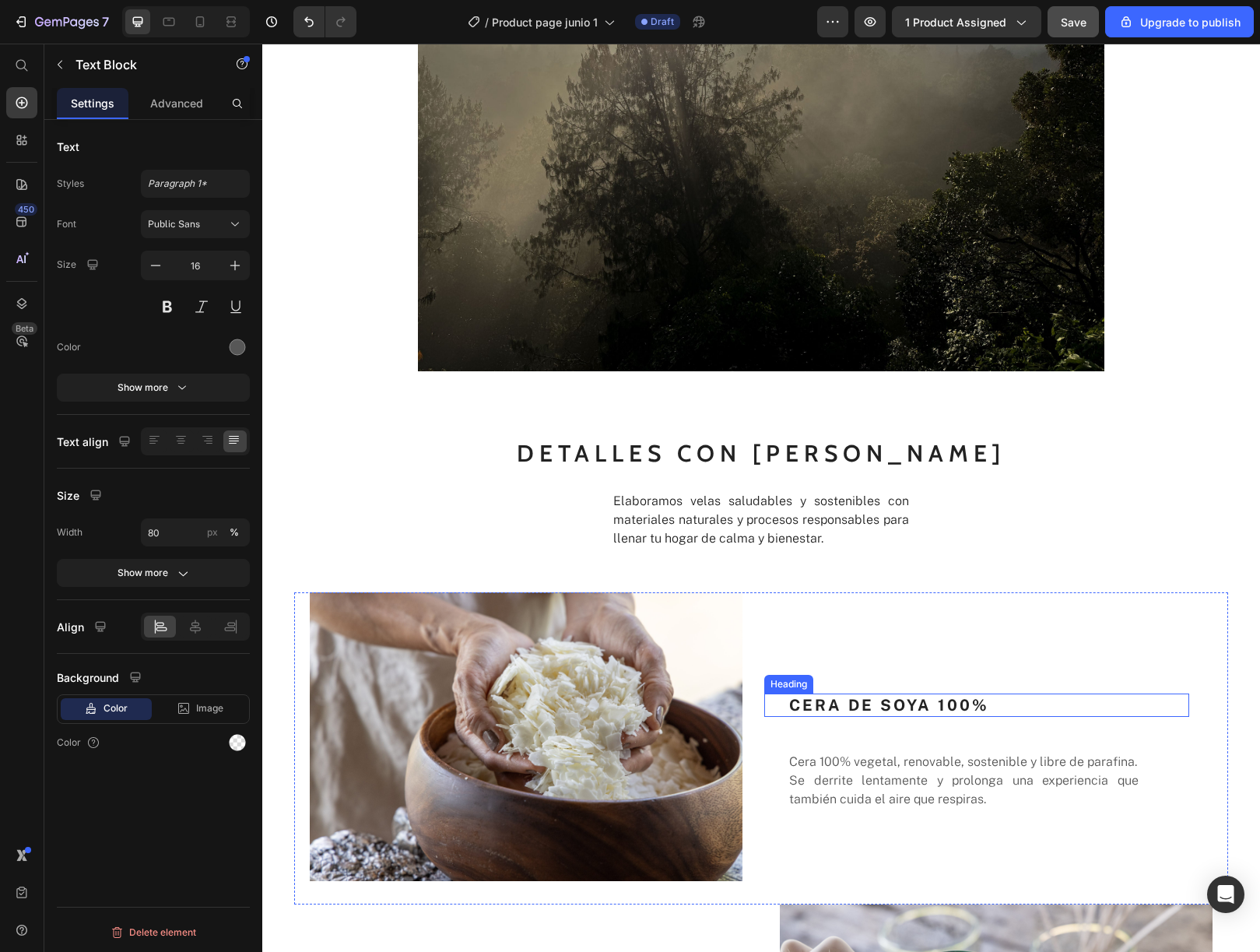 scroll, scrollTop: 2459, scrollLeft: 0, axis: vertical 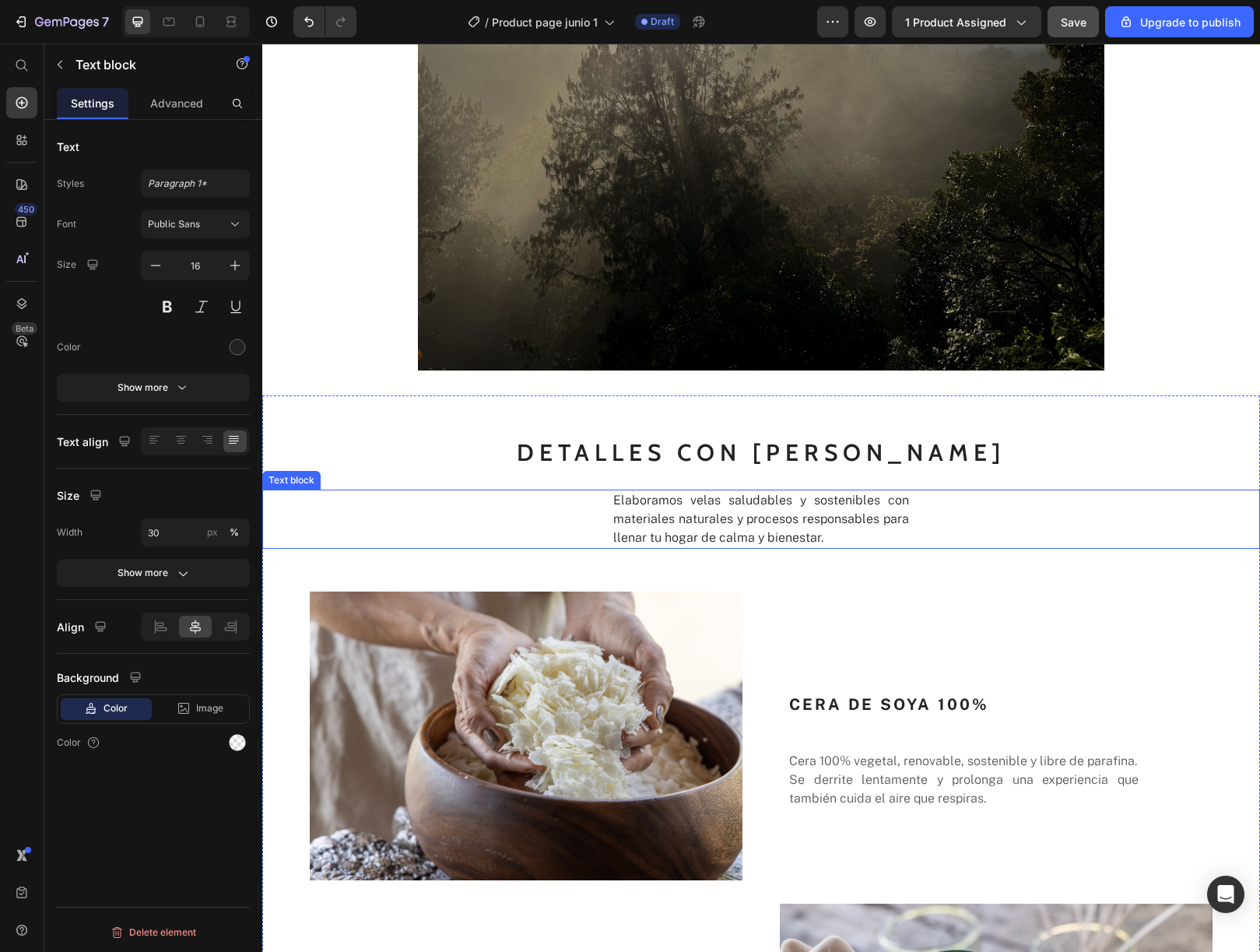 click on "Elaboramos velas saludables y sostenibles con materiales naturales y procesos responsables para llenar tu hogar de calma y bienestar." at bounding box center [761, 518] 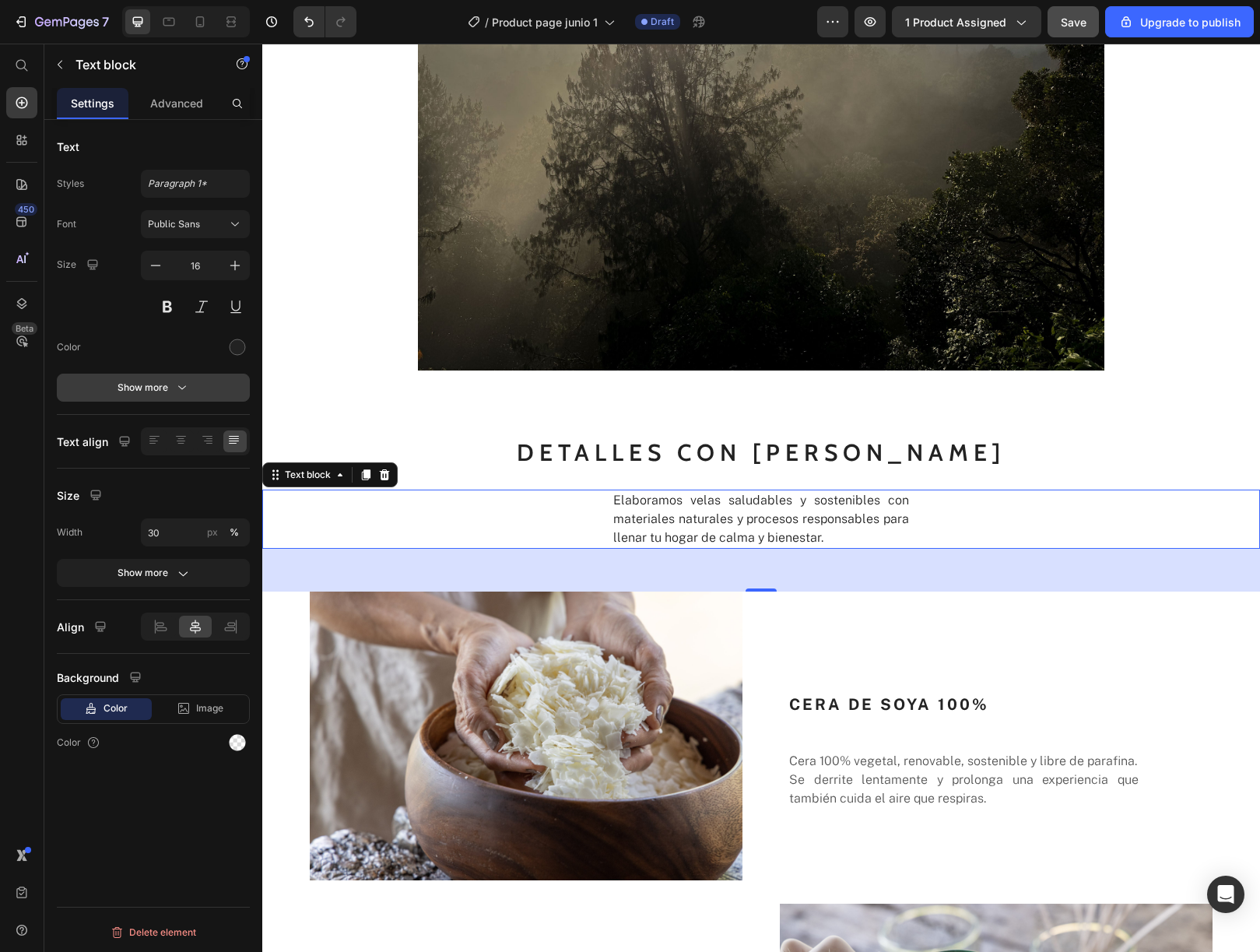 click on "Show more" at bounding box center (153, 388) 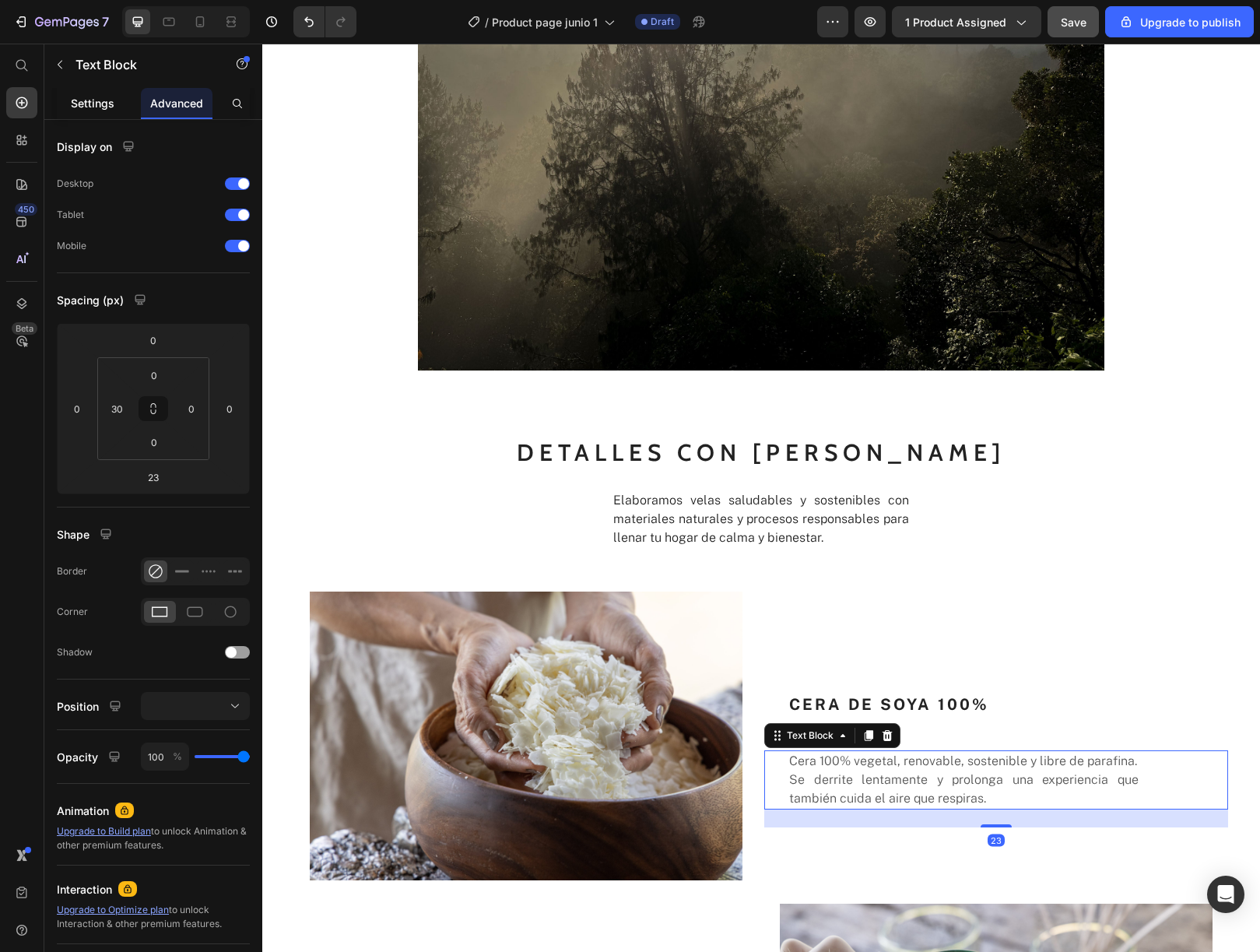 click on "Settings" at bounding box center (93, 103) 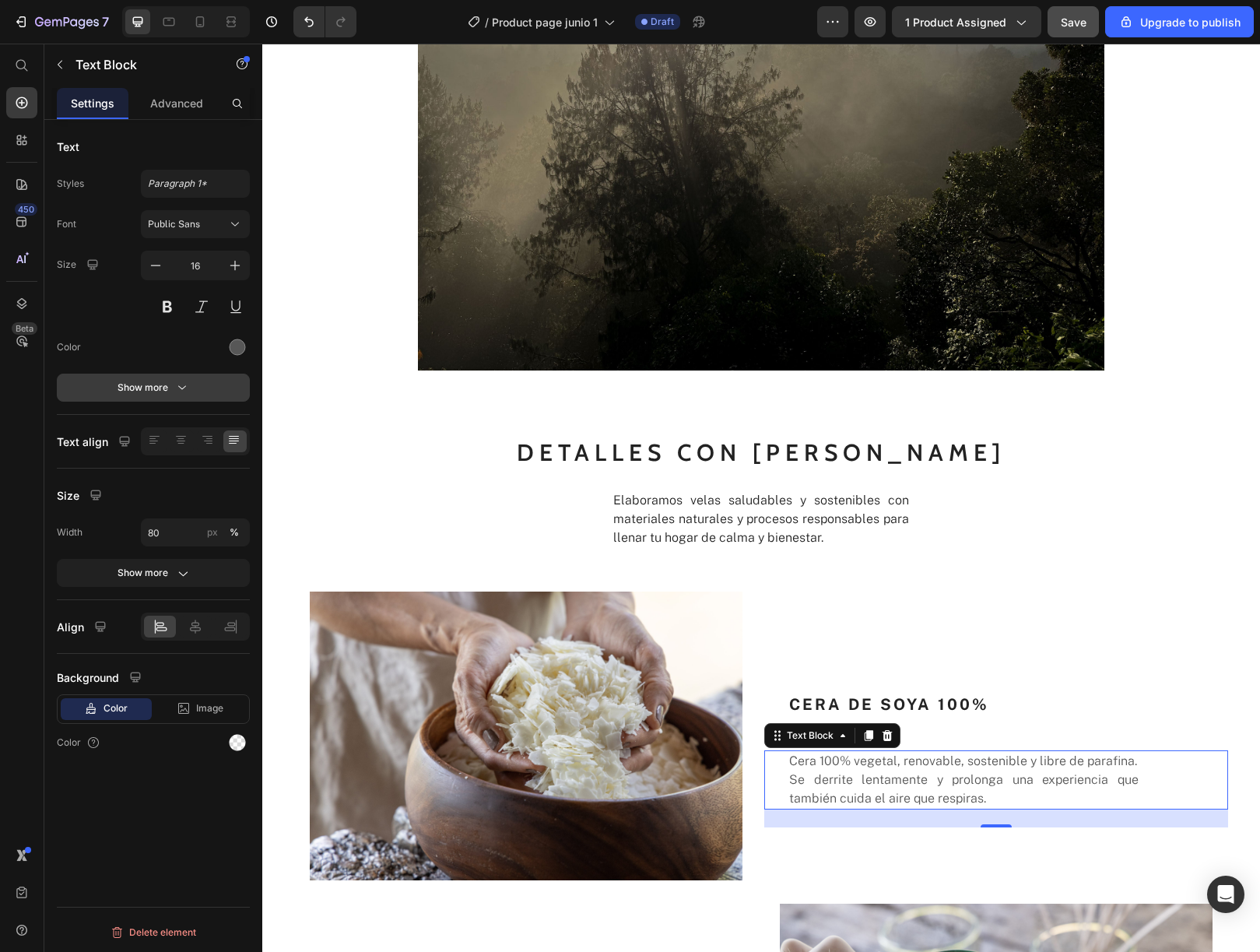 click on "Show more" at bounding box center (153, 388) 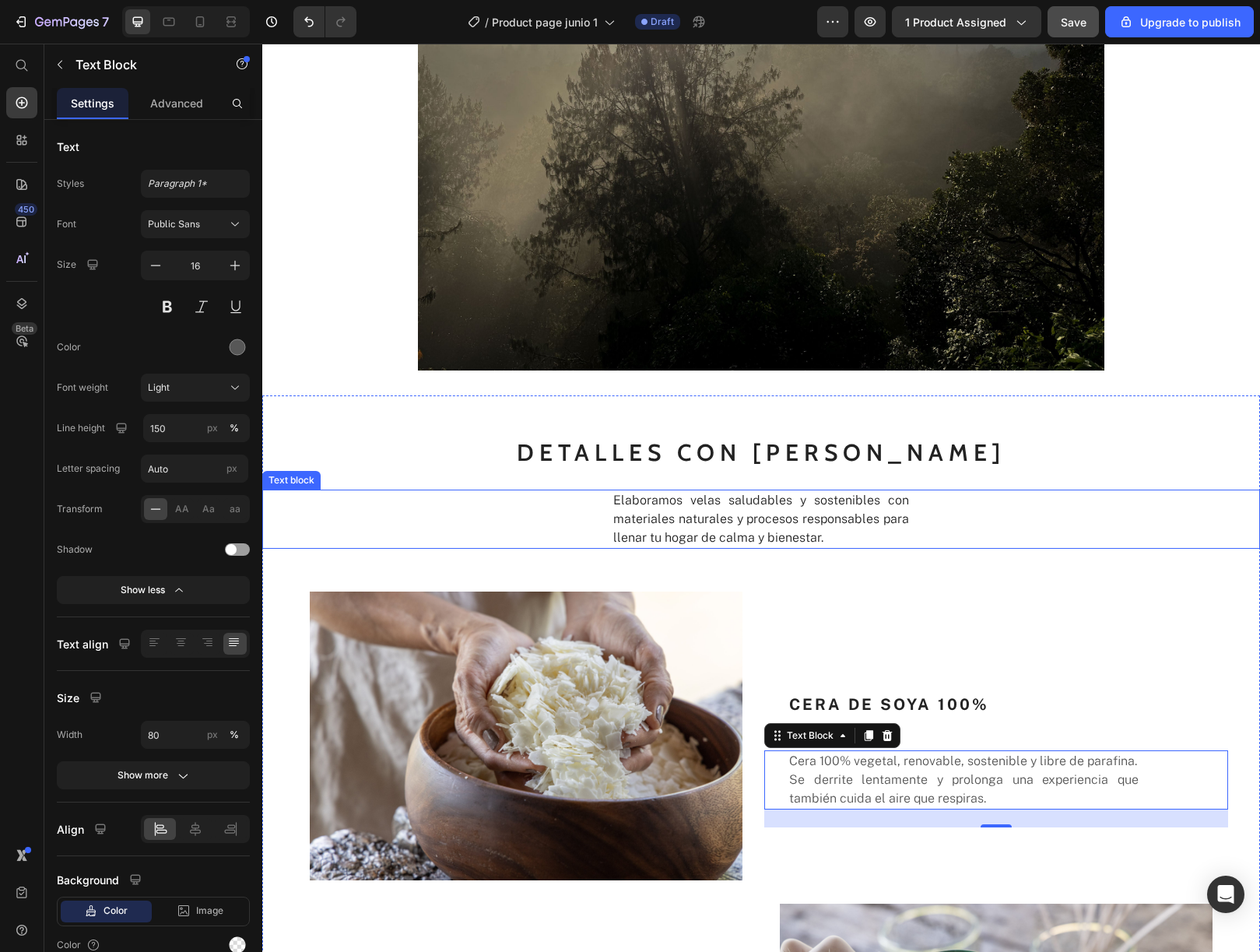 click on "DETALLES CON ALMA Text block Elaboramos velas saludables y sostenibles con materiales naturales y procesos responsables para llenar tu hogar de calma y bienestar. Text block Image CERA DE SOYA 100% Heading Cera 100% vegetal, renovable, sostenible y libre de parafina. Se derrite lentamente y prolonga una experiencia que también cuida el aire que respiras. Text Block   23 Row LLAMA LIMPIA Heading Nuestras velas llevan pabilos de algodón, sin metales ni residuos tóxicos. El resultado: una llama limpia, estable y [PERSON_NAME] que respeta el aire de tus espacios. Text Block Image Row Image REUTILIZABLE Heading Nace y renace un pieza [PERSON_NAME] rotos, fuego y manos artesanales. Hechos para perdurar. Text Block Row PORTAVASOS Y TAPA Heading Nace y renace un pieza [PERSON_NAME] rotos, fuego y manos artesanales. Hechos para perdurar. Text Block Image Row" at bounding box center (761, 1138) 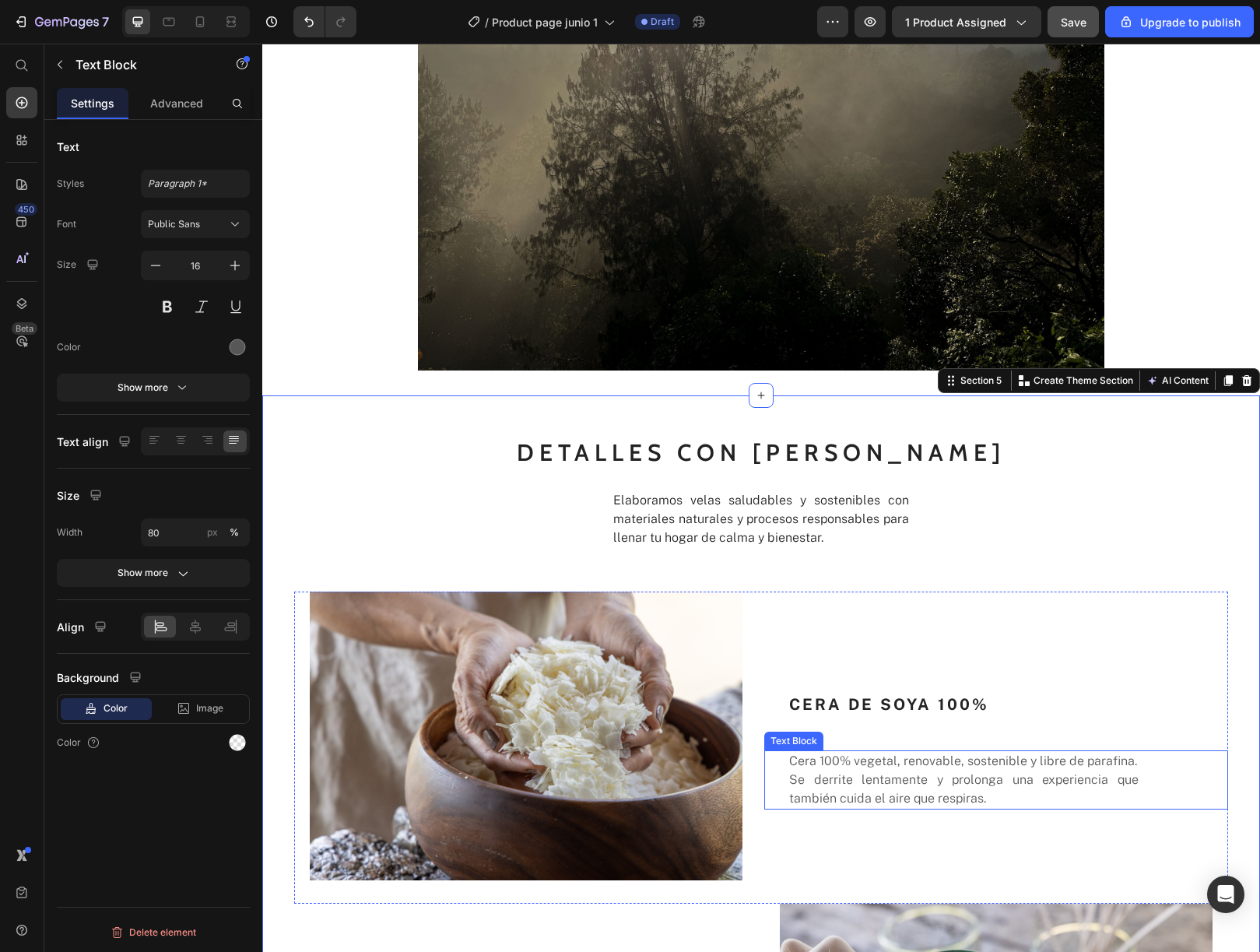 click on "Cera 100% vegetal, renovable, sostenible y libre de parafina. Se derrite lentamente y prolonga una experiencia que también cuida el aire que respiras." at bounding box center (963, 780) 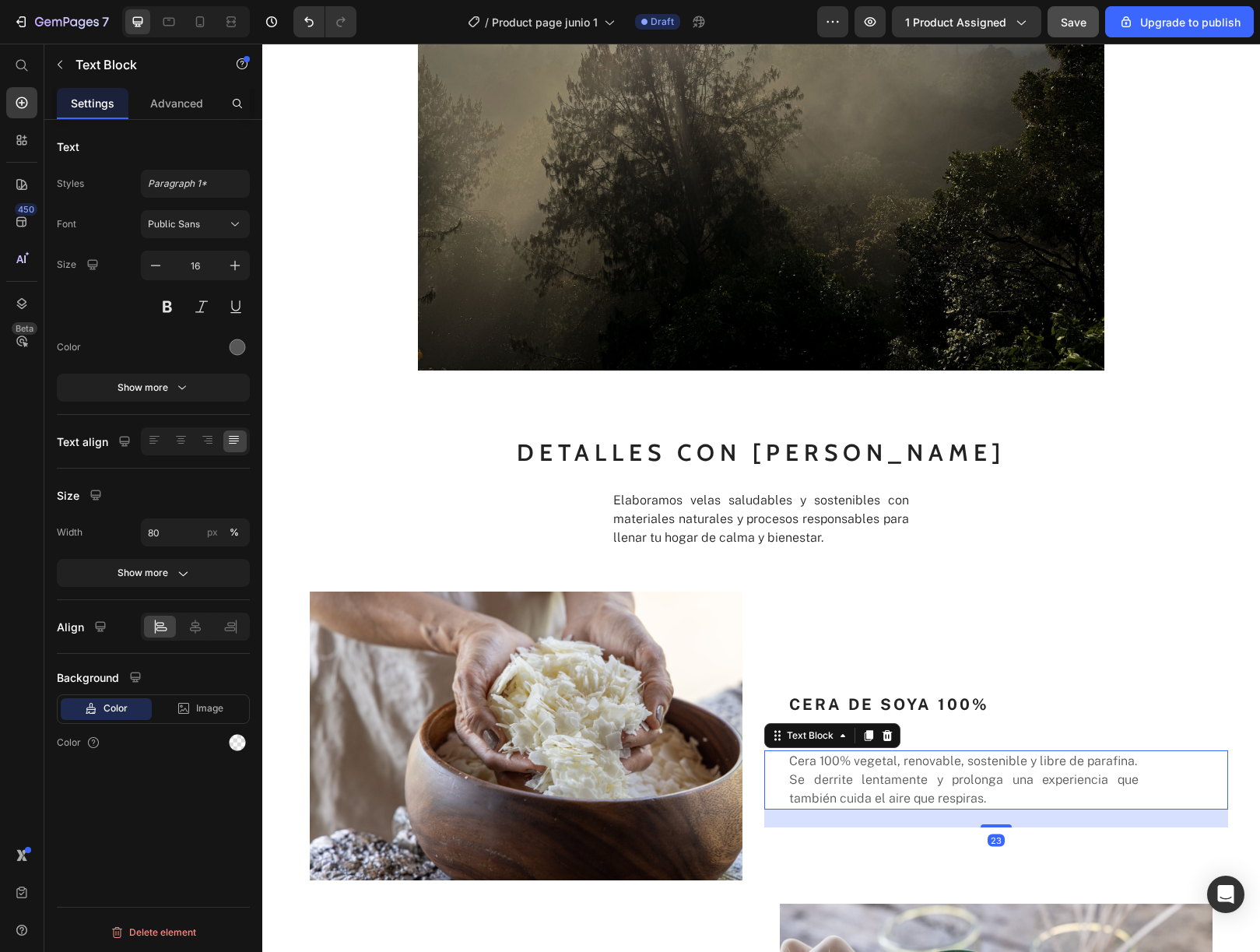 click on "Cera 100% vegetal, renovable, sostenible y libre de parafina. Se derrite lentamente y prolonga una experiencia que también cuida el aire que respiras." at bounding box center [963, 780] 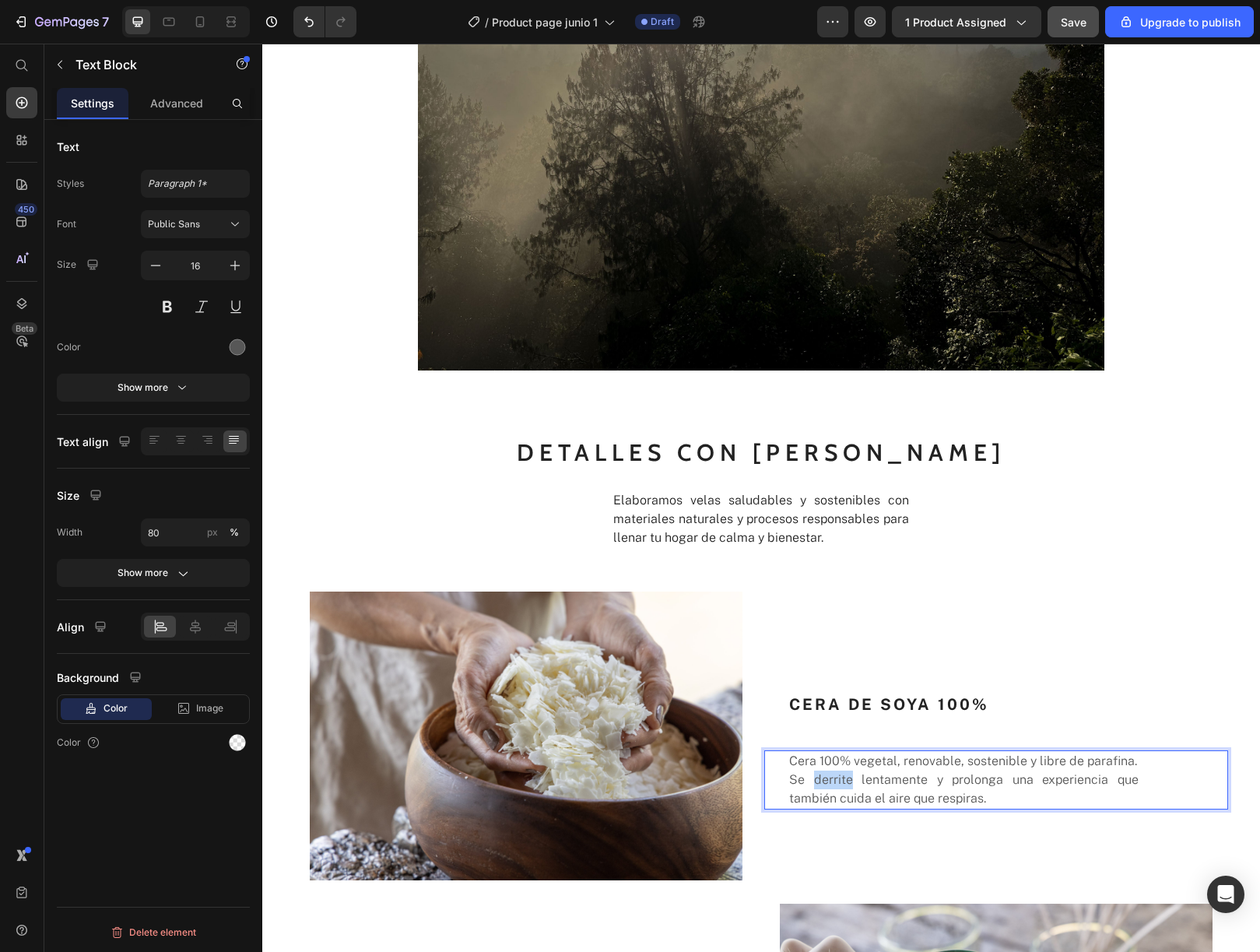click on "Cera 100% vegetal, renovable, sostenible y libre de parafina. Se derrite lentamente y prolonga una experiencia que también cuida el aire que respiras." at bounding box center [963, 780] 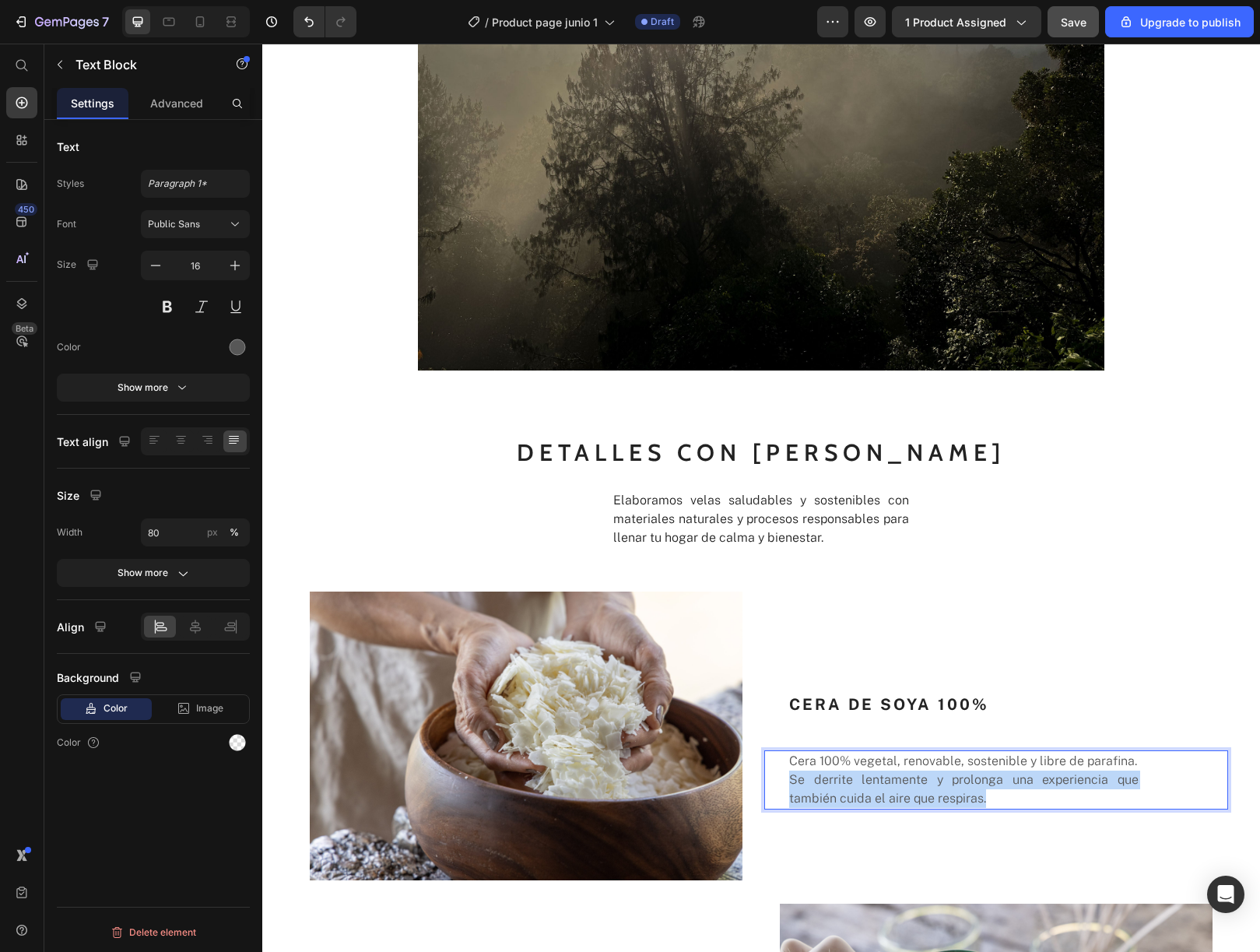 click on "Cera 100% vegetal, renovable, sostenible y libre de parafina. Se derrite lentamente y prolonga una experiencia que también cuida el aire que respiras." at bounding box center [963, 780] 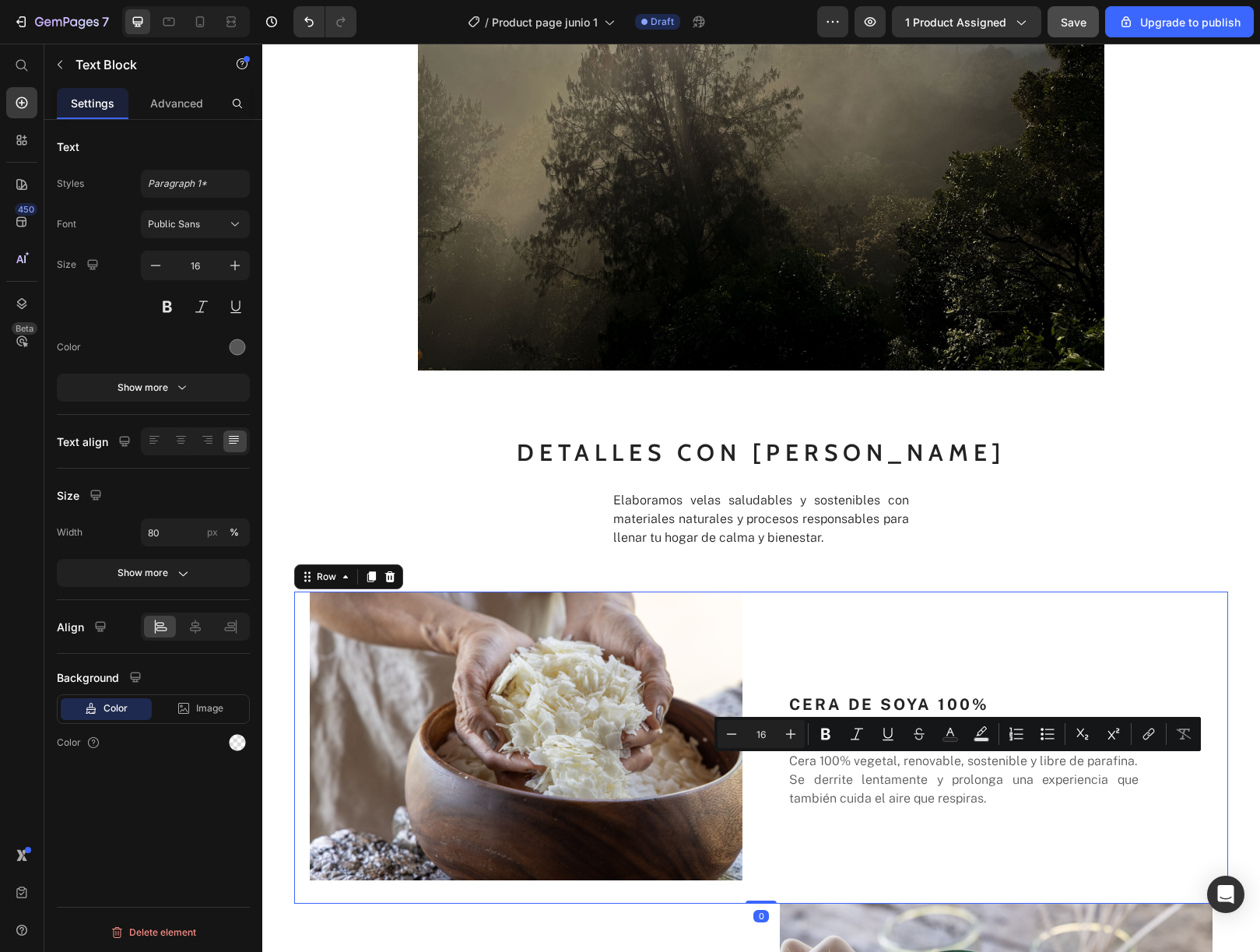 click on "CERA DE SOYA 100% Heading Cera 100% vegetal, renovable, sostenible y libre de parafina. Se derrite lentamente y prolonga una experiencia que también cuida el aire que respiras. Text Block" at bounding box center [996, 747] 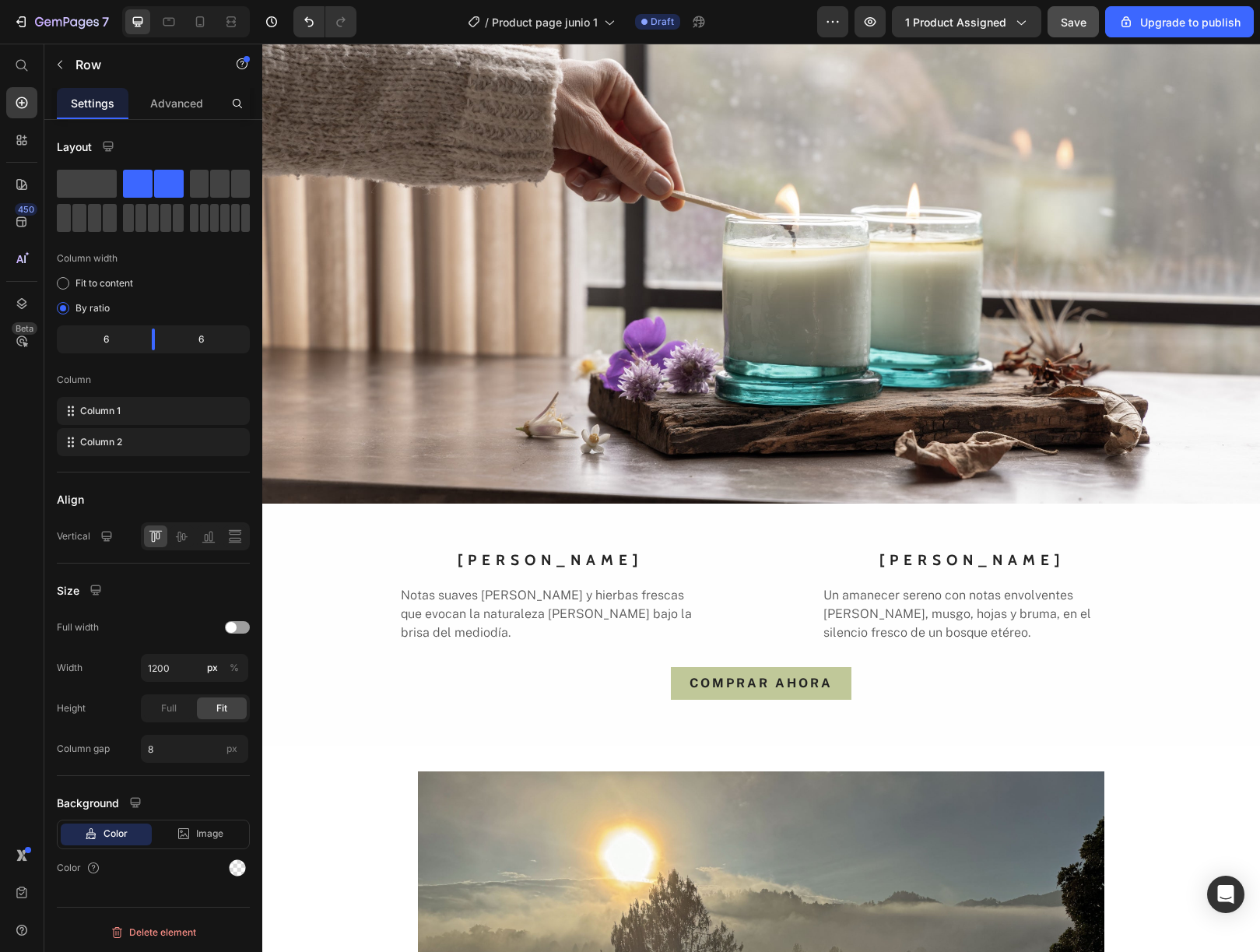 scroll, scrollTop: 1512, scrollLeft: 0, axis: vertical 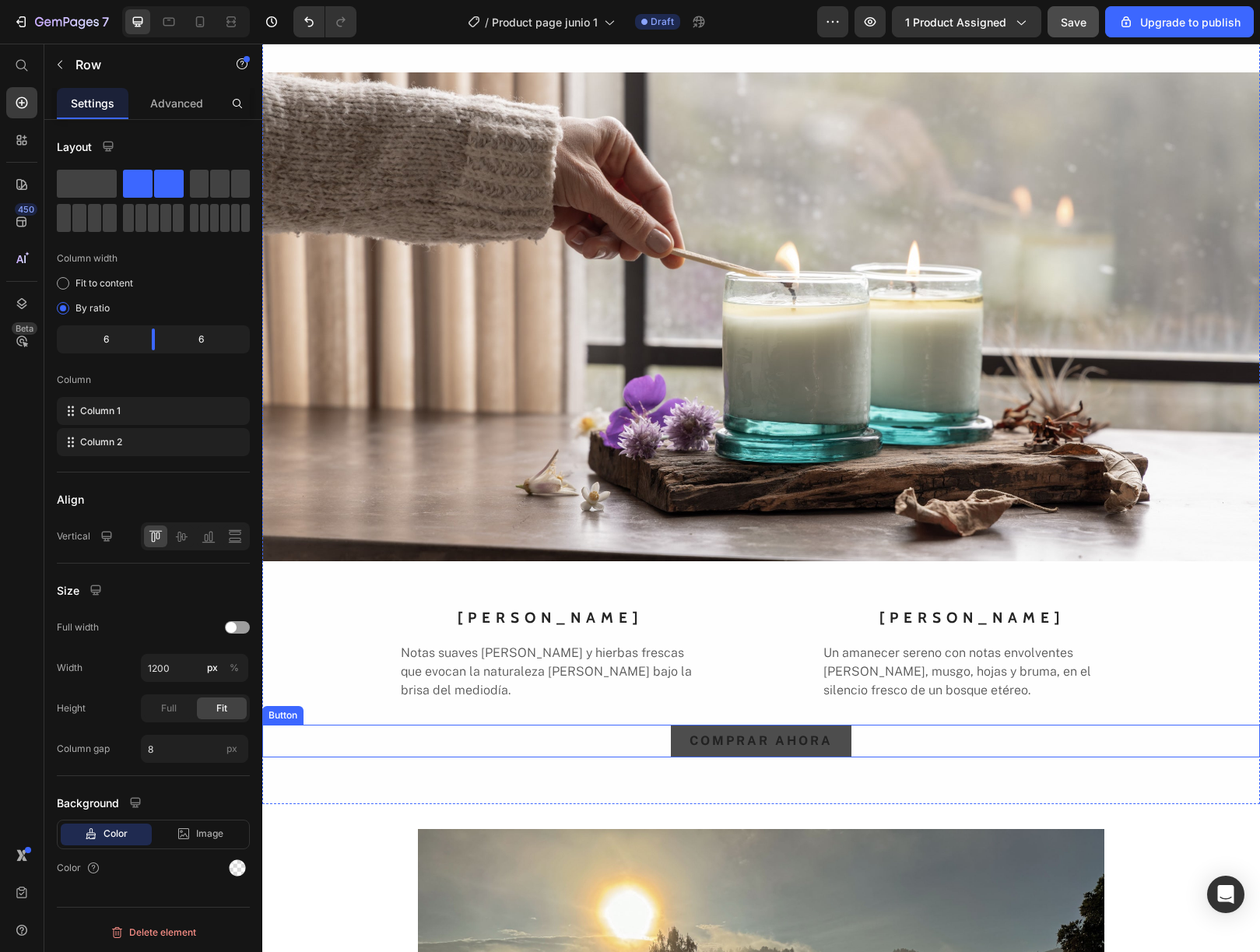 click on "COMPRAR AHORA" at bounding box center (761, 741) 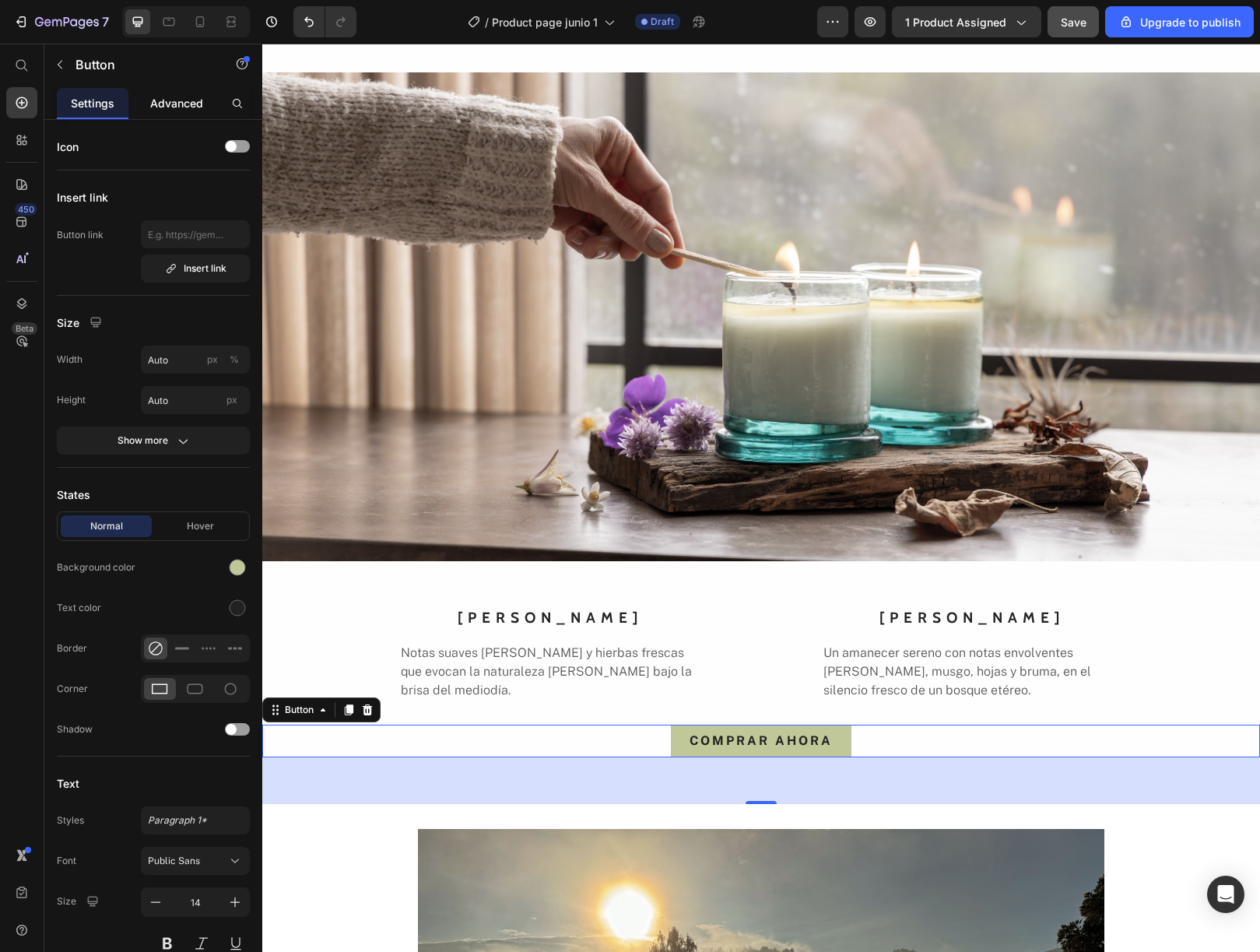 click on "Advanced" 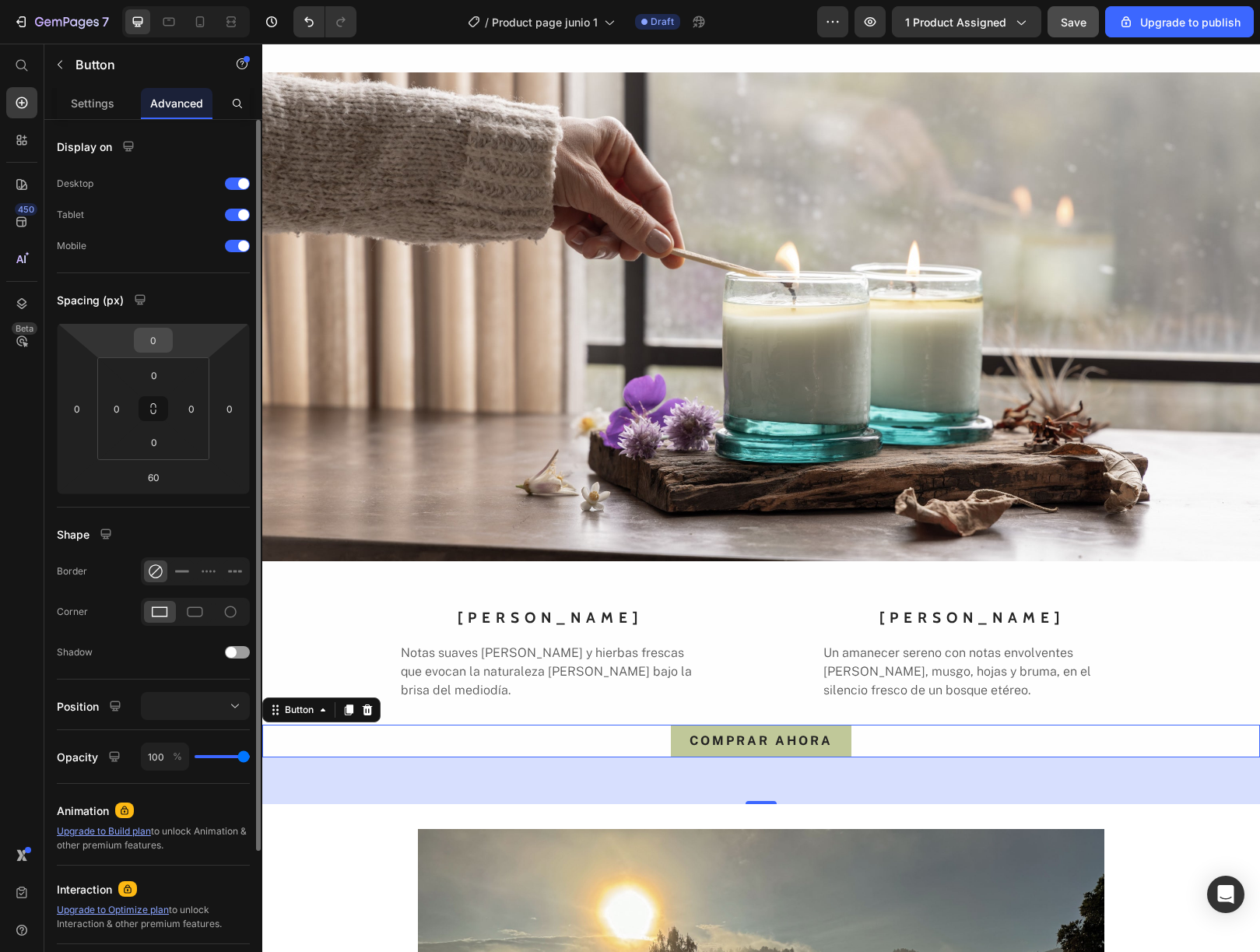 click on "0" at bounding box center [153, 340] 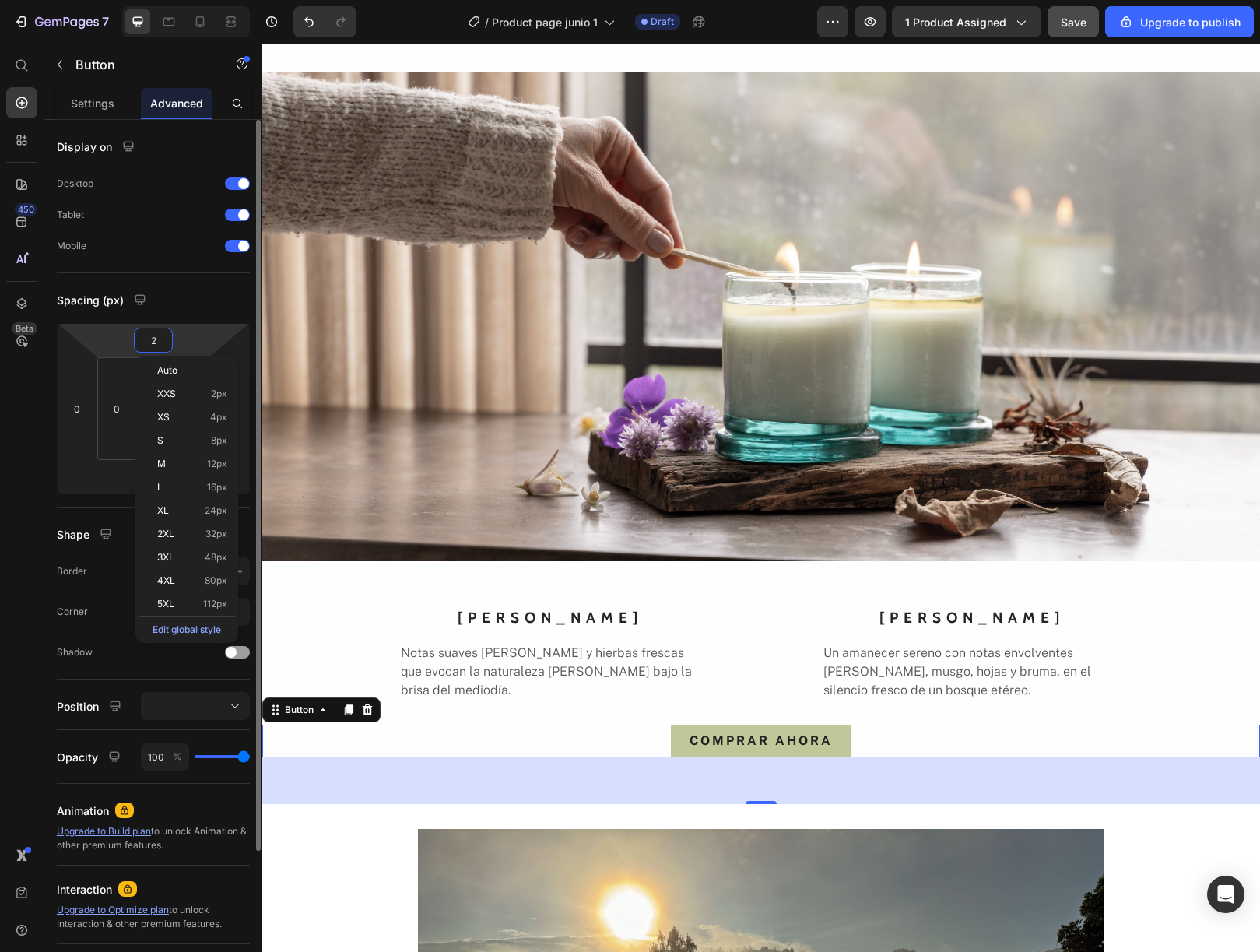 type on "20" 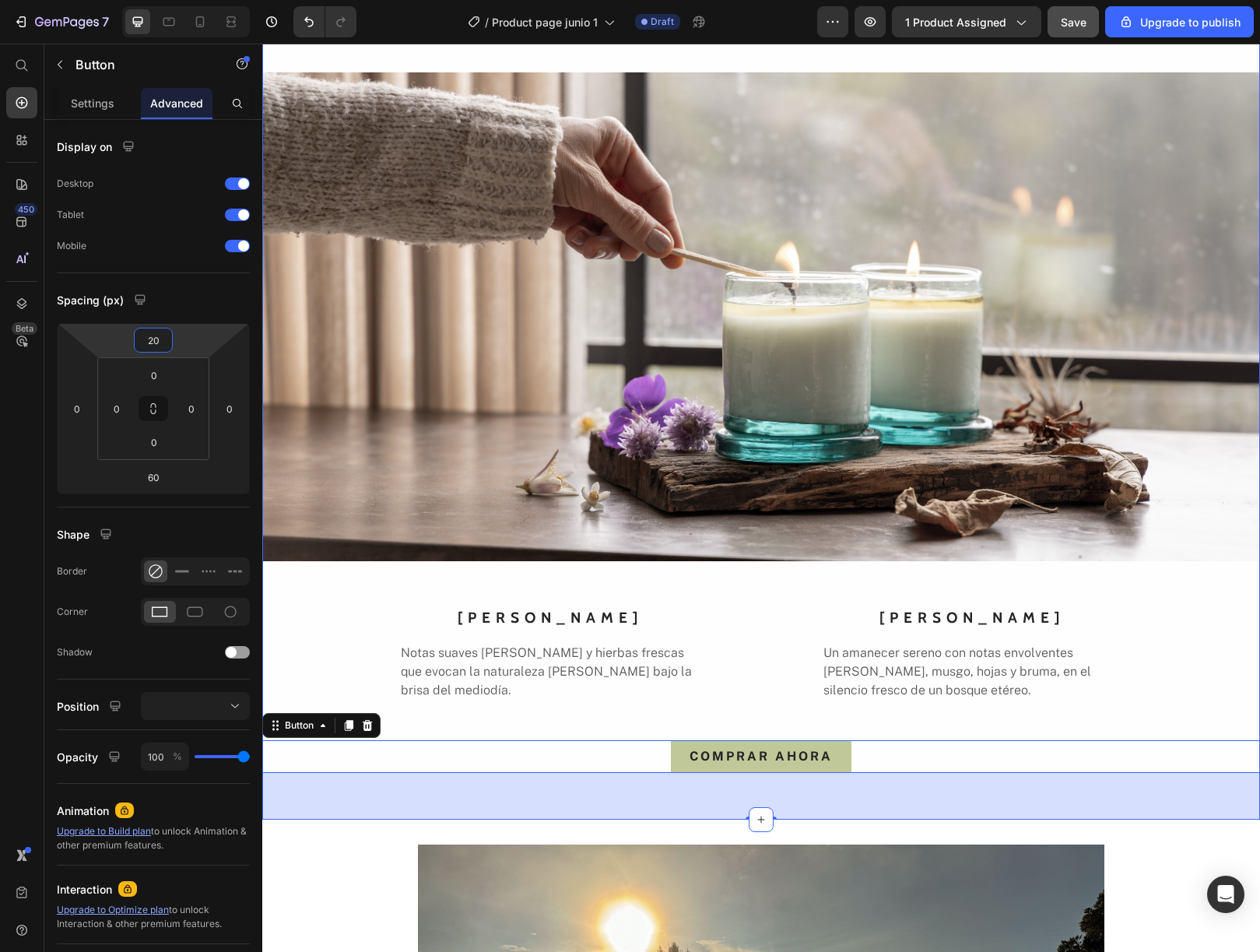 click on "[PERSON_NAME] Text block Notas suaves [PERSON_NAME] y hierbas frescas que evocan la naturaleza [PERSON_NAME] bajo la brisa del mediodía. Text block" at bounding box center (549, 666) 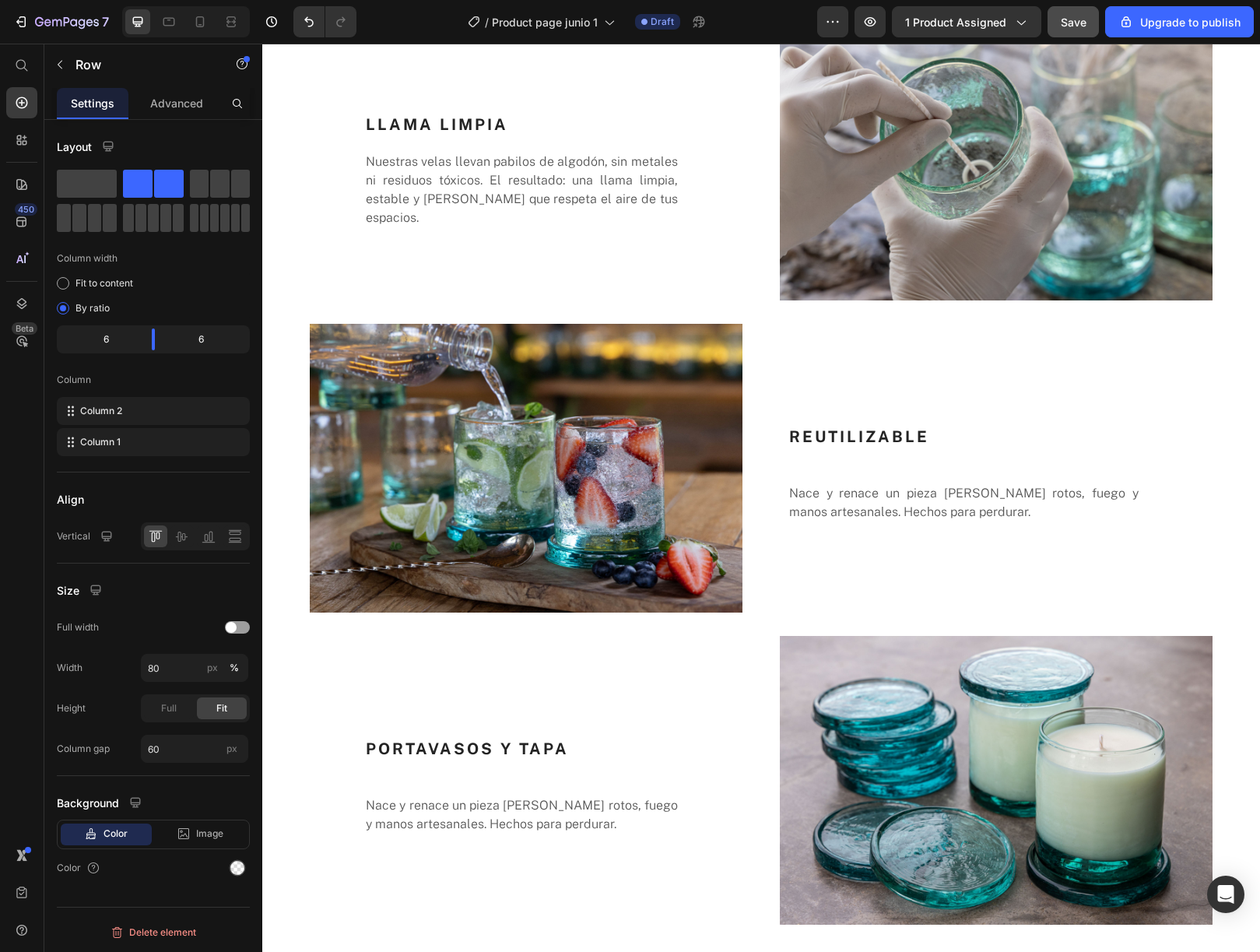 scroll, scrollTop: 3388, scrollLeft: 0, axis: vertical 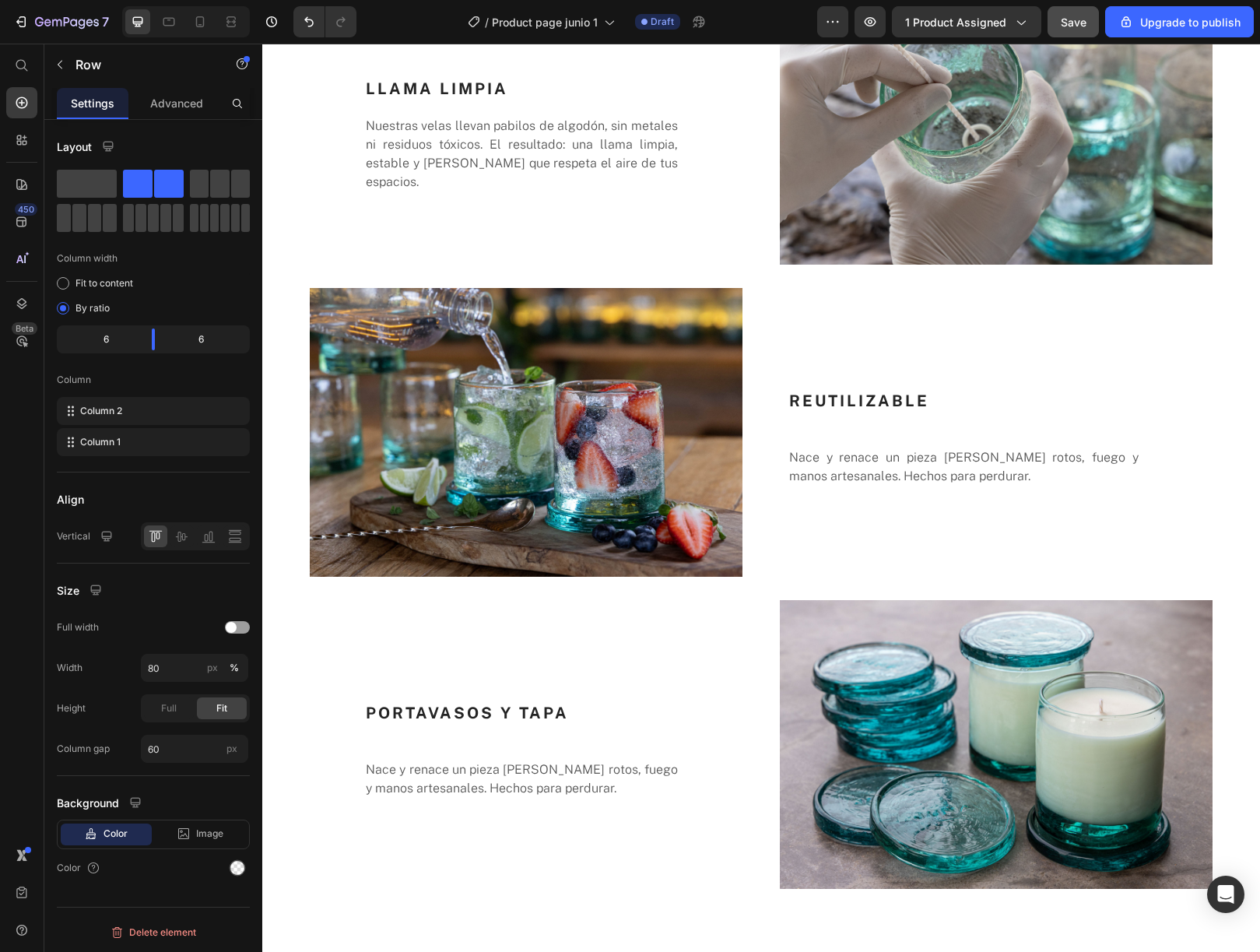 click on "REUTILIZABLE" at bounding box center (988, 401) 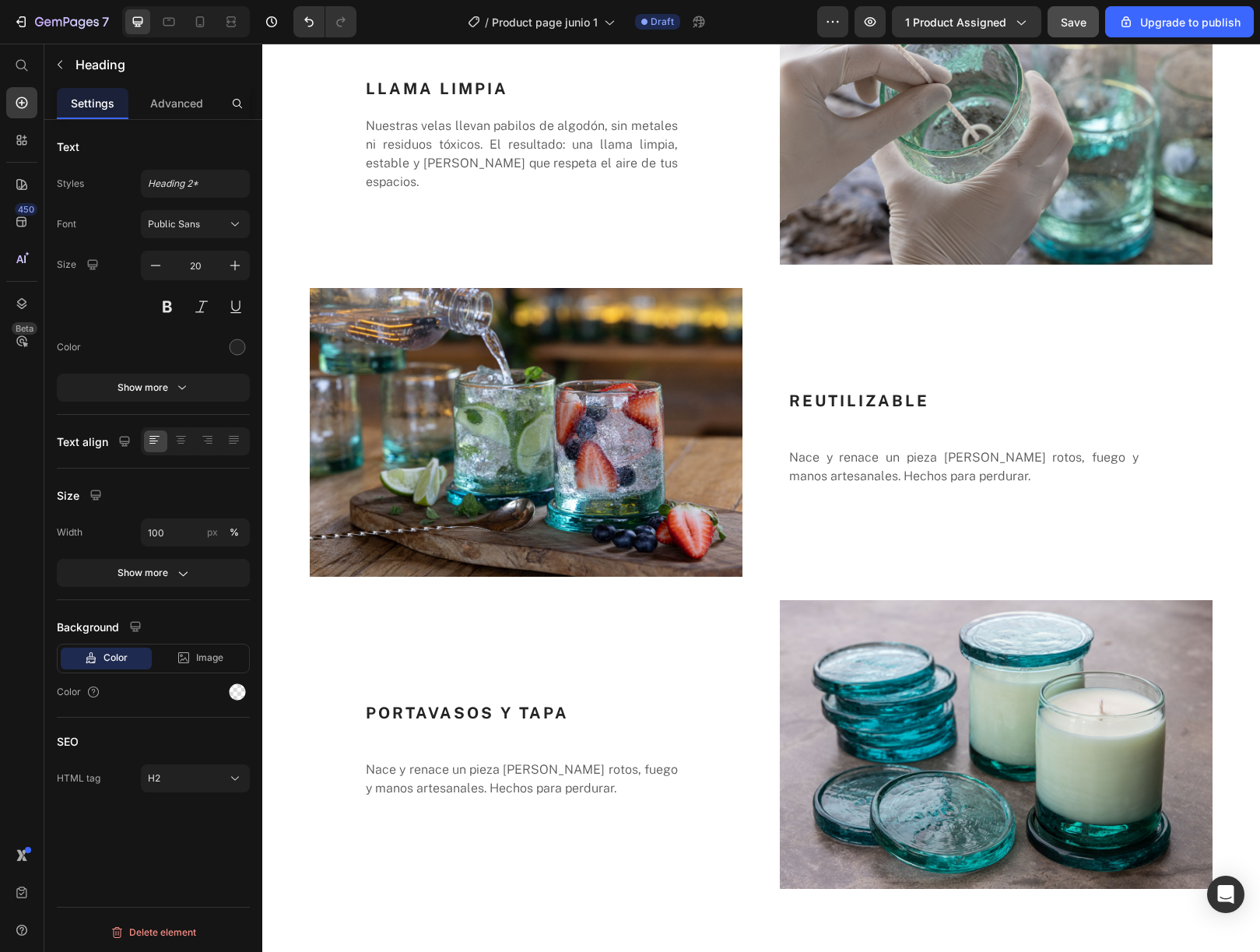click on "REUTILIZABLE" at bounding box center [988, 401] 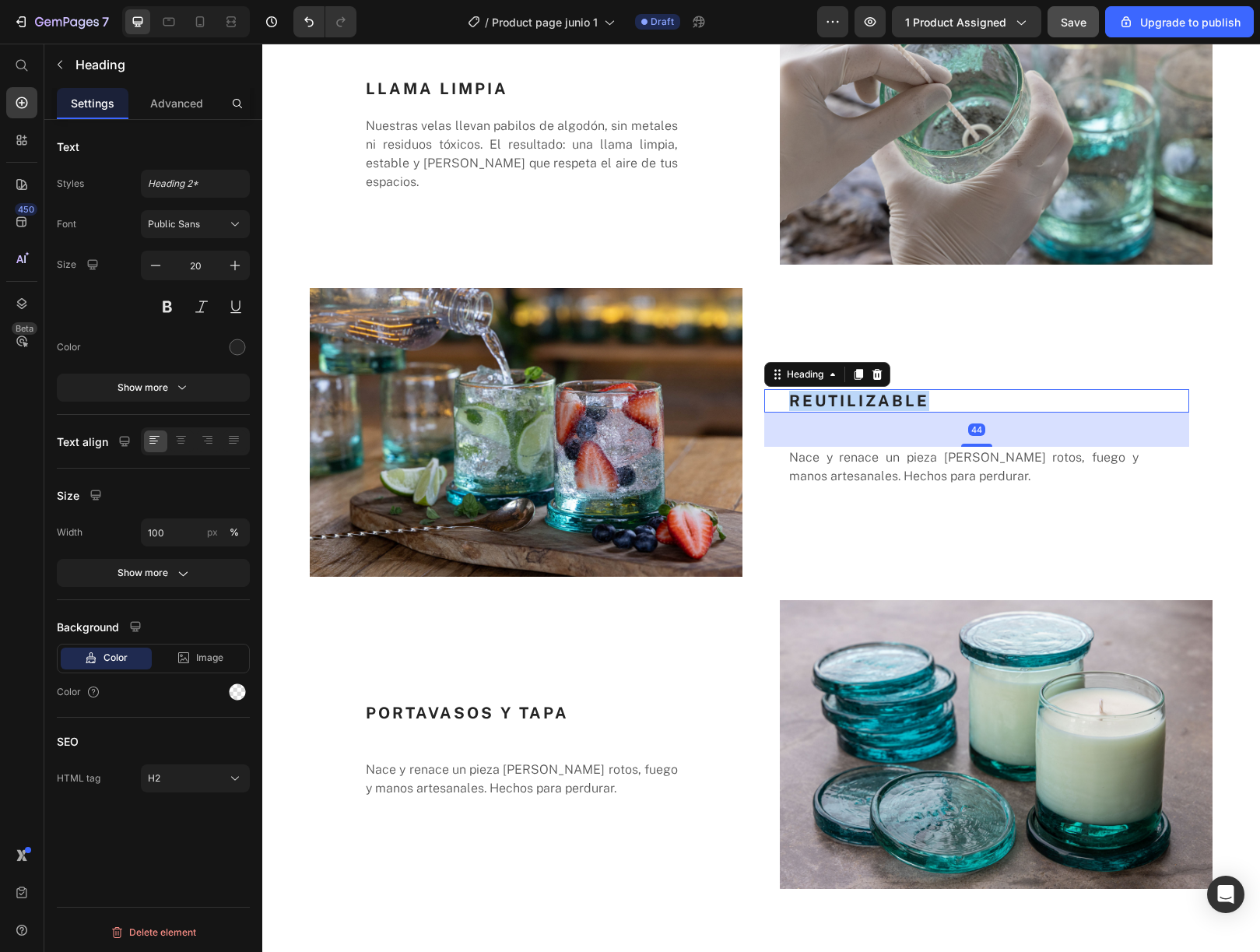 click on "REUTILIZABLE" at bounding box center [988, 401] 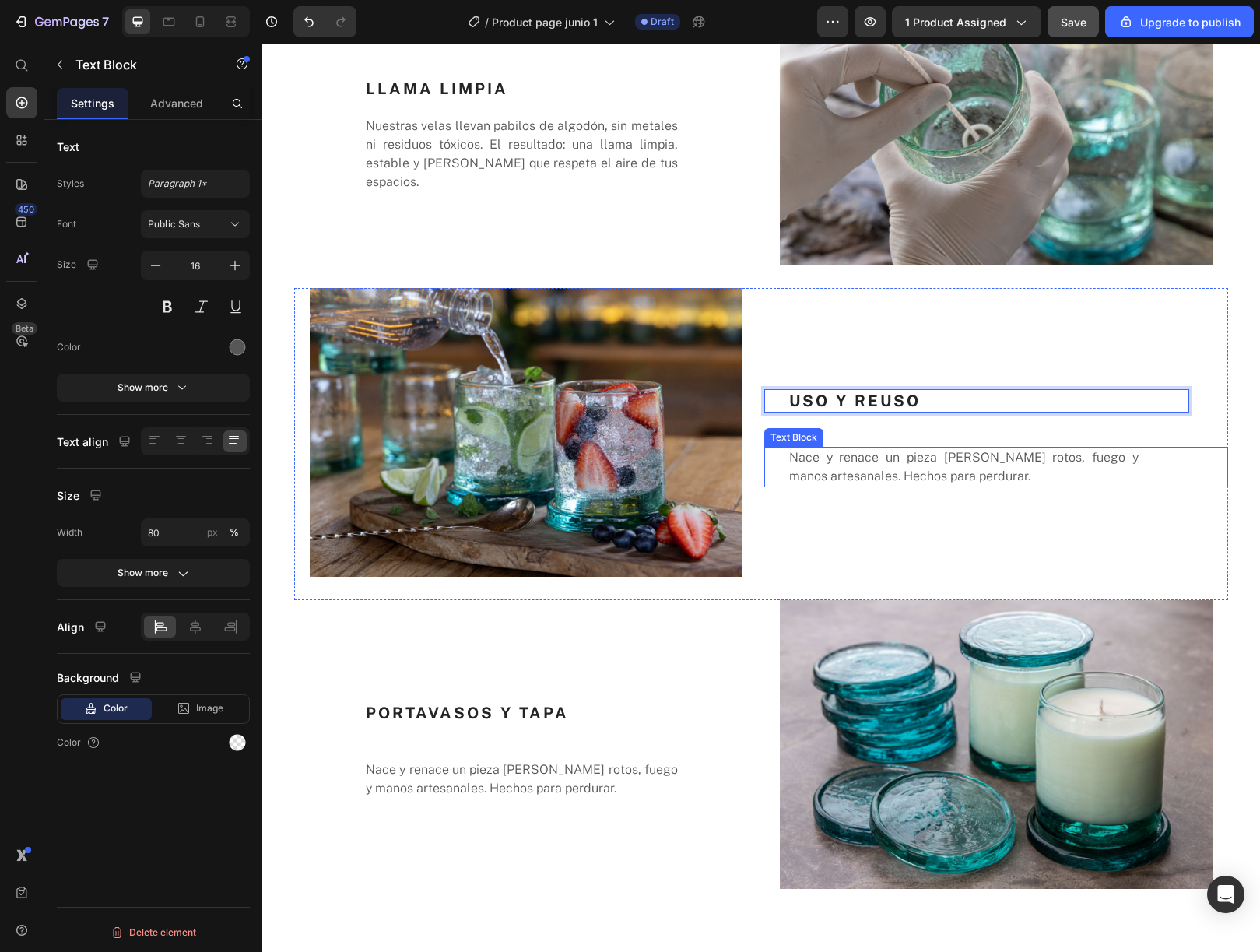 click on "Nace y renace un pieza [PERSON_NAME] rotos, fuego y manos artesanales. Hechos para perdurar." at bounding box center [963, 467] 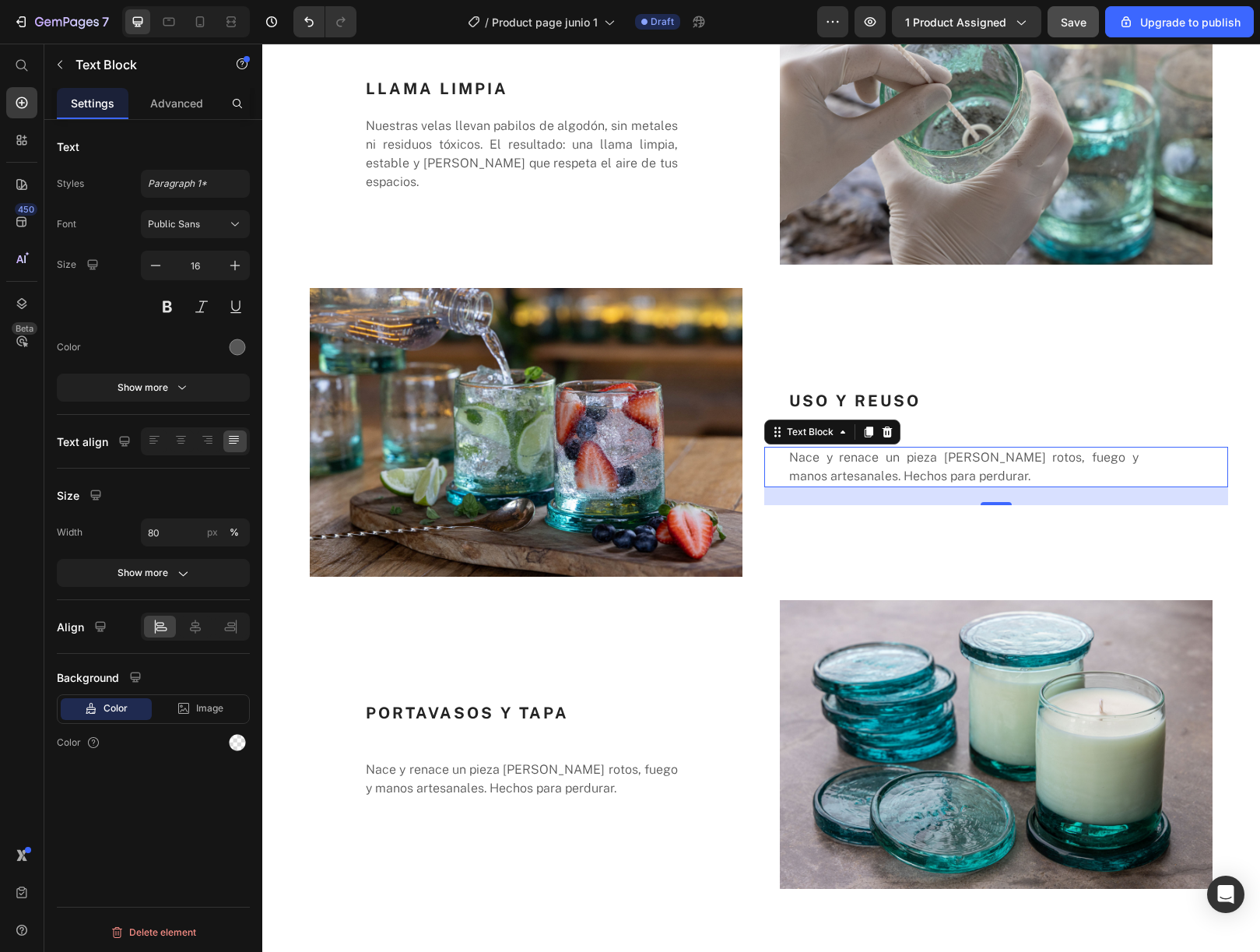 click on "USO Y REUSO" at bounding box center (988, 401) 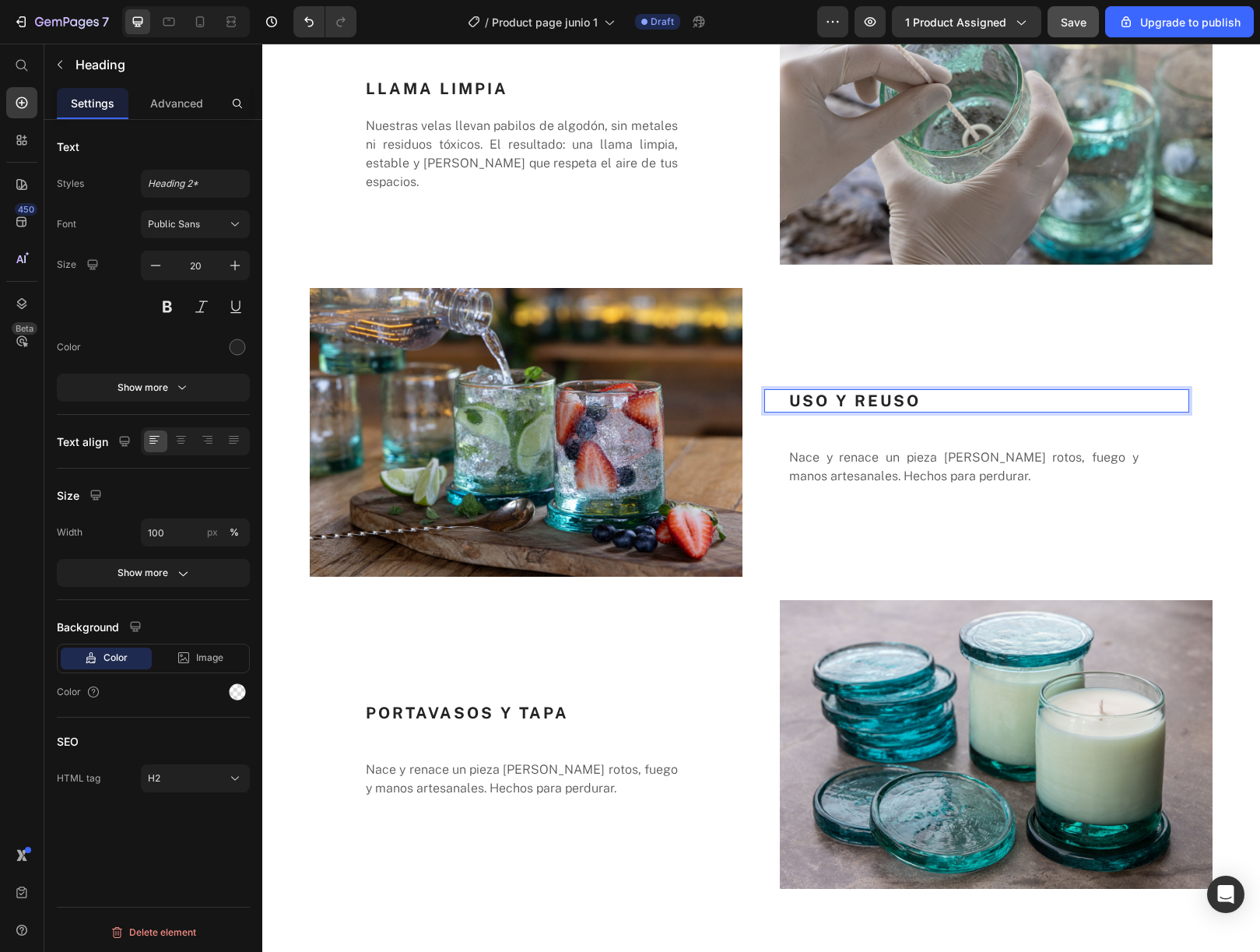 click on "USO Y REUSO" at bounding box center [988, 401] 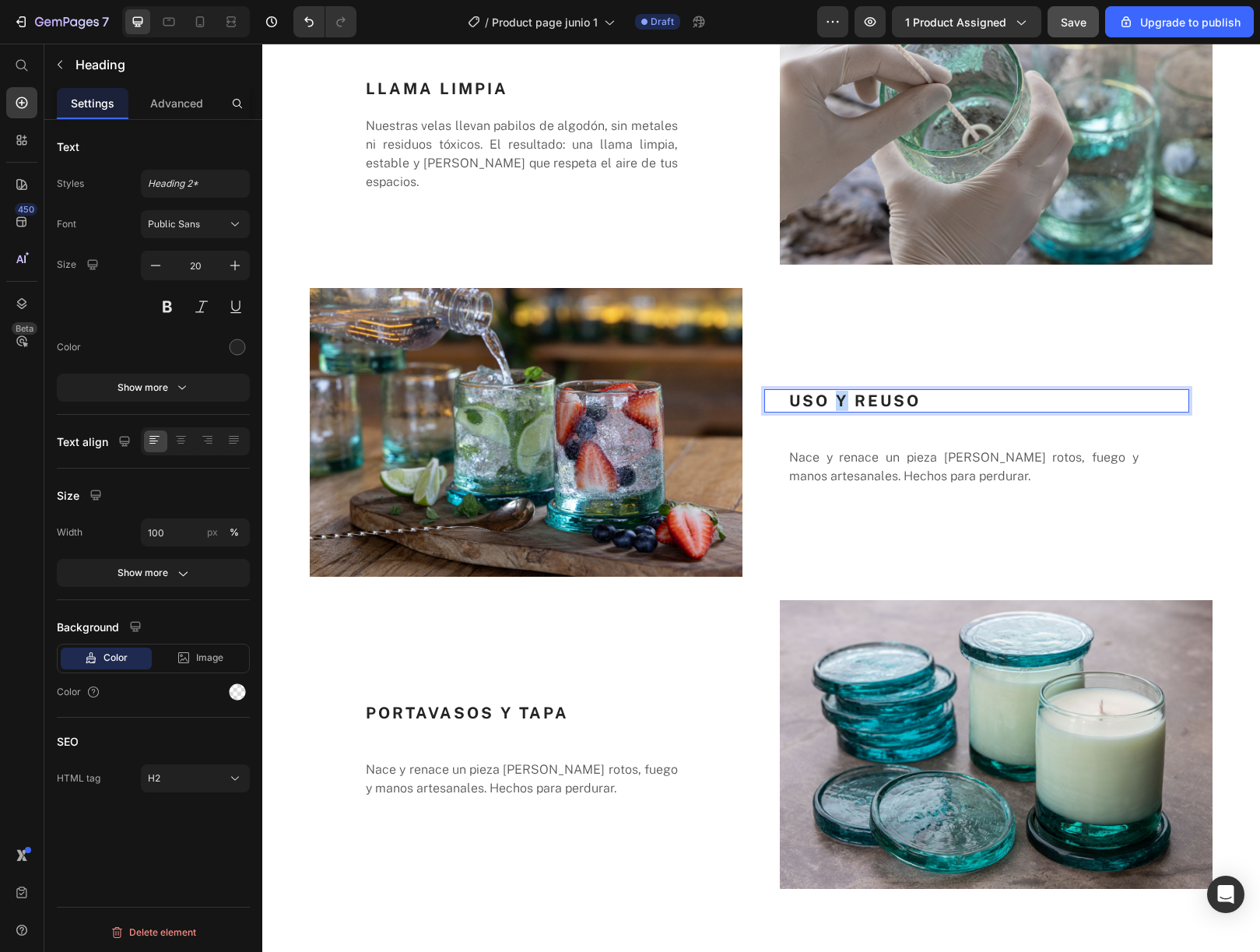 click on "USO Y REUSO" at bounding box center (988, 401) 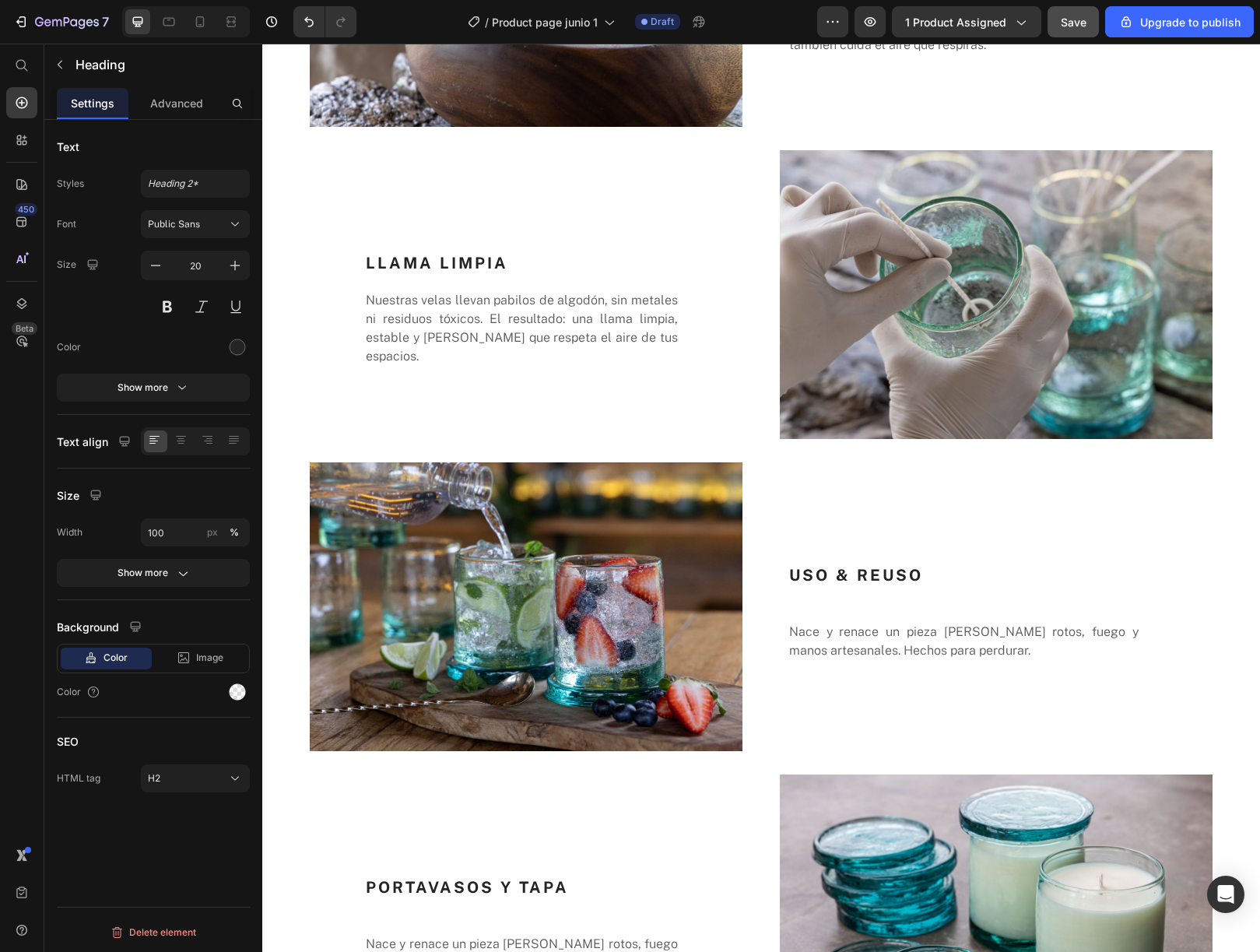 scroll, scrollTop: 3212, scrollLeft: 0, axis: vertical 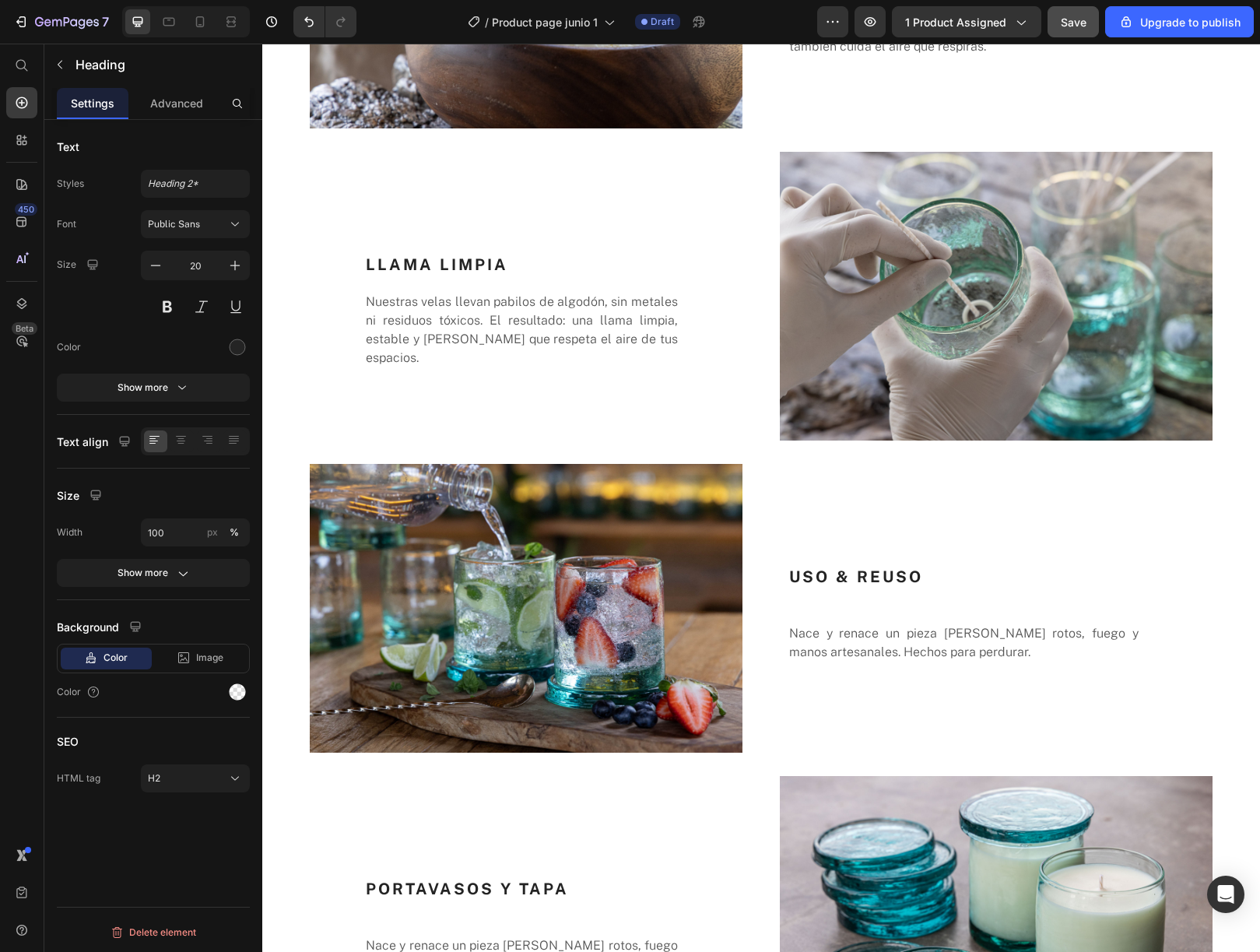 click on "USO & REUSO" at bounding box center [988, 577] 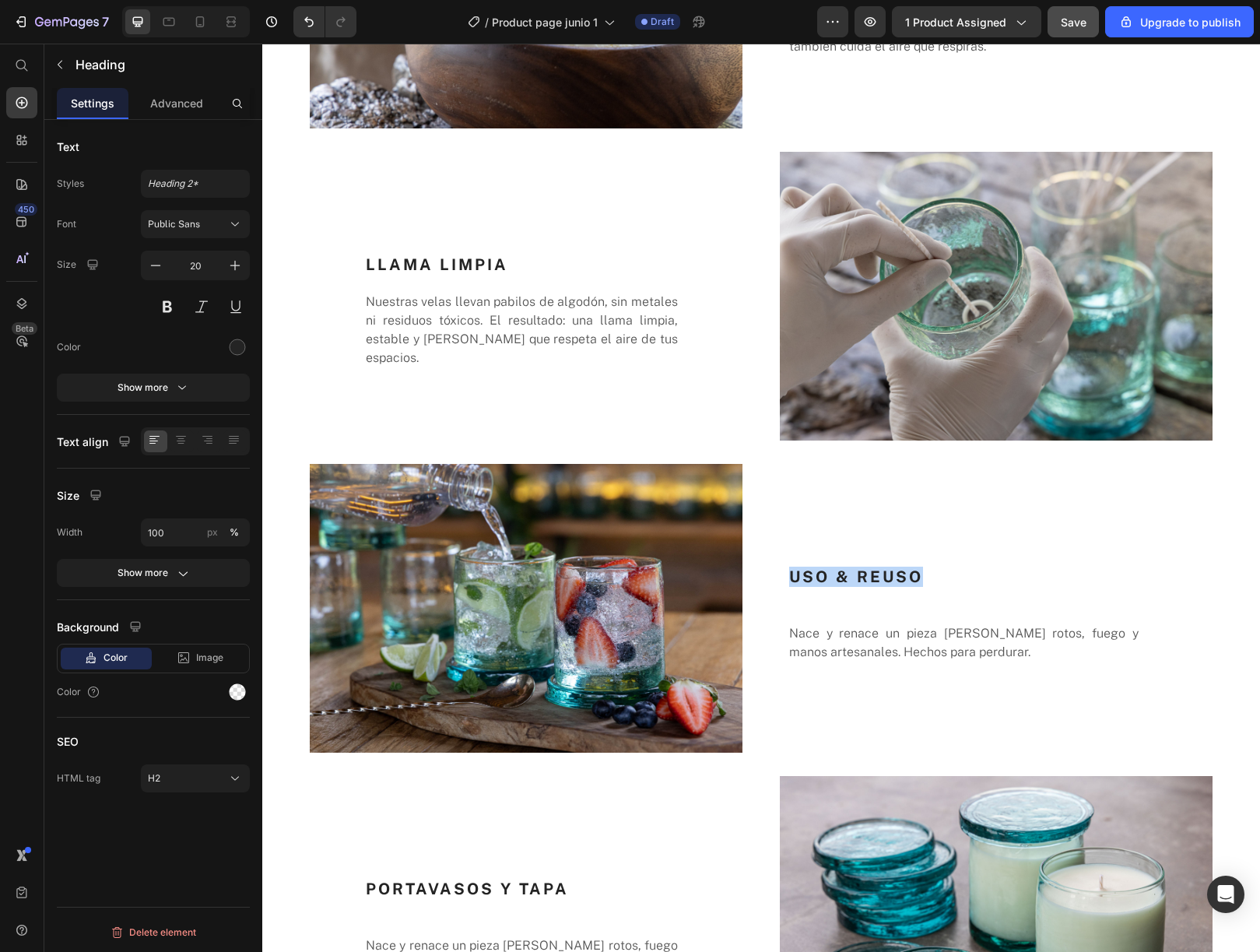click on "USO & REUSO" at bounding box center [988, 577] 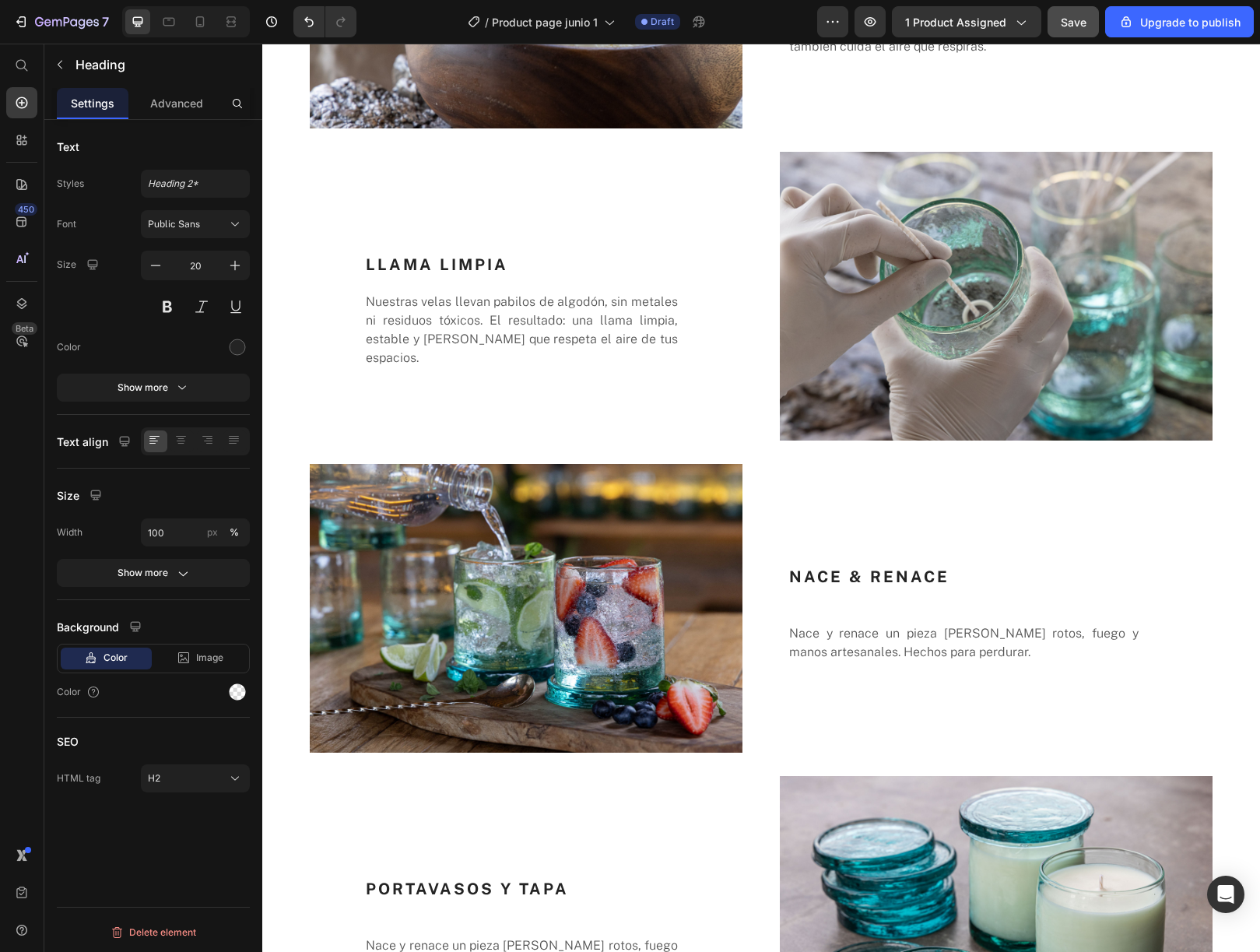 click on "Nace y renace un pieza [PERSON_NAME] rotos, fuego y manos artesanales. Hechos para perdurar." at bounding box center [963, 643] 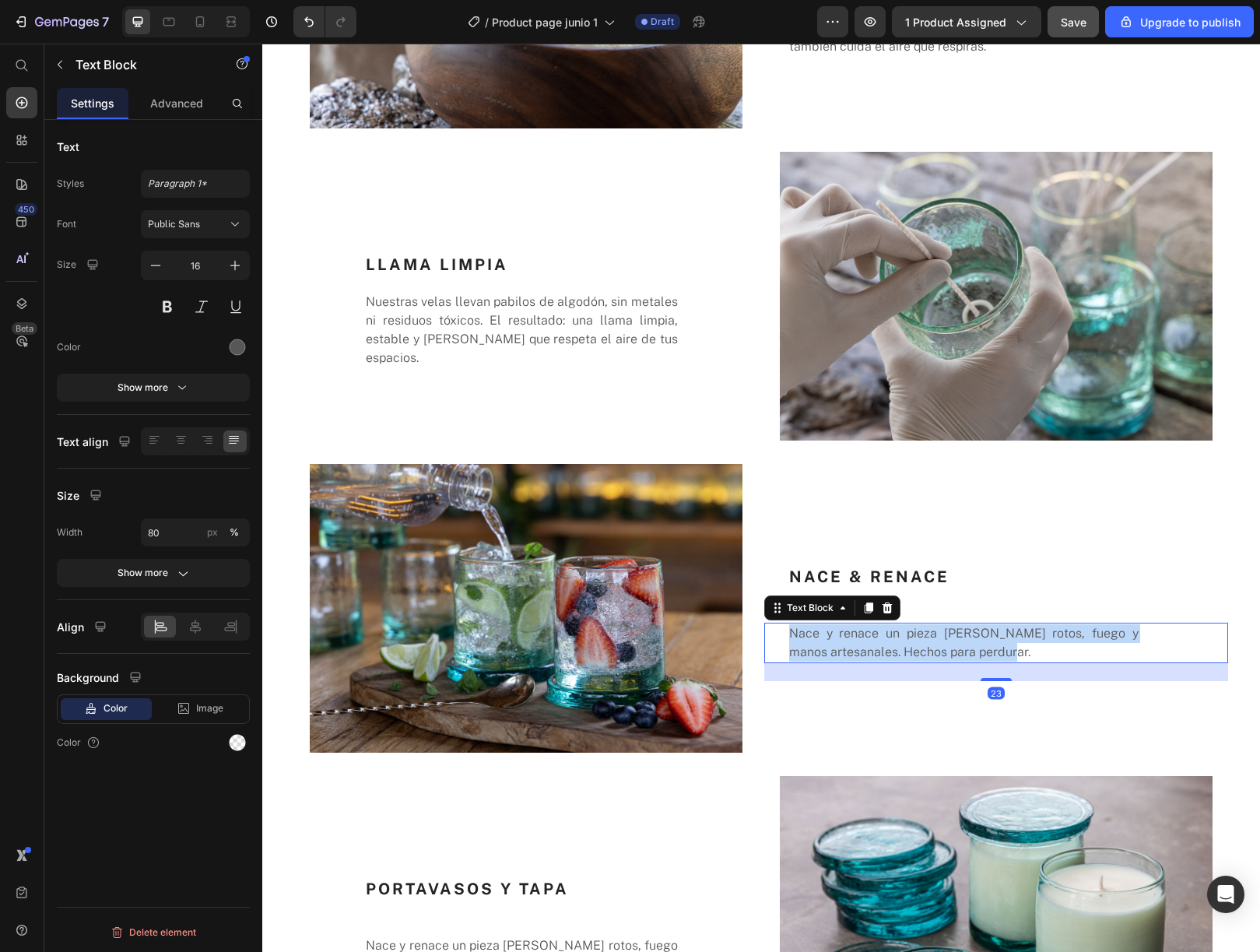 click on "Nace y renace un pieza [PERSON_NAME] rotos, fuego y manos artesanales. Hechos para perdurar." at bounding box center (963, 643) 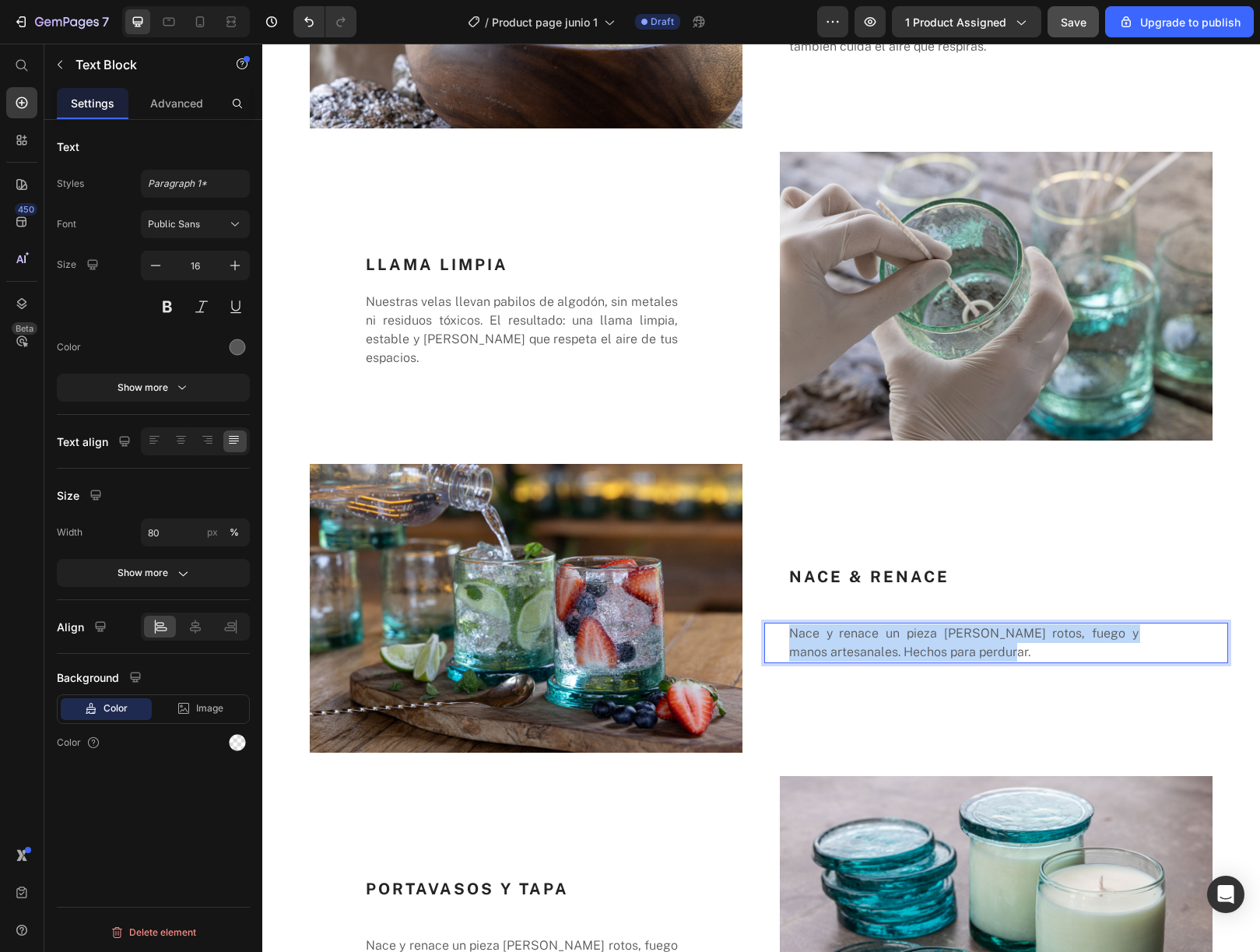 click on "Nace y renace un pieza [PERSON_NAME] rotos, fuego y manos artesanales. Hechos para perdurar." at bounding box center [963, 643] 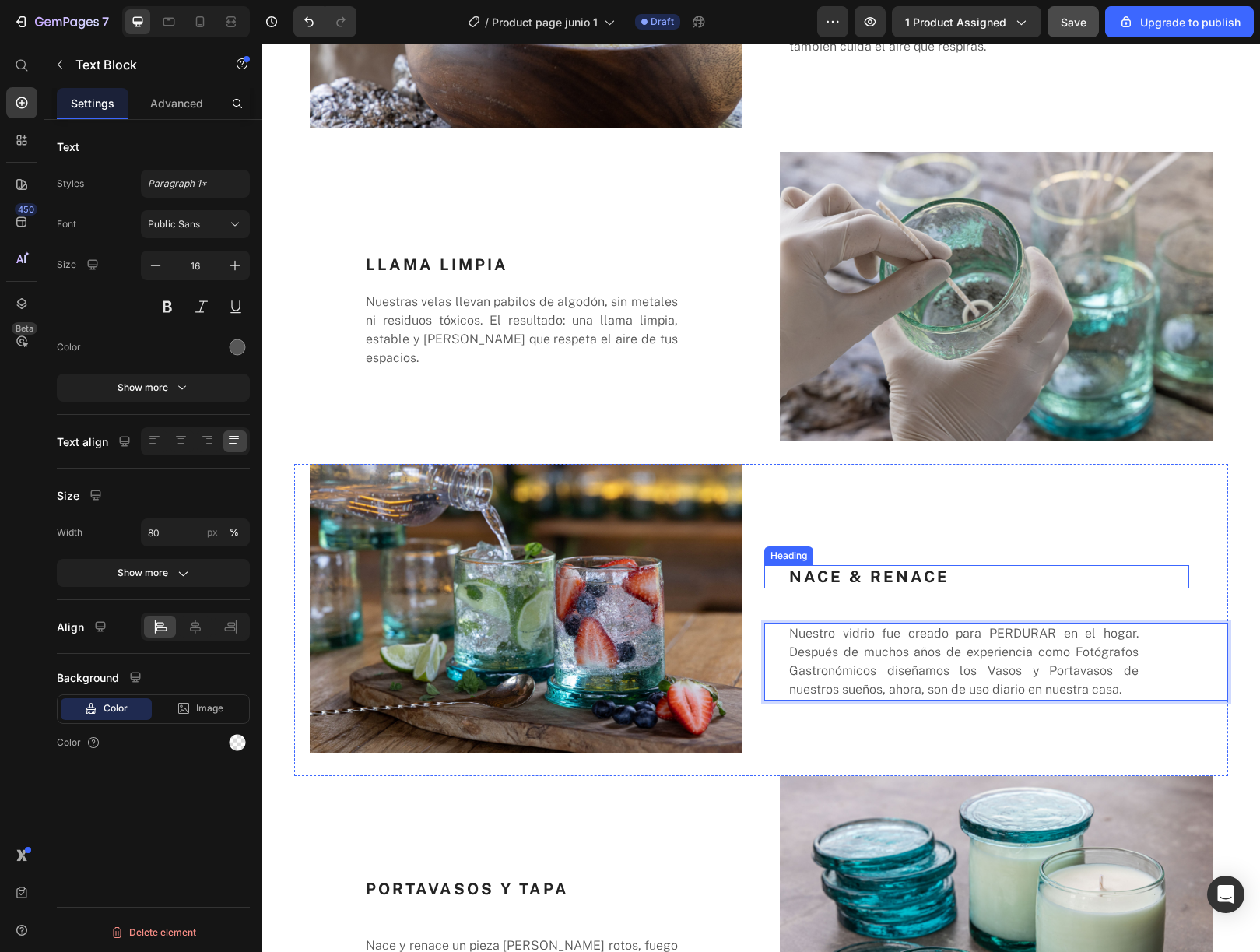 click on "NACE & RENACE Heading Nuestro vidrio fue creado para PERDURAR en el hogar. Después de muchos años de experiencia como Fotógrafos Gastronómicos diseñamos los Vasos y Portavasos de nuestros sueños, ahora, son de uso diario en nuestra casa. Text Block   23" at bounding box center [996, 620] 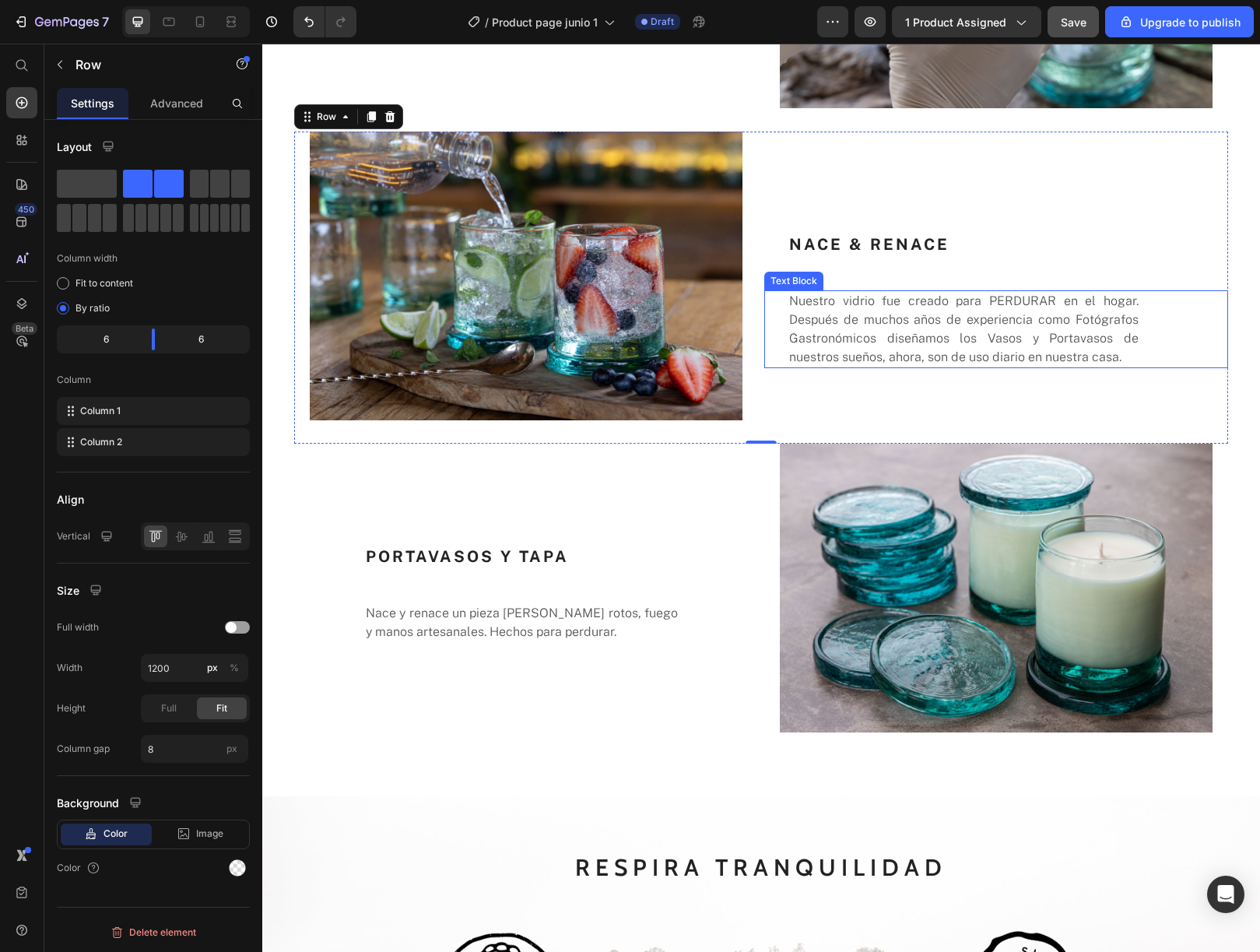 scroll, scrollTop: 3555, scrollLeft: 0, axis: vertical 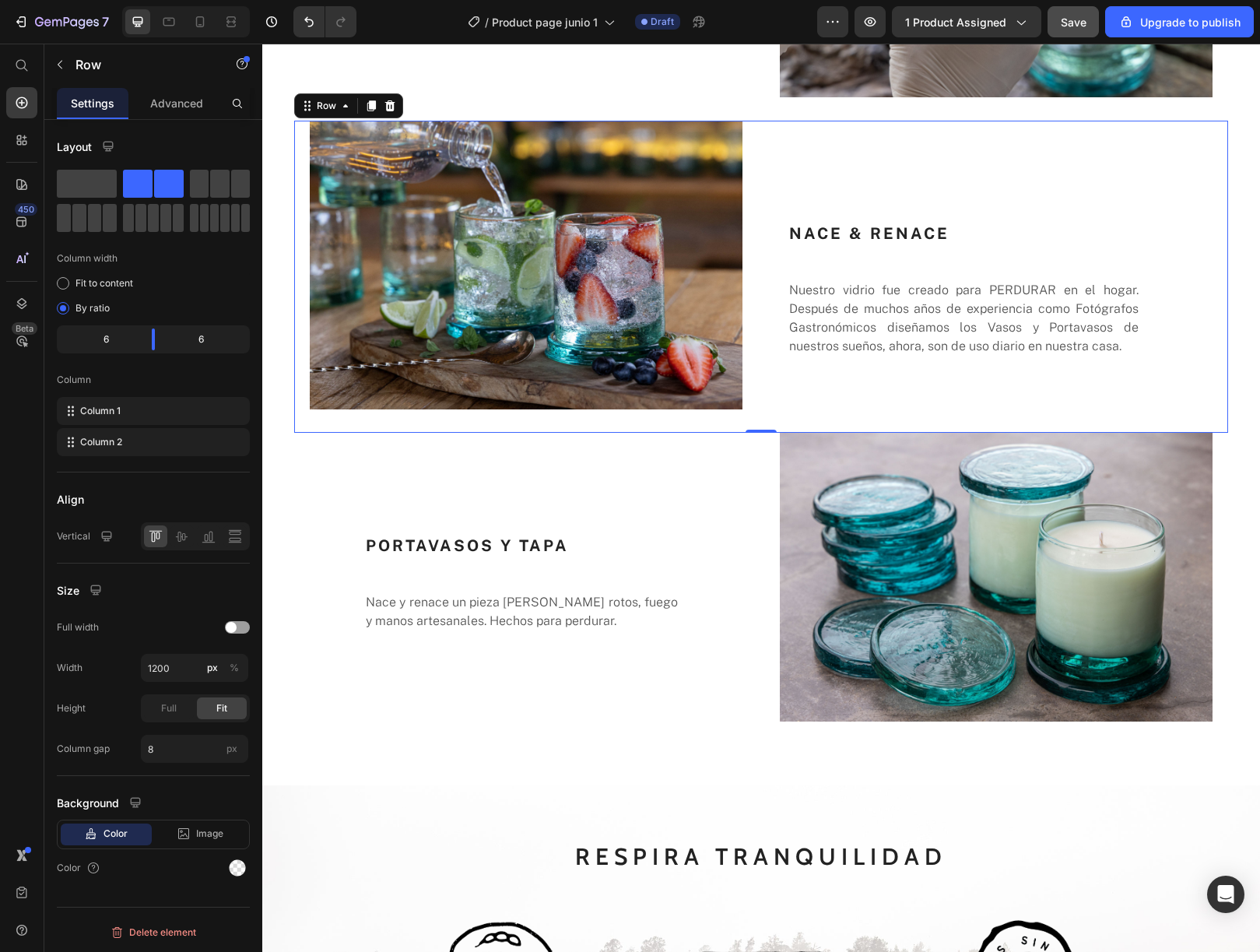 click on "PORTAVASOS Y TAPA" at bounding box center (542, 546) 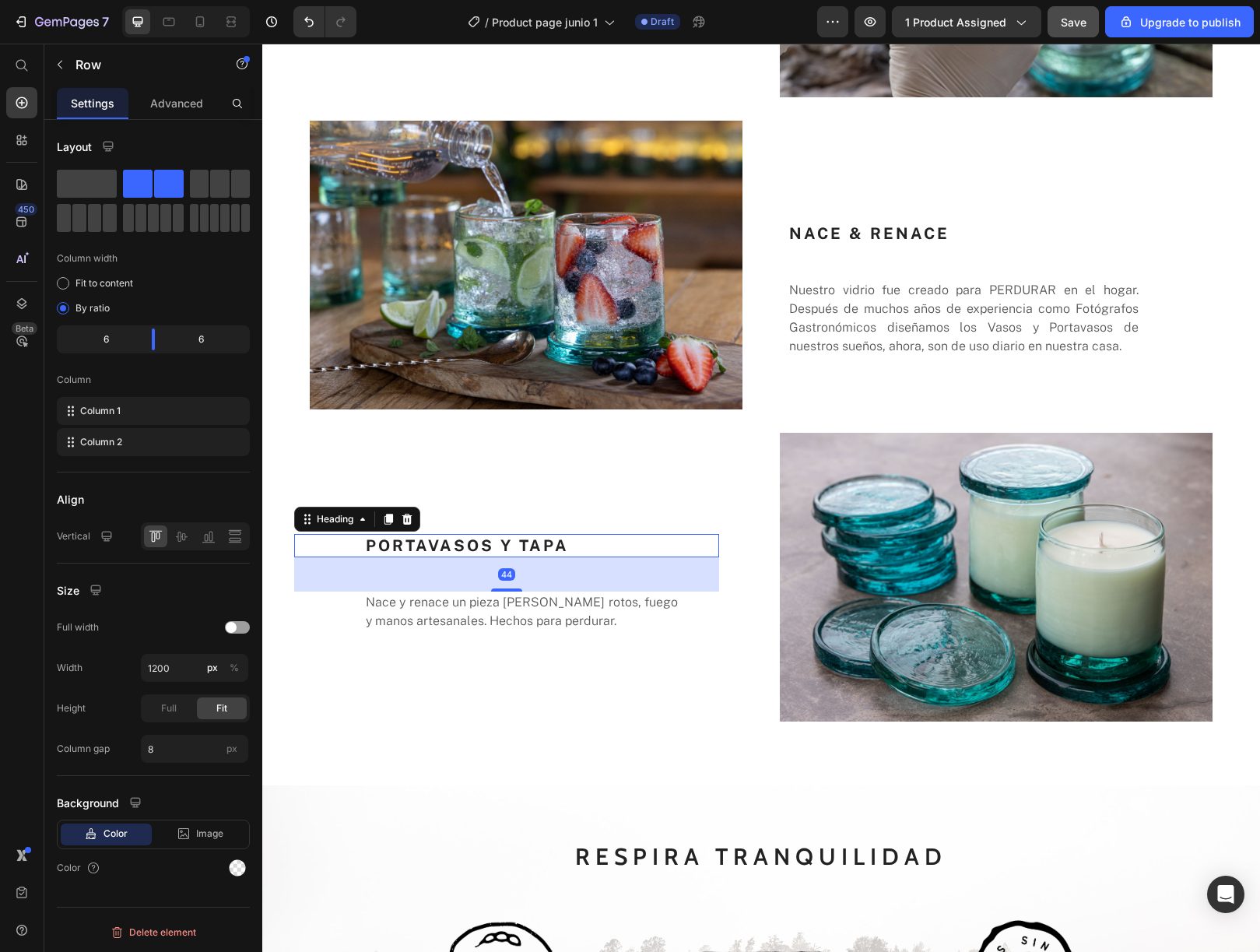 click on "PORTAVASOS Y TAPA" at bounding box center [542, 546] 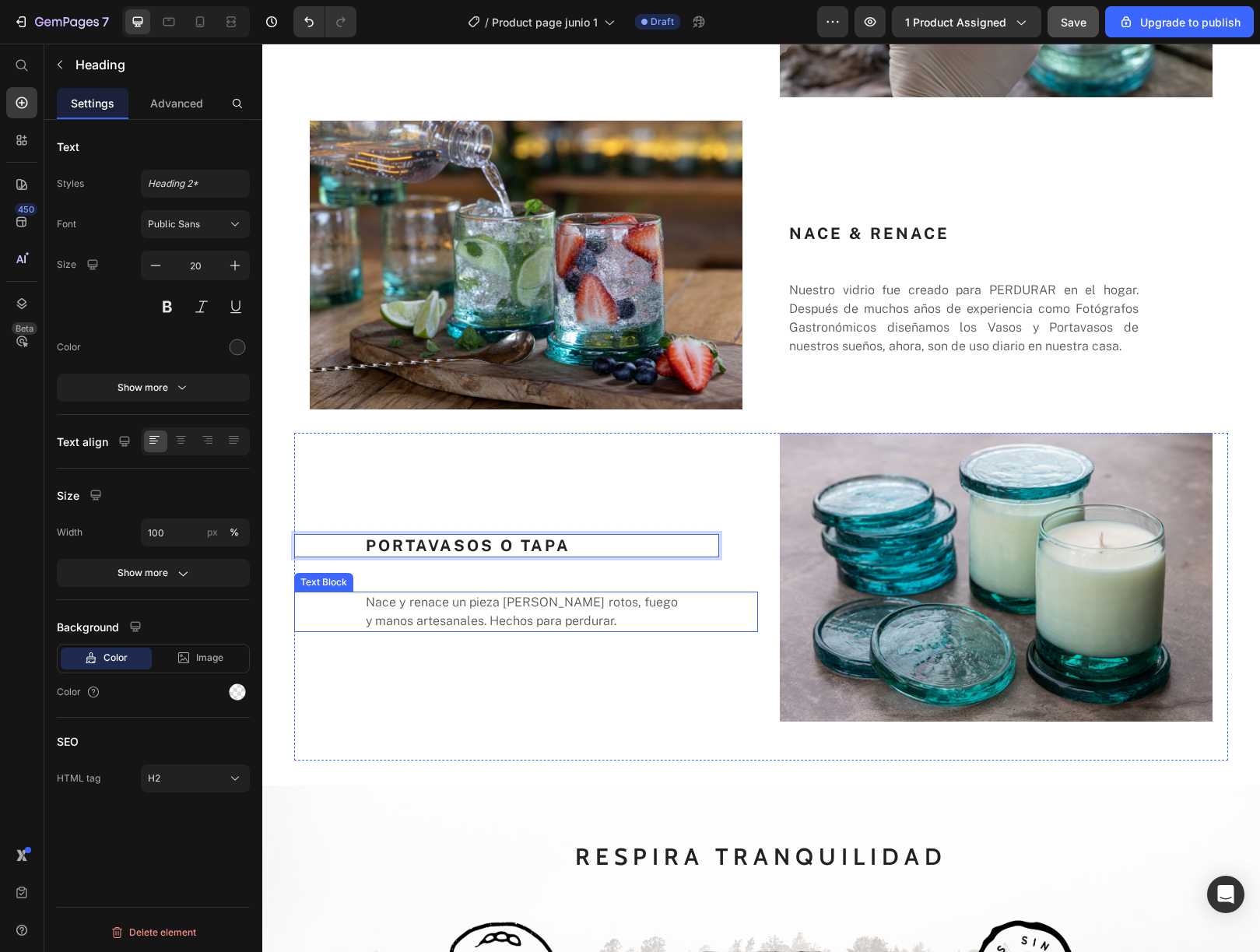 click on "Nace y renace un pieza [PERSON_NAME] rotos, fuego y manos artesanales. Hechos para perdurar." at bounding box center [521, 612] 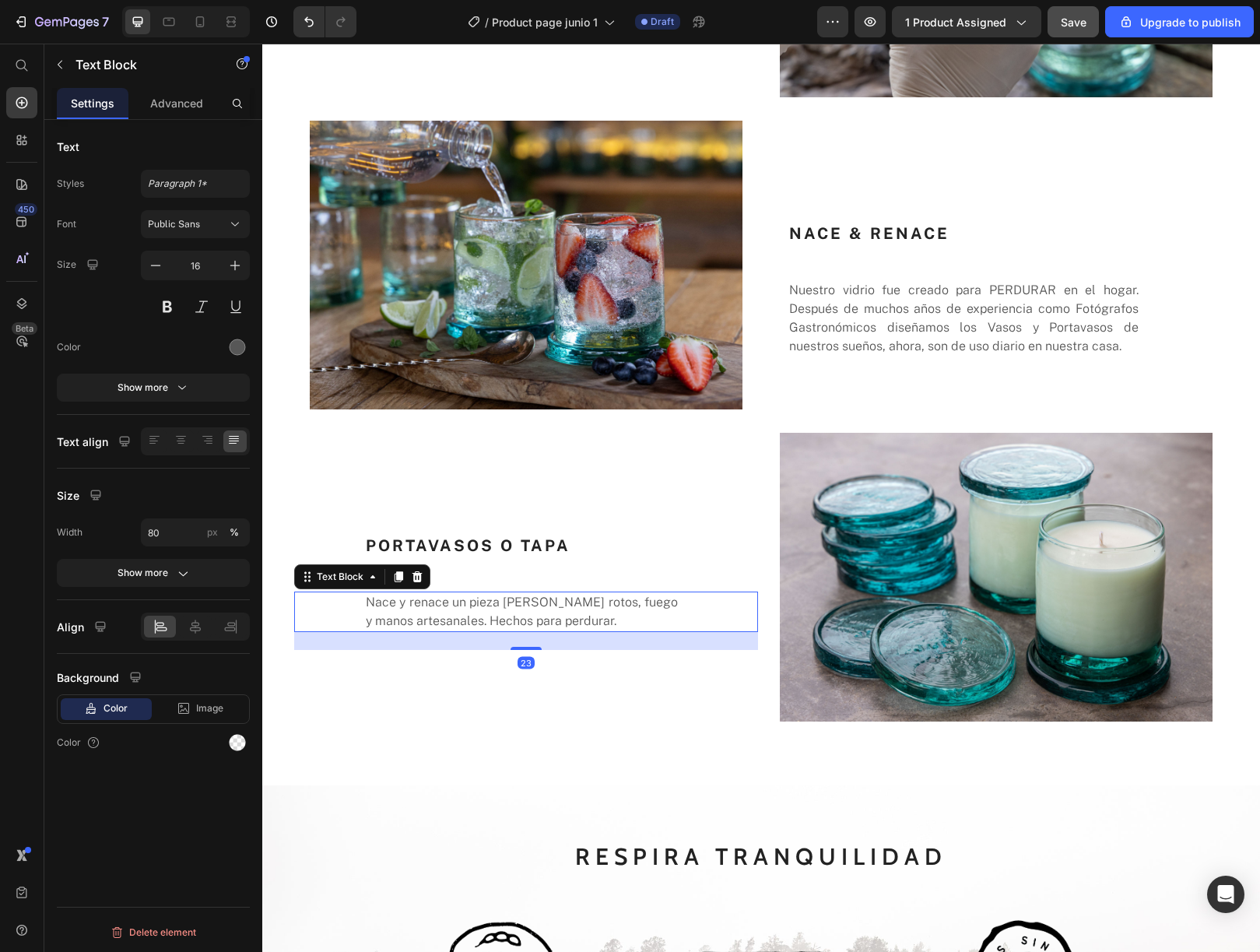 click on "Nace y renace un pieza [PERSON_NAME] rotos, fuego y manos artesanales. Hechos para perdurar." at bounding box center (521, 612) 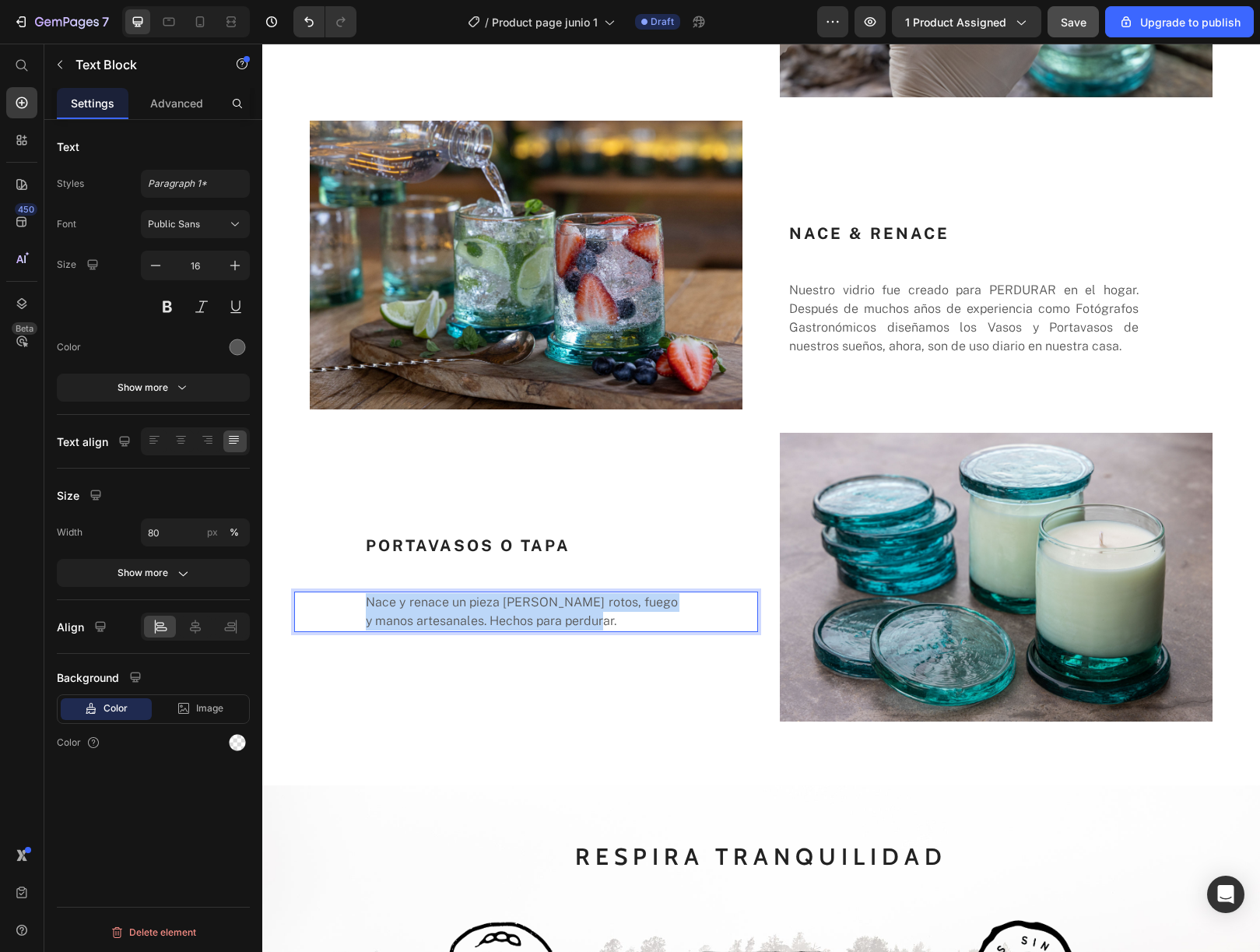 click on "Nace y renace un pieza [PERSON_NAME] rotos, fuego y manos artesanales. Hechos para perdurar." at bounding box center (521, 612) 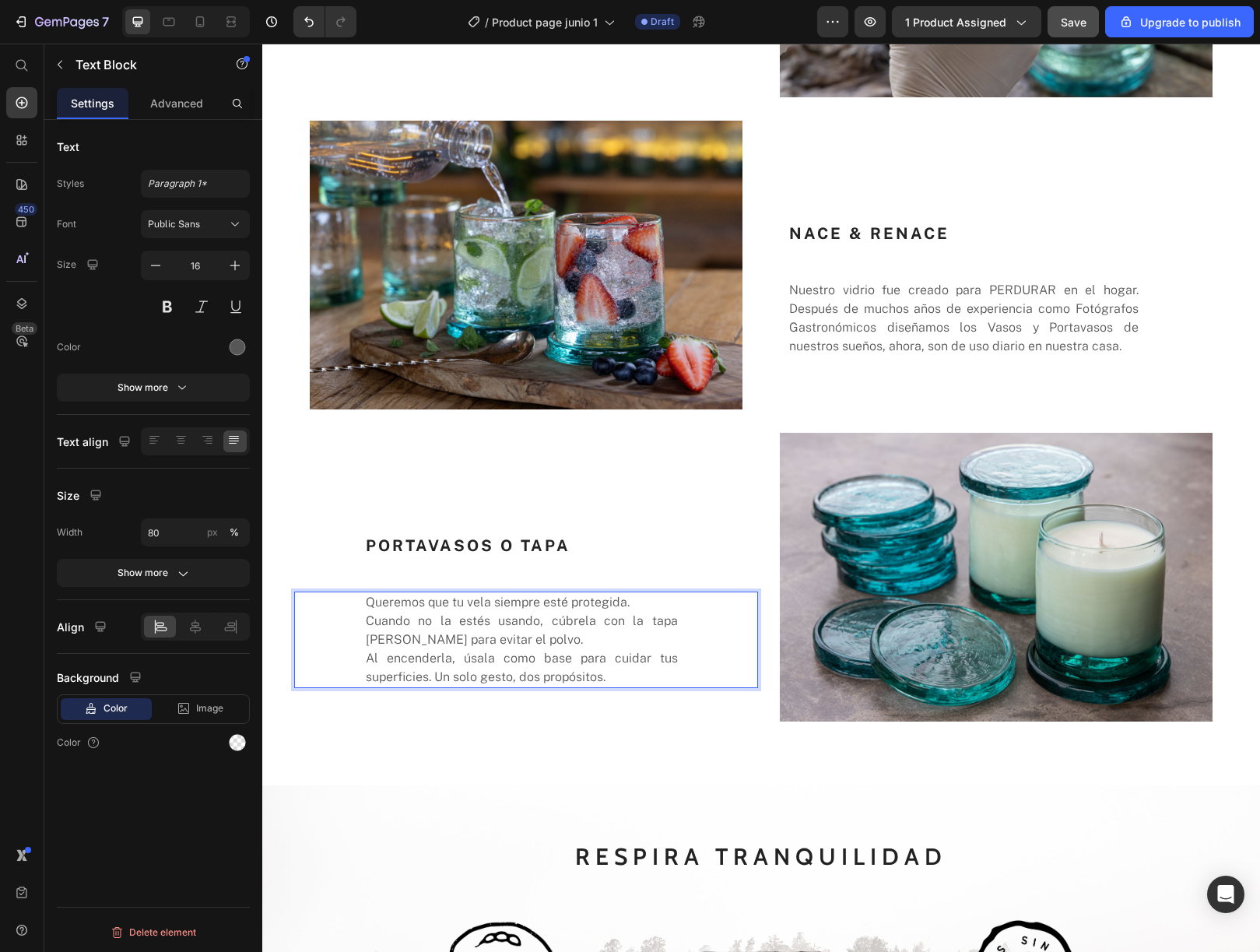 click on "Cuando no la estés usando, cúbrela con la tapa [PERSON_NAME] para evitar el polvo." at bounding box center (521, 631) 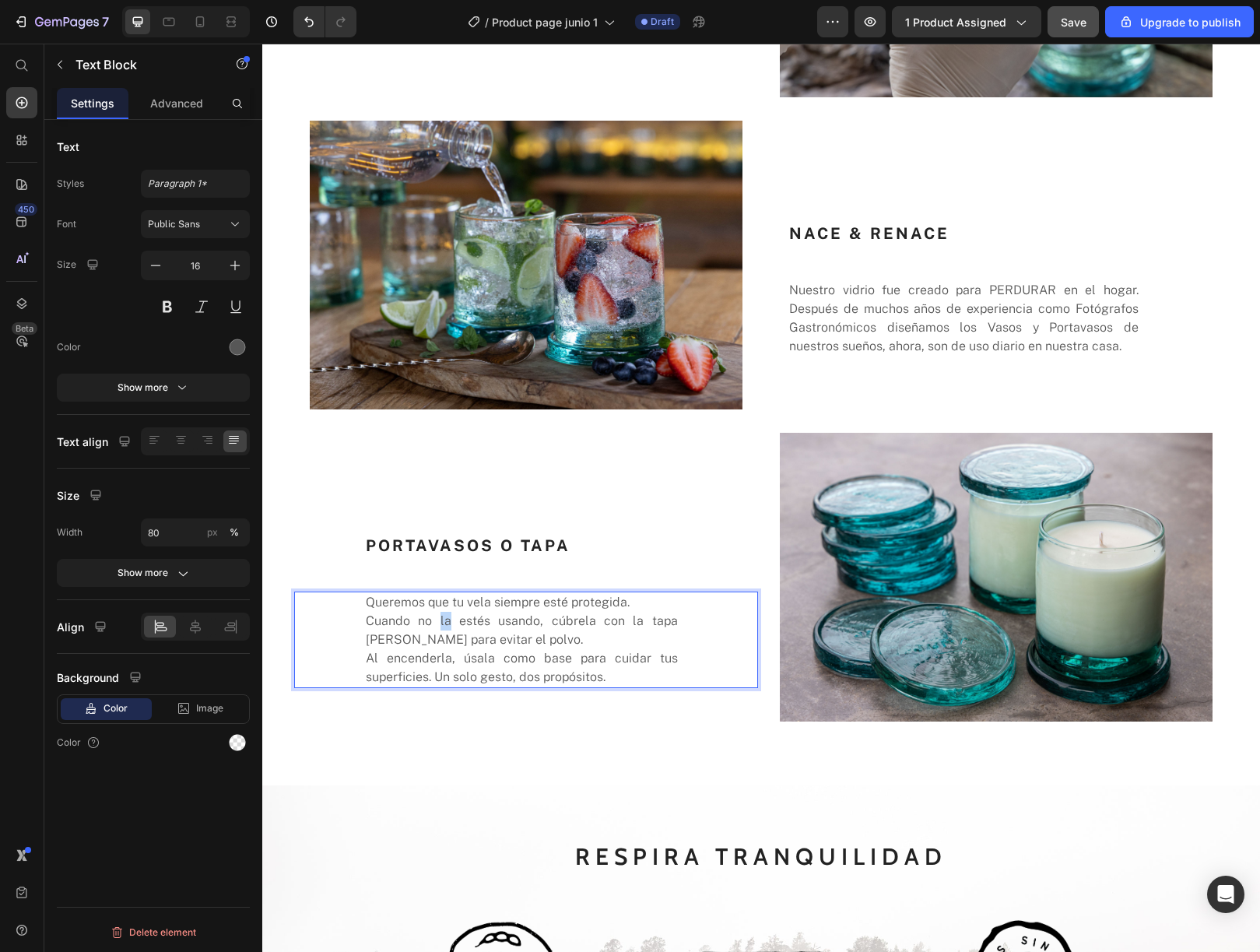 click on "Cuando no la estés usando, cúbrela con la tapa [PERSON_NAME] para evitar el polvo." at bounding box center [521, 631] 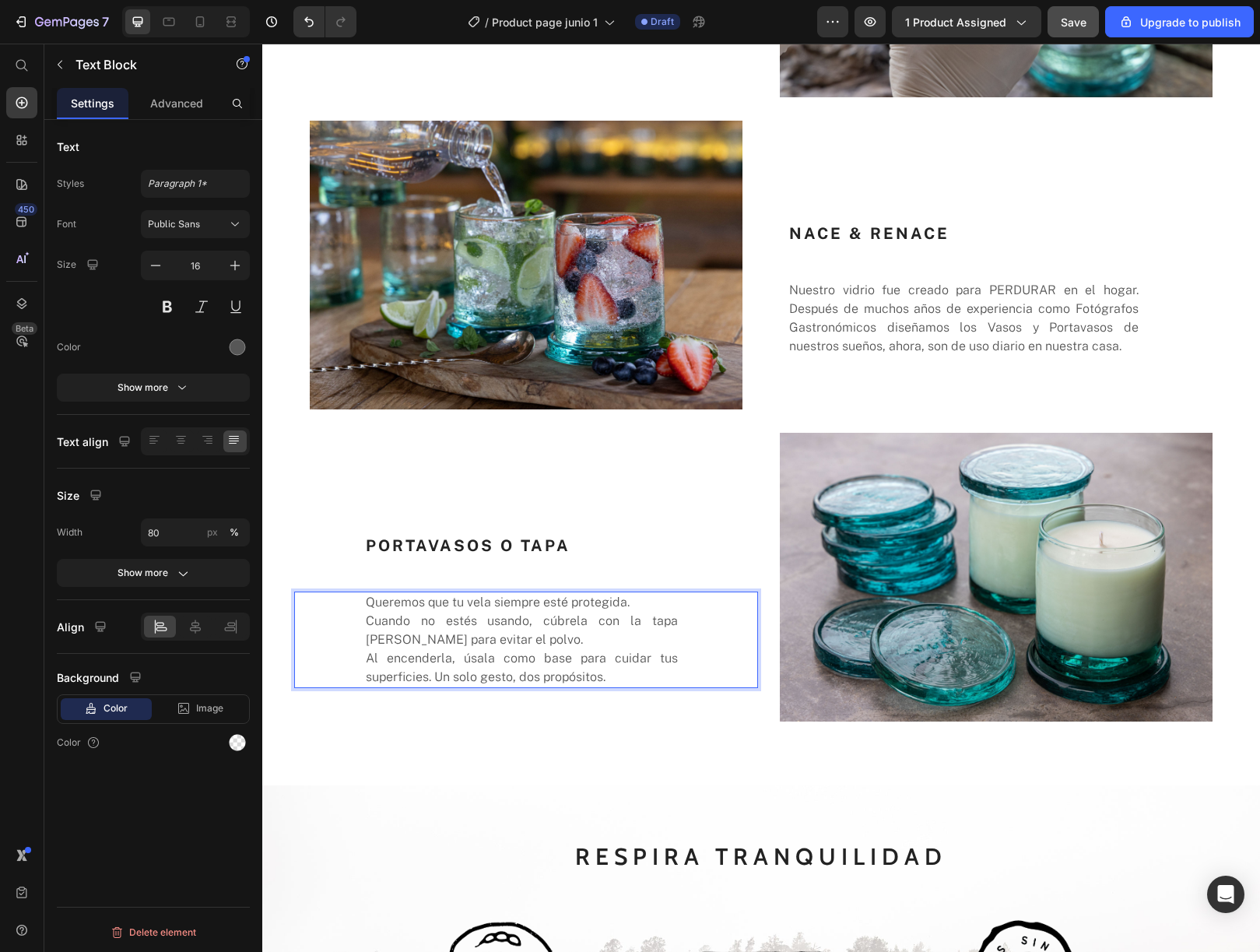 click on "Cuando no estés usando, cúbrela con la tapa [PERSON_NAME] para evitar el polvo." at bounding box center (521, 631) 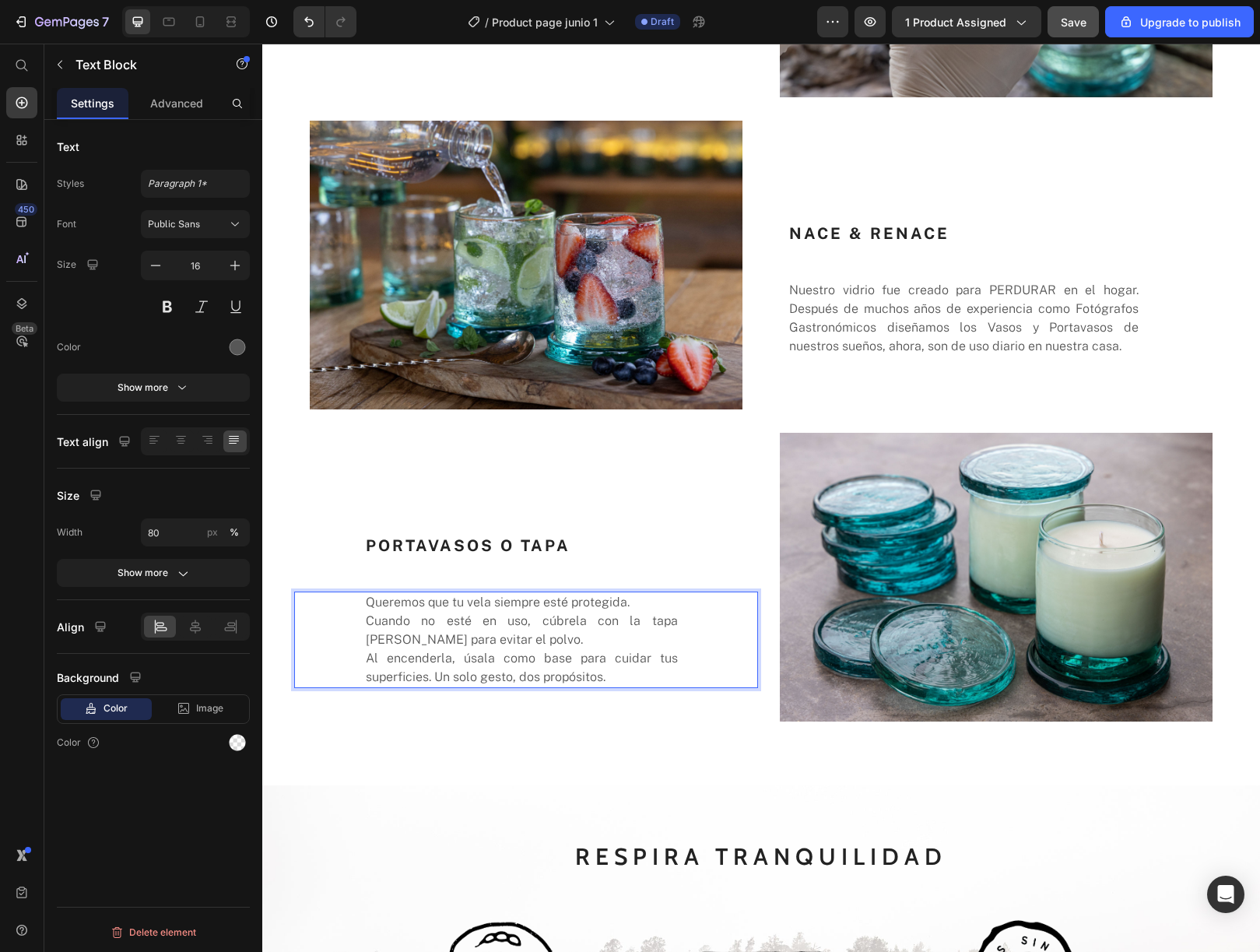 click on "Cuando no esté en uso, cúbrela con la tapa [PERSON_NAME] para evitar el polvo." at bounding box center (521, 631) 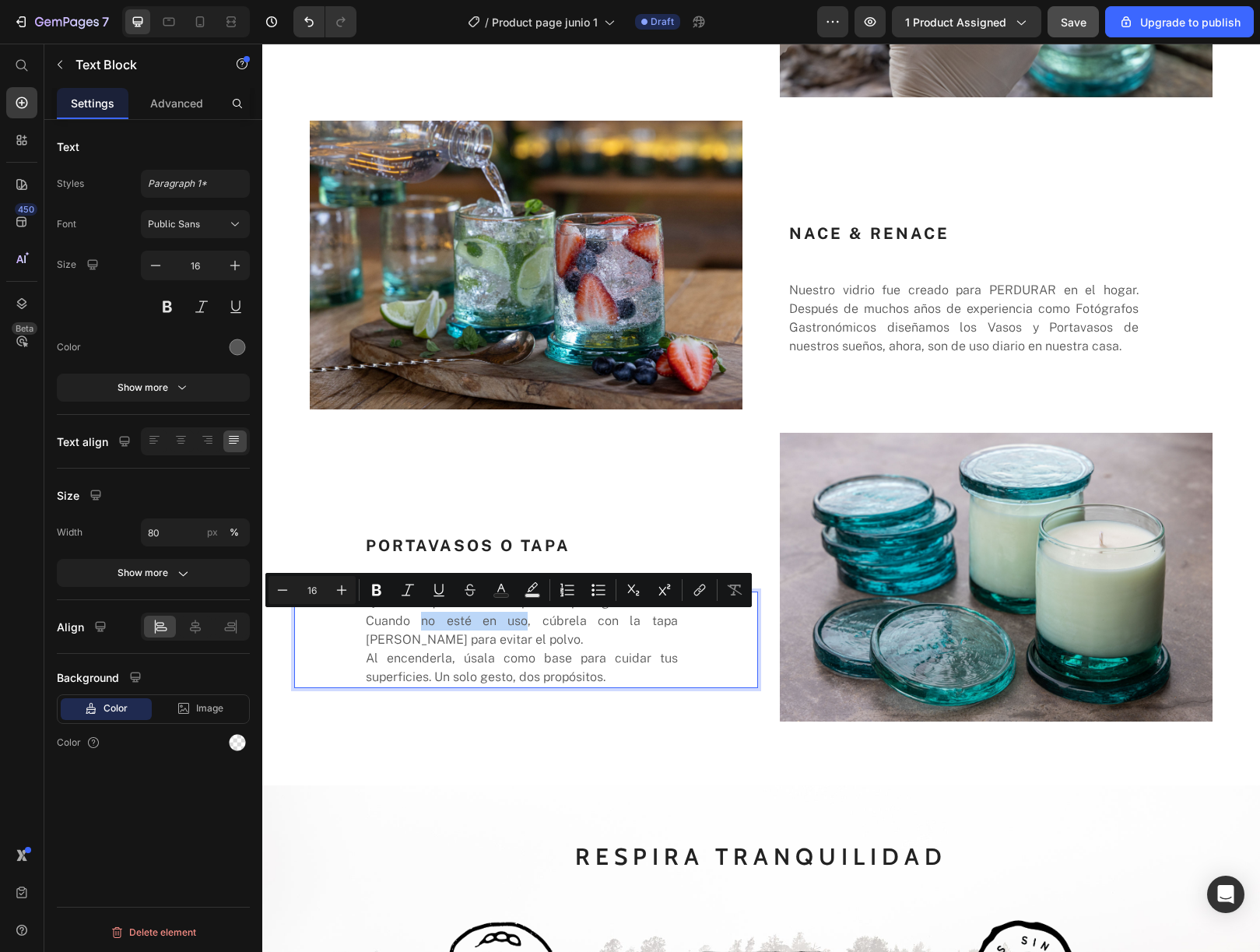 drag, startPoint x: 409, startPoint y: 622, endPoint x: 495, endPoint y: 624, distance: 86.0233 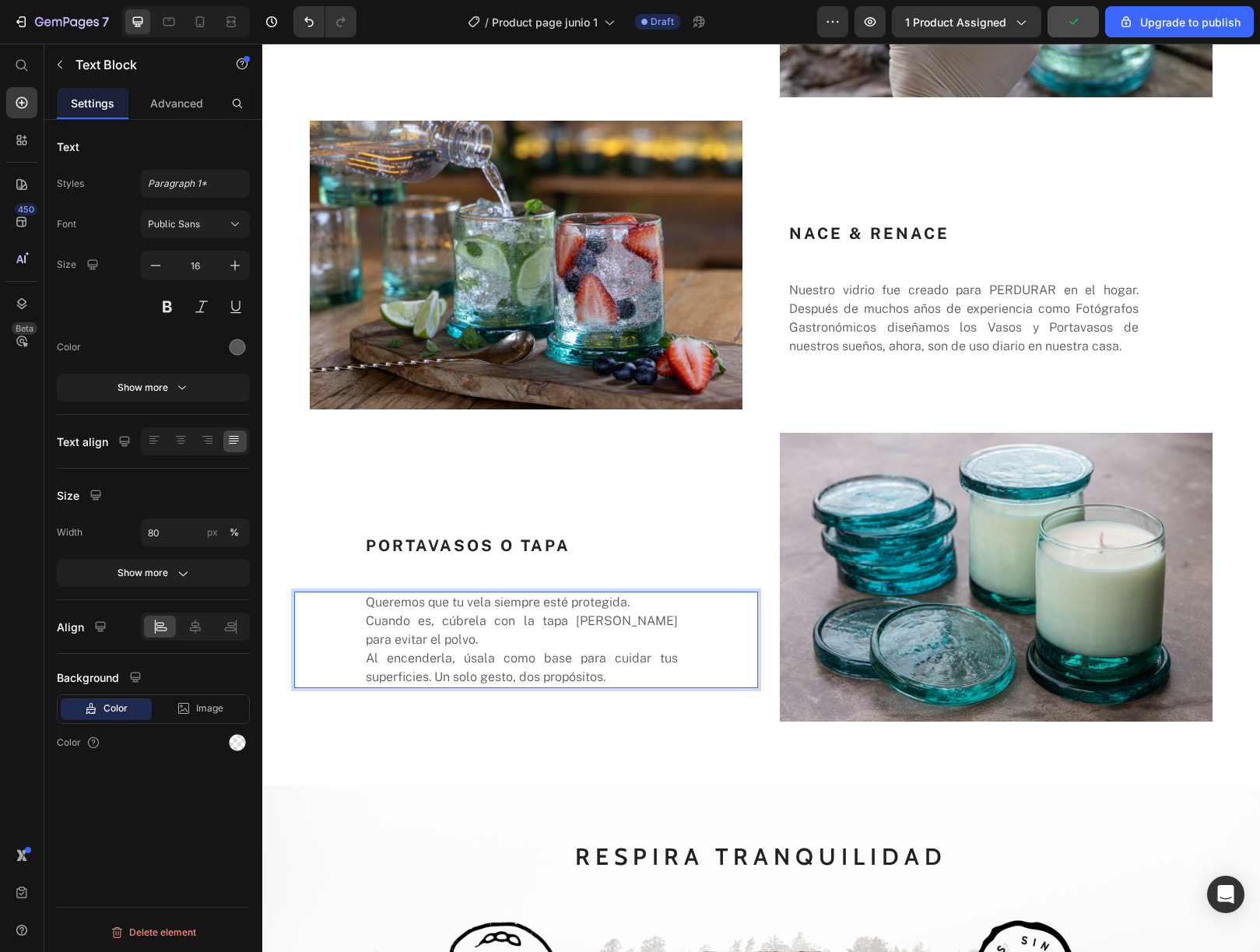 type 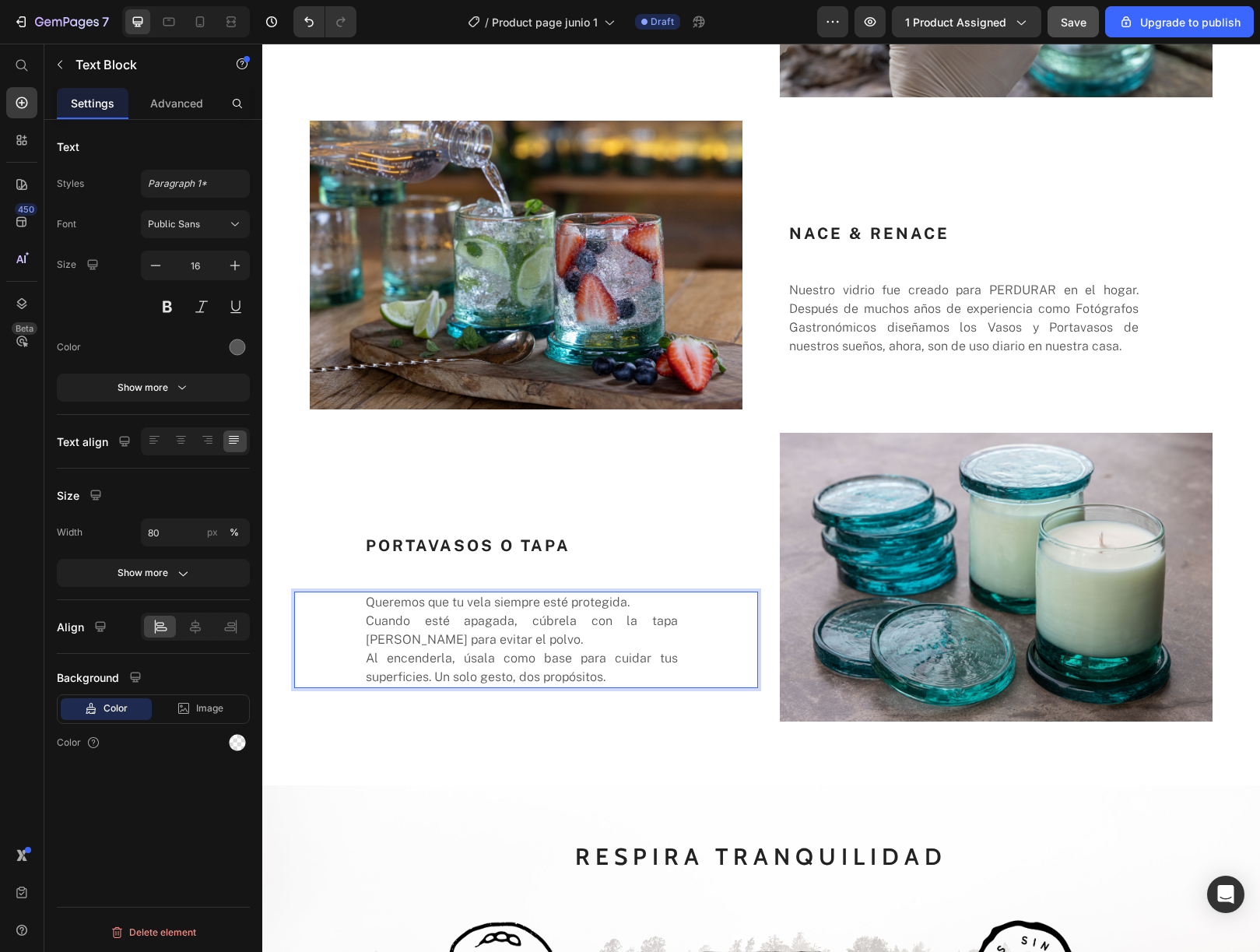 click on "Al encenderla, úsala como base para cuidar tus superficies. Un solo gesto, dos propósitos." at bounding box center (521, 668) 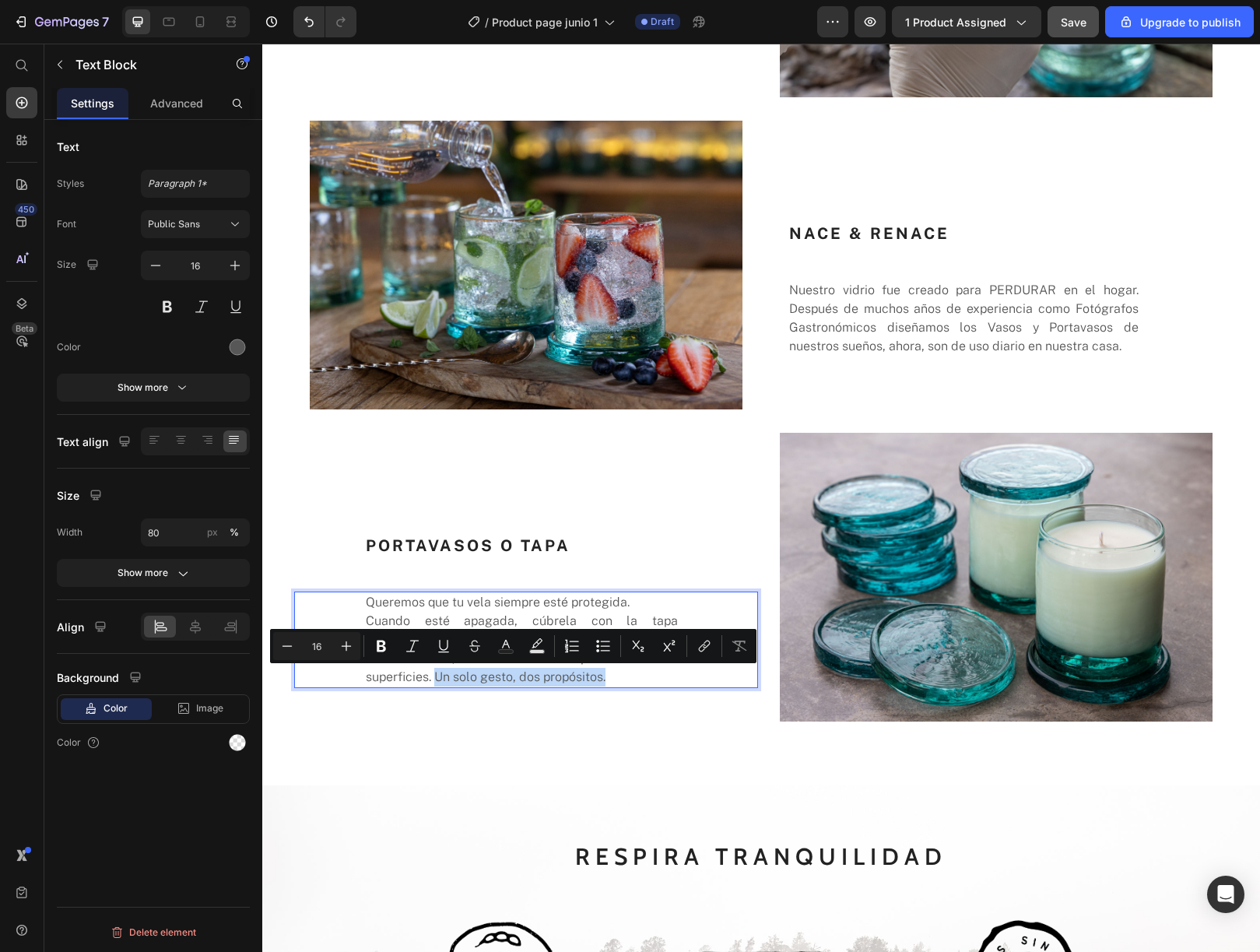 drag, startPoint x: 616, startPoint y: 676, endPoint x: 429, endPoint y: 680, distance: 187.04278 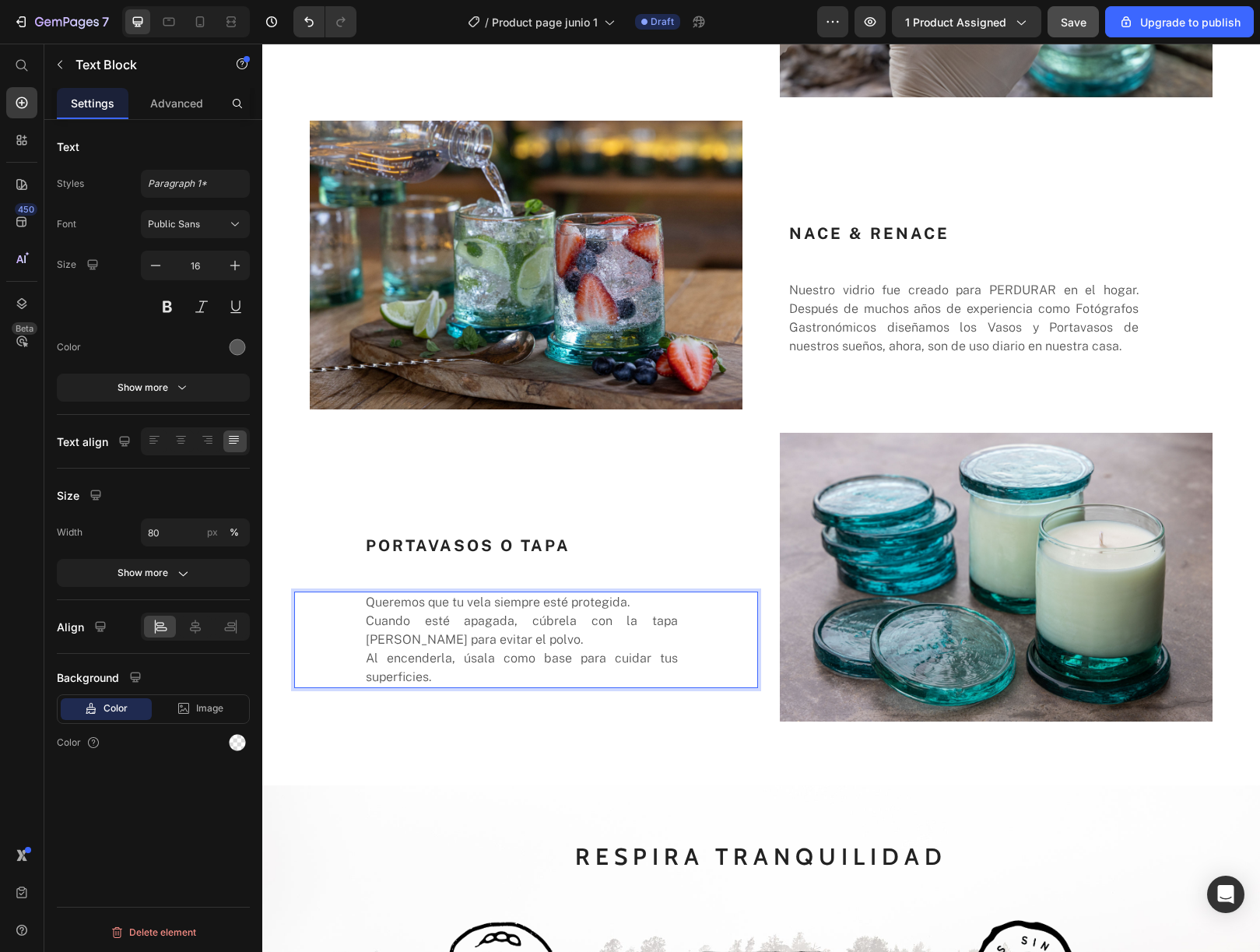 click on "Queremos que tu vela siempre esté protegida. Cuando esté apagada, cúbrela con la tapa [PERSON_NAME] para evitar el polvo. Al encenderla, úsala como base para cuidar tus superficies." at bounding box center (521, 640) 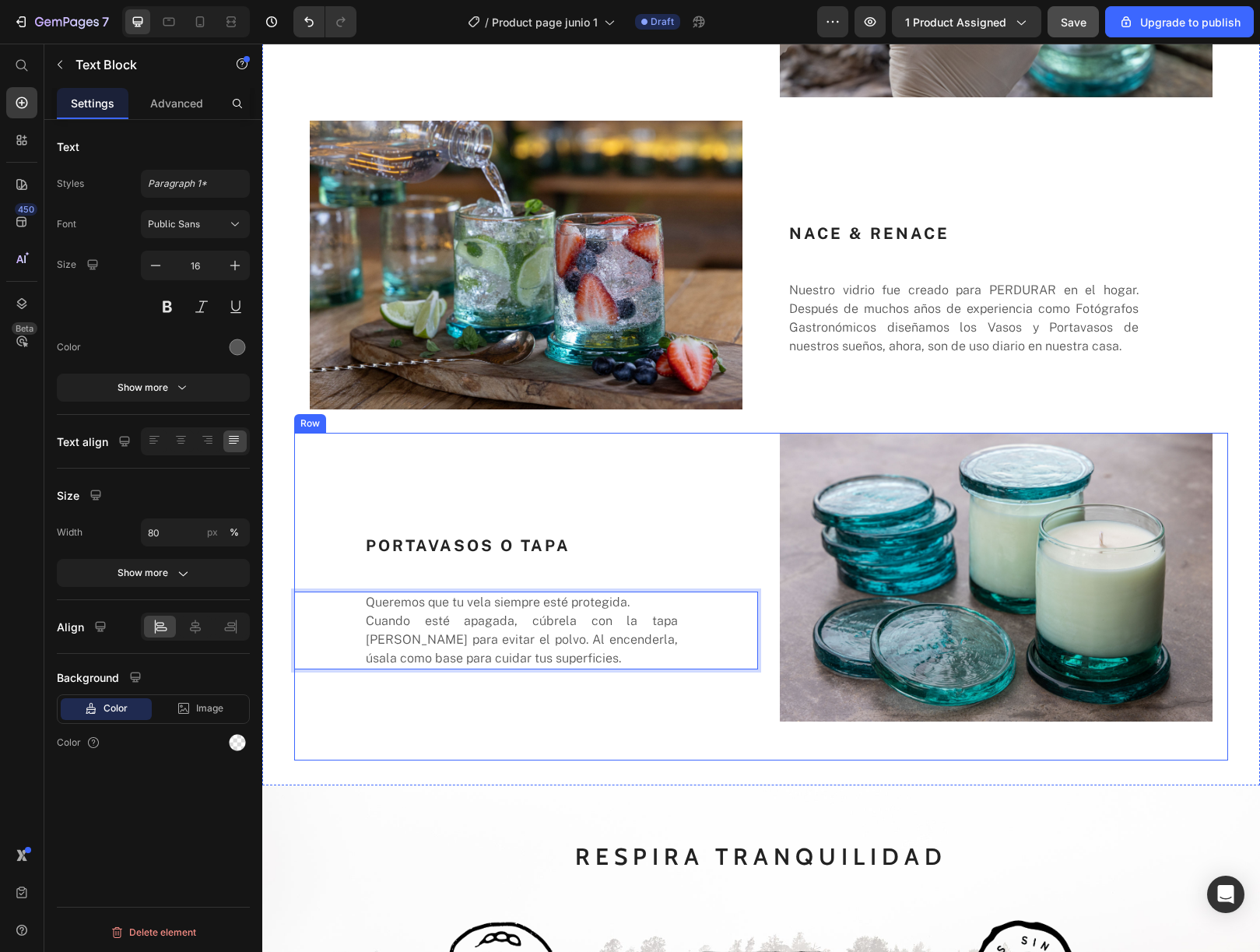 click on "PORTAVASOS O TAPA Heading Queremos que tu vela siempre esté protegida. Cuando esté apagada, cúbrela con la tapa [PERSON_NAME] para evitar el polvo. Al encenderla, úsala como base para cuidar tus superficies.  Text Block   23" at bounding box center [526, 596] 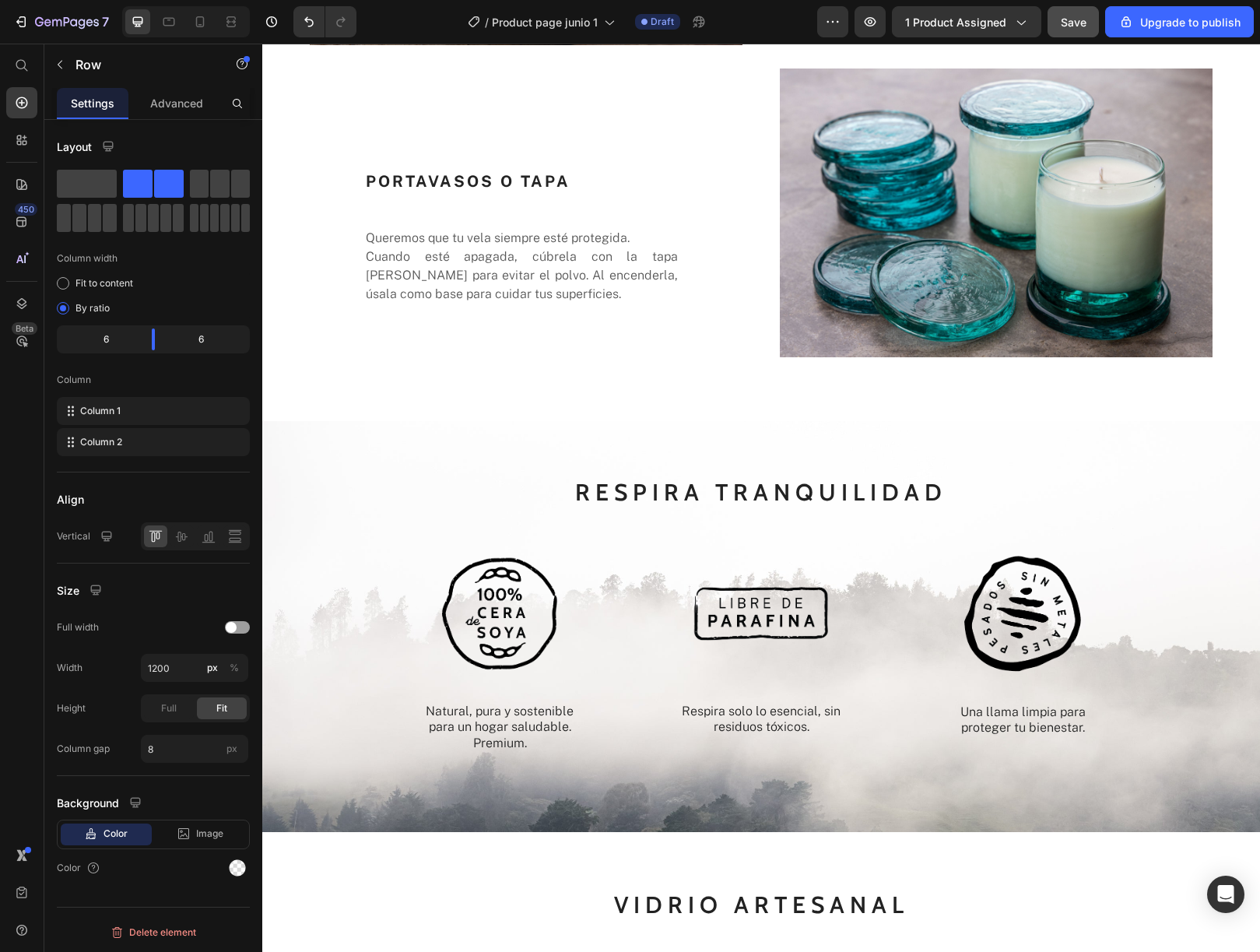 scroll, scrollTop: 3936, scrollLeft: 0, axis: vertical 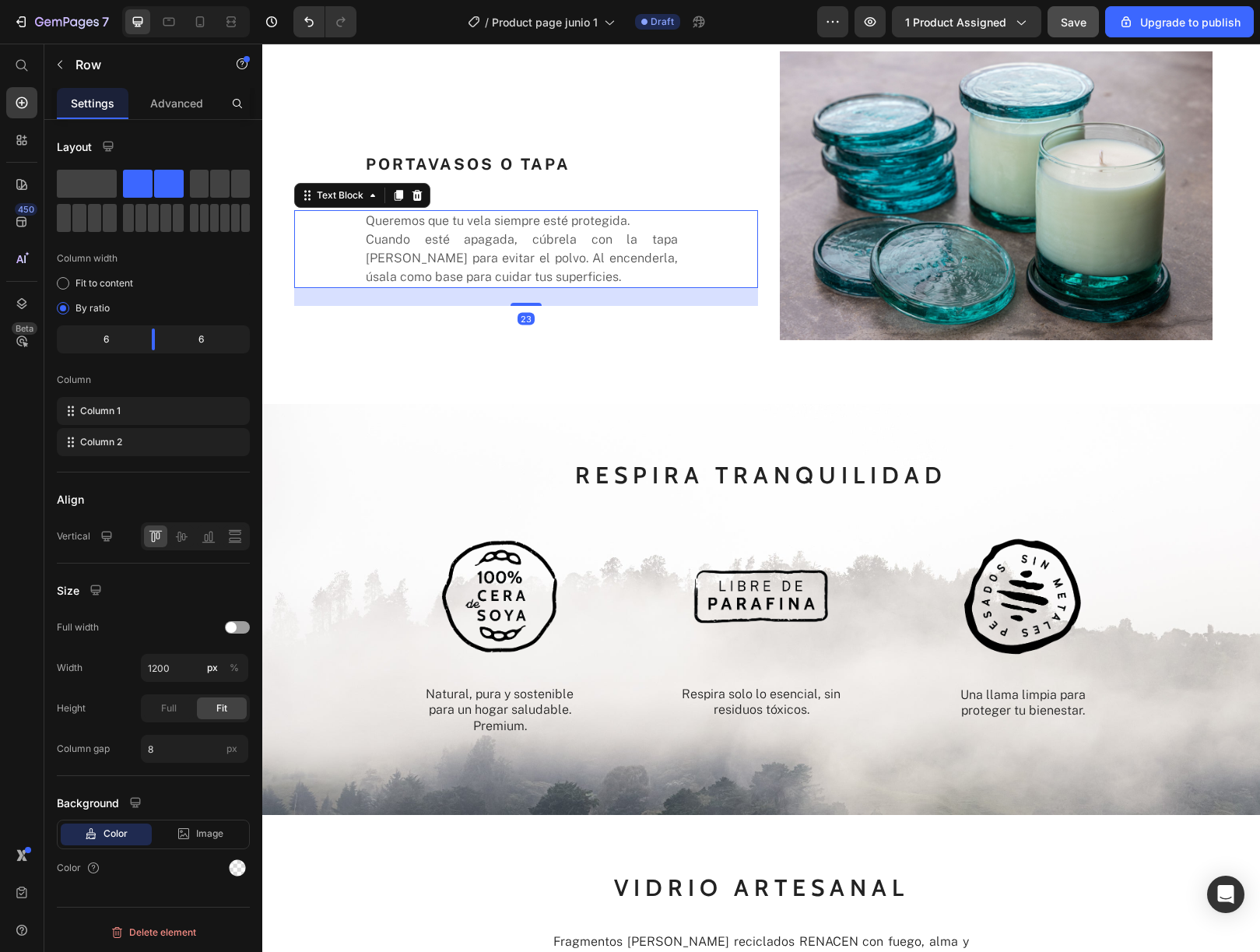 click on "Cuando esté apagada, cúbrela con la tapa [PERSON_NAME] para evitar el polvo. Al encenderla, úsala como base para cuidar tus superficies." at bounding box center [521, 258] 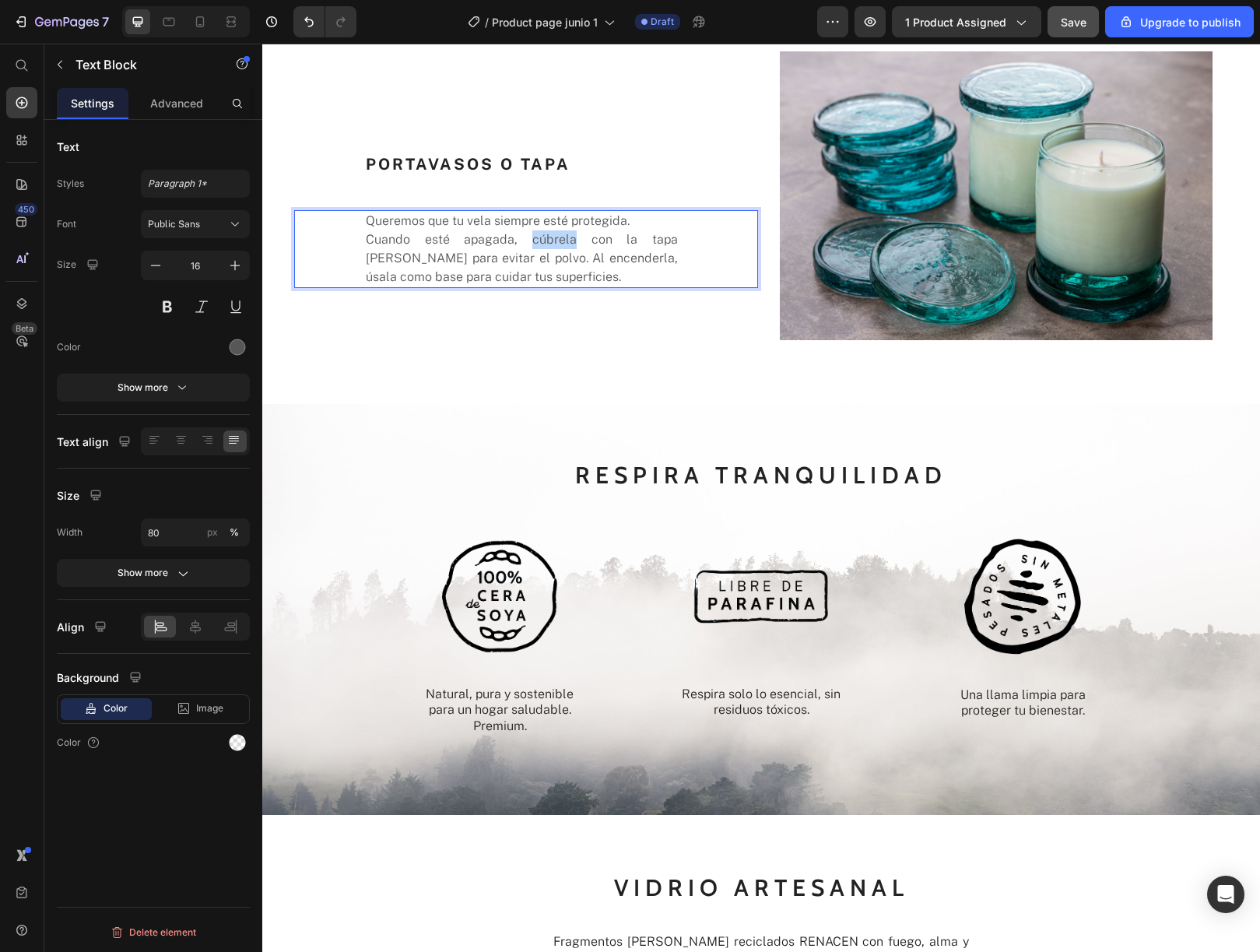 click on "Cuando esté apagada, cúbrela con la tapa [PERSON_NAME] para evitar el polvo. Al encenderla, úsala como base para cuidar tus superficies." at bounding box center (521, 258) 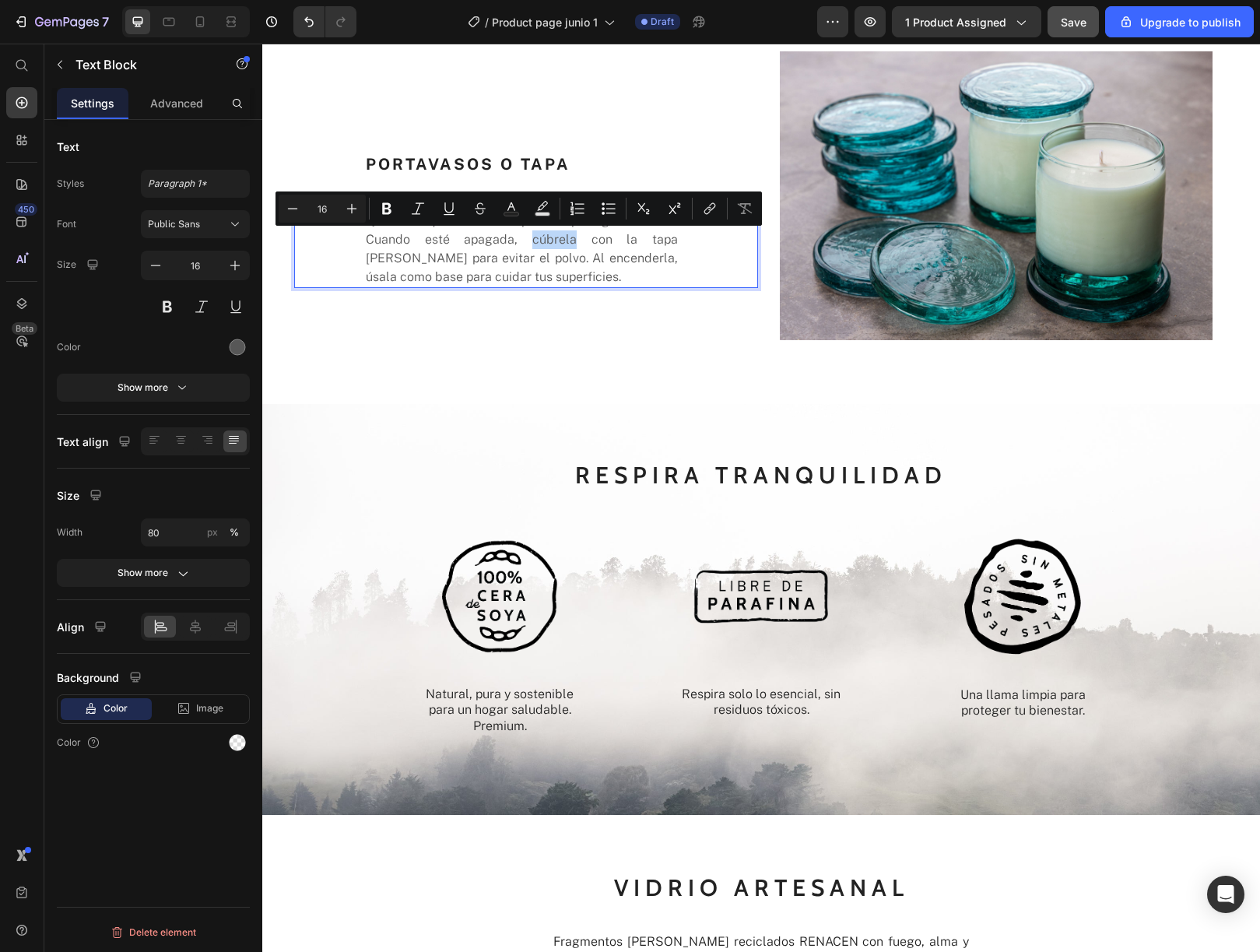 type 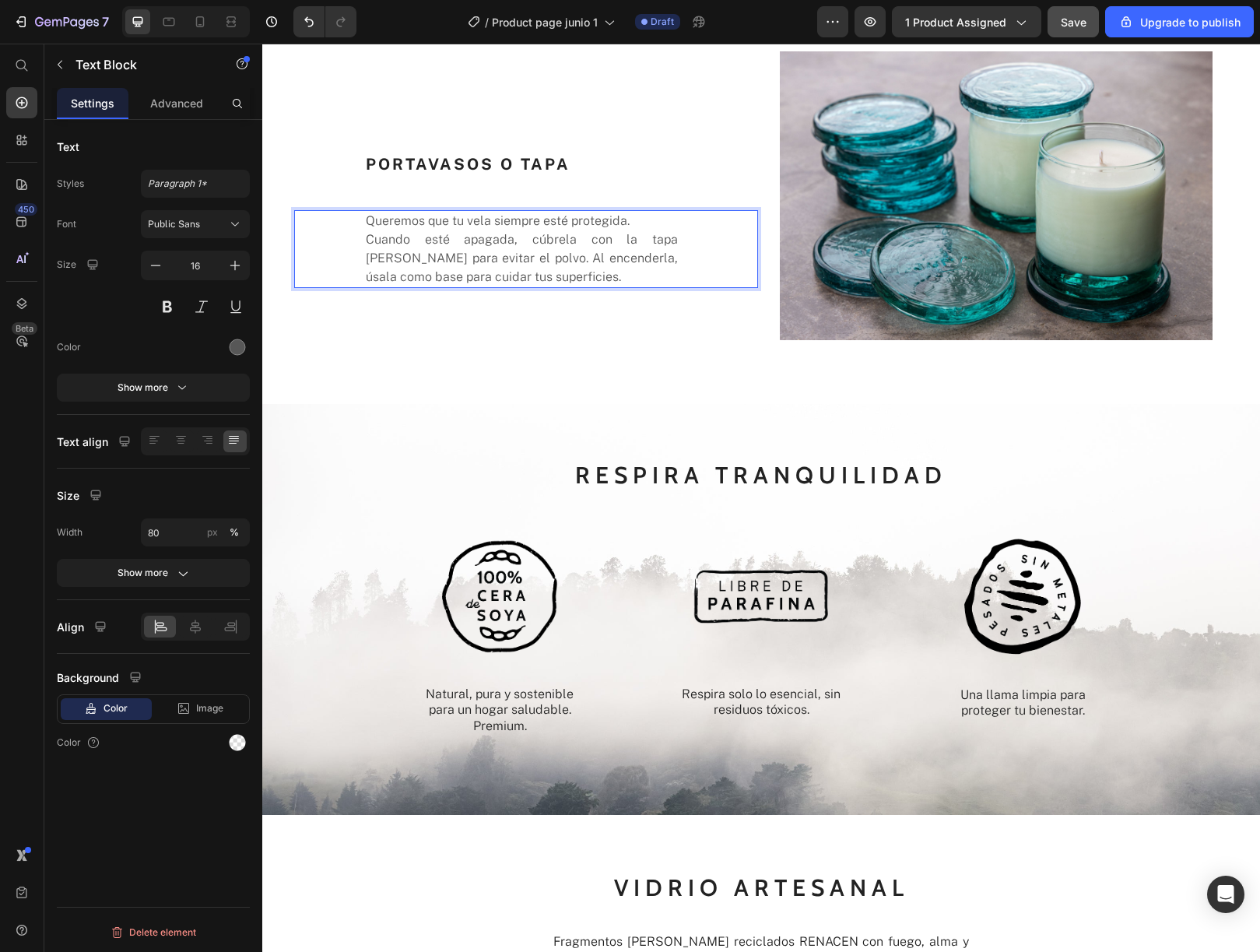 click on "Cuando esté apagada, cúbrela con la tapa [PERSON_NAME] para evitar el polvo. Al encenderla, úsala como base para cuidar tus superficies." at bounding box center (521, 258) 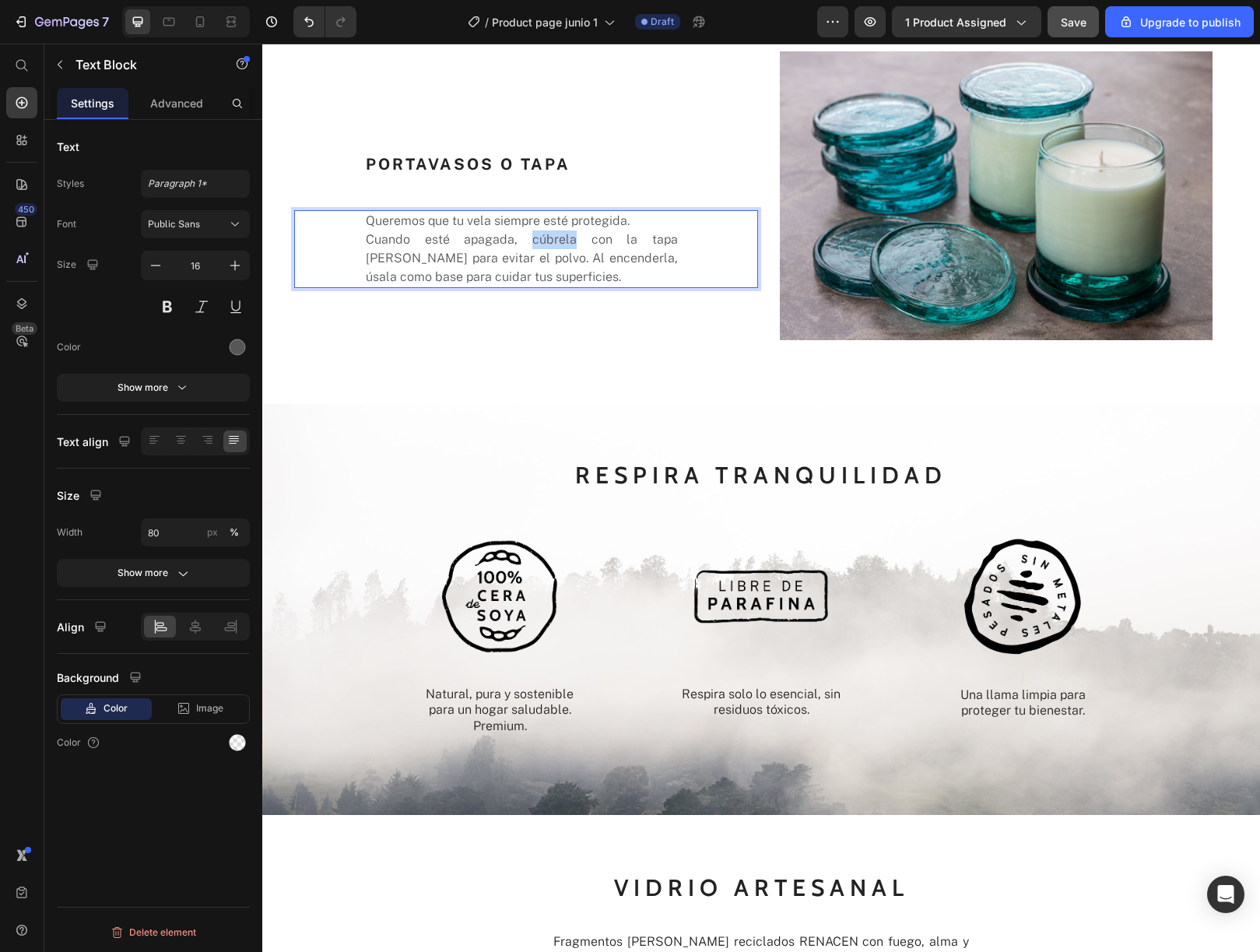 click on "Cuando esté apagada, cúbrela con la tapa [PERSON_NAME] para evitar el polvo. Al encenderla, úsala como base para cuidar tus superficies." at bounding box center (521, 258) 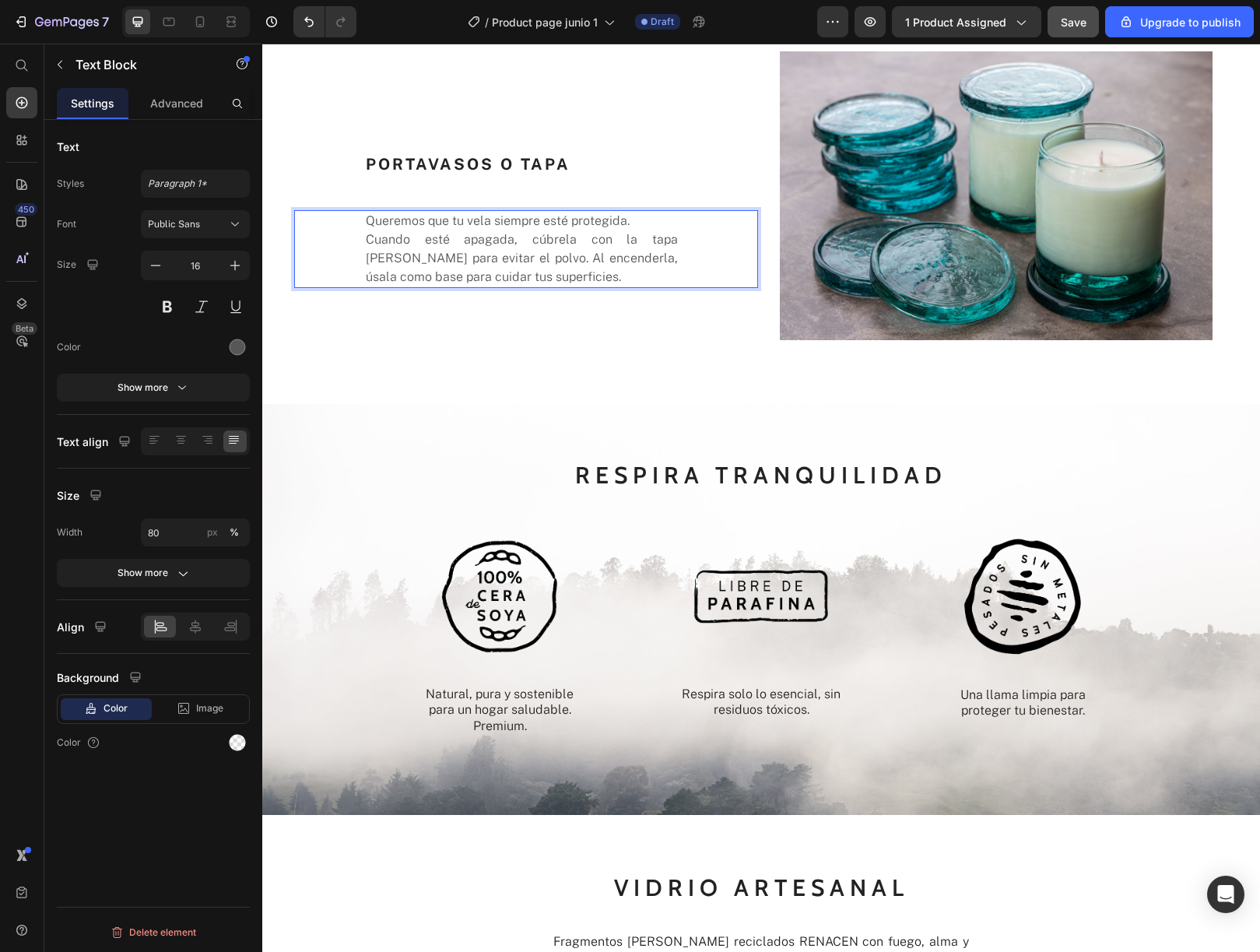 click on "Cuando esté apagada, cúbrela con la tapa [PERSON_NAME] para evitar el polvo. Al encenderla, úsala como base para cuidar tus superficies." at bounding box center (521, 258) 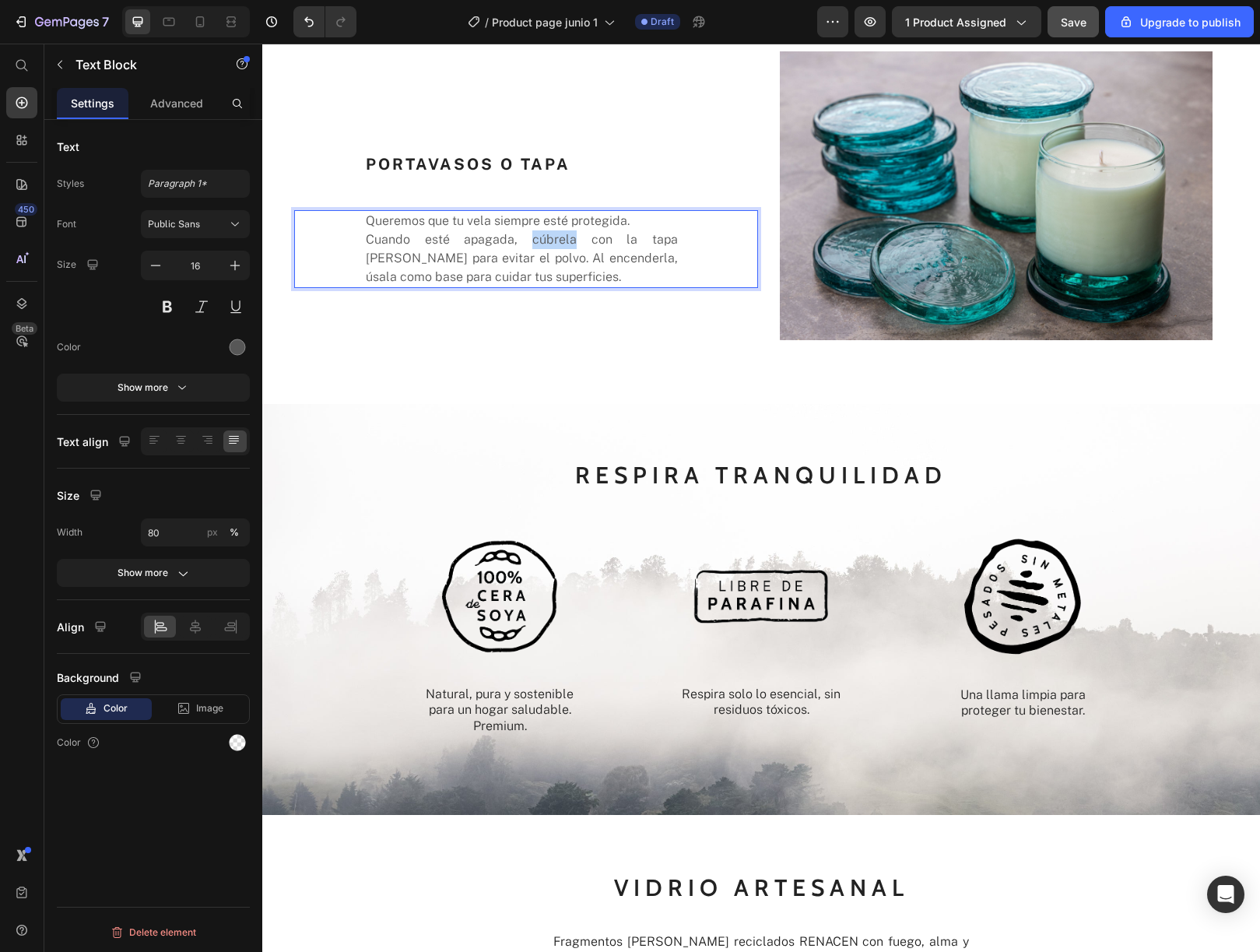 click on "Cuando esté apagada, cúbrela con la tapa [PERSON_NAME] para evitar el polvo. Al encenderla, úsala como base para cuidar tus superficies." at bounding box center [521, 258] 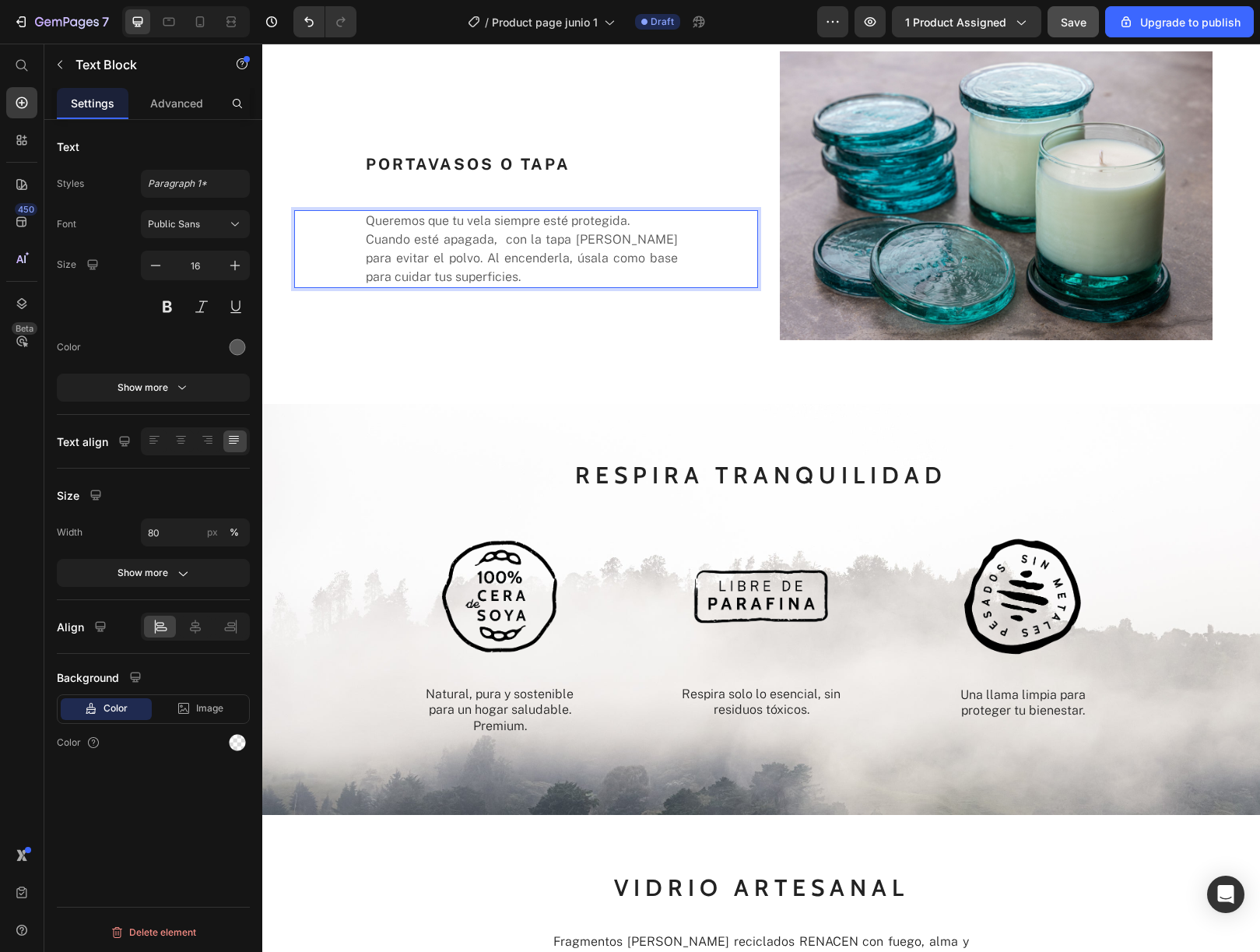 click on "Cuando esté apagada,  con la tapa [PERSON_NAME] para evitar el polvo. Al encenderla, úsala como base para cuidar tus superficies." at bounding box center [521, 258] 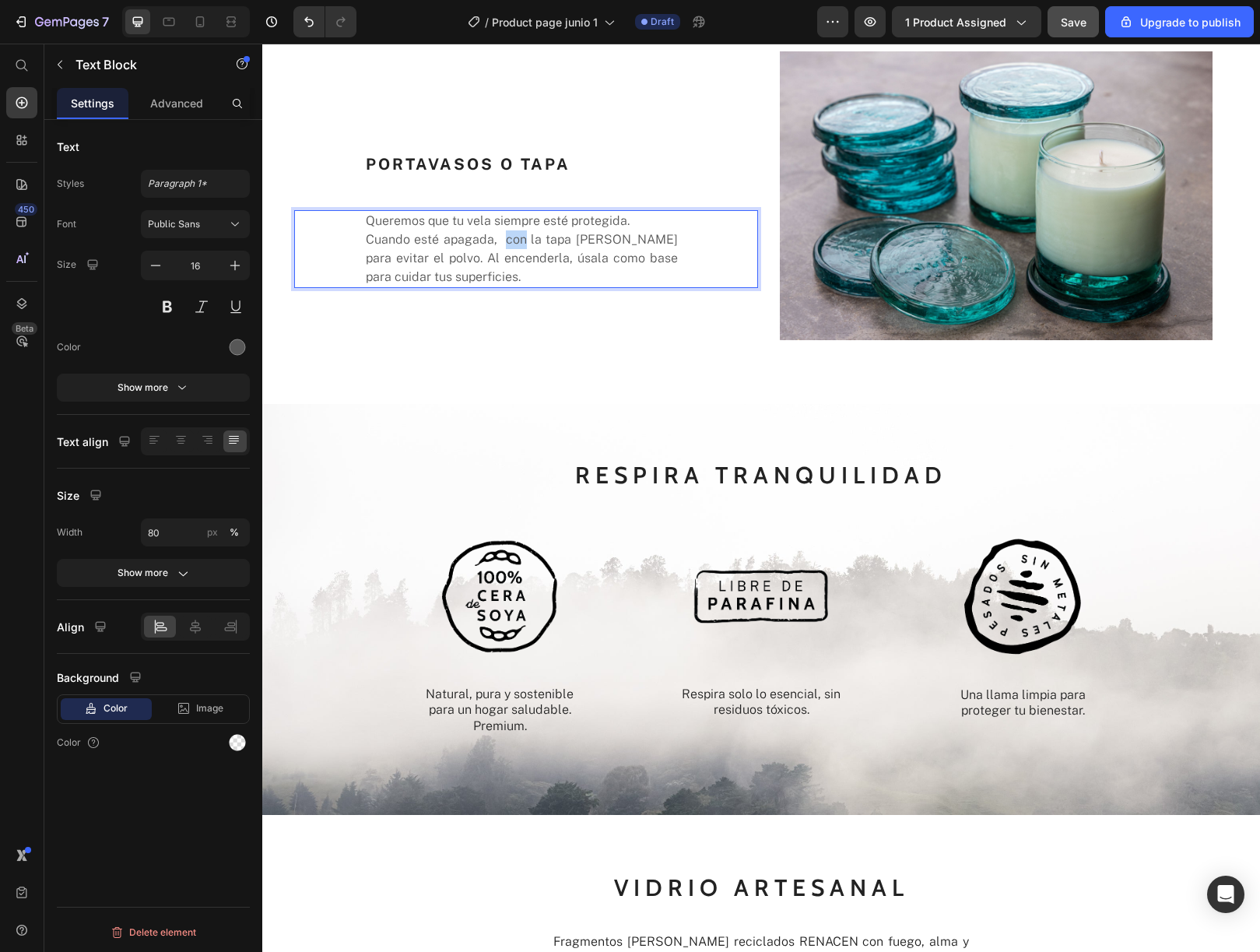 click on "Cuando esté apagada,  con la tapa [PERSON_NAME] para evitar el polvo. Al encenderla, úsala como base para cuidar tus superficies." at bounding box center (521, 258) 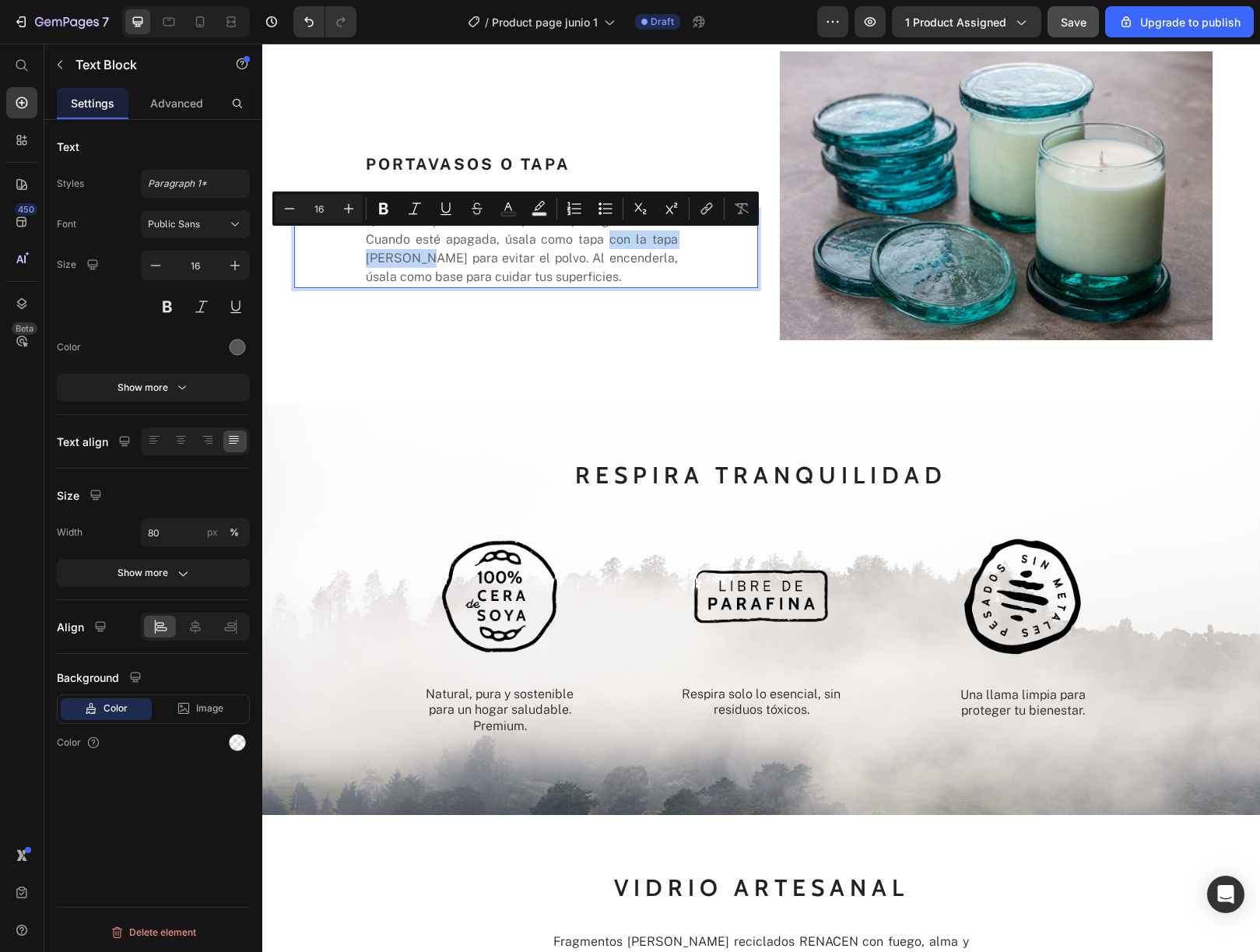 drag, startPoint x: 588, startPoint y: 237, endPoint x: 390, endPoint y: 255, distance: 198.8165 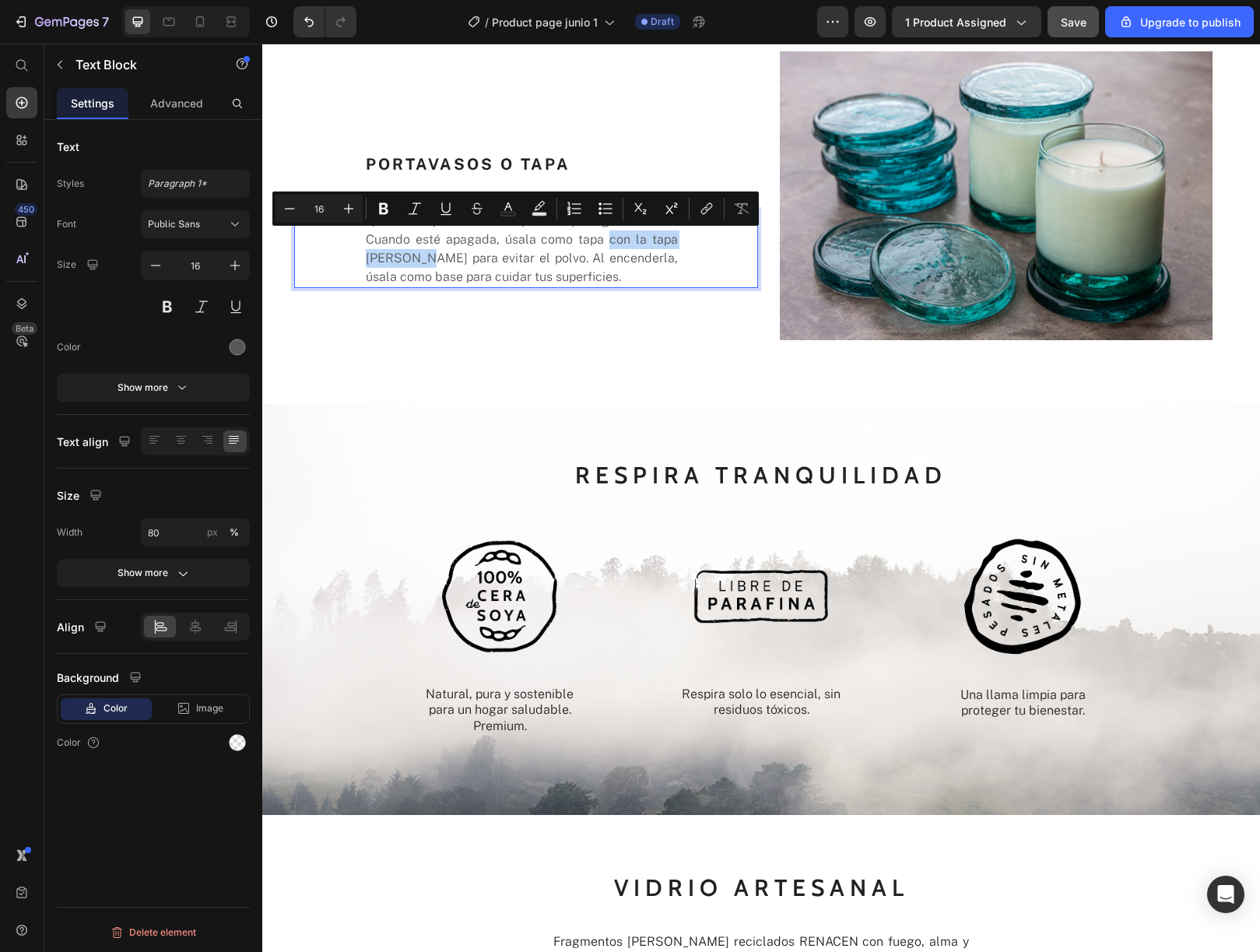 click on "Cuando esté apagada, úsala como tapa con la tapa [PERSON_NAME] para evitar el polvo. Al encenderla, úsala como base para cuidar tus superficies." at bounding box center (521, 258) 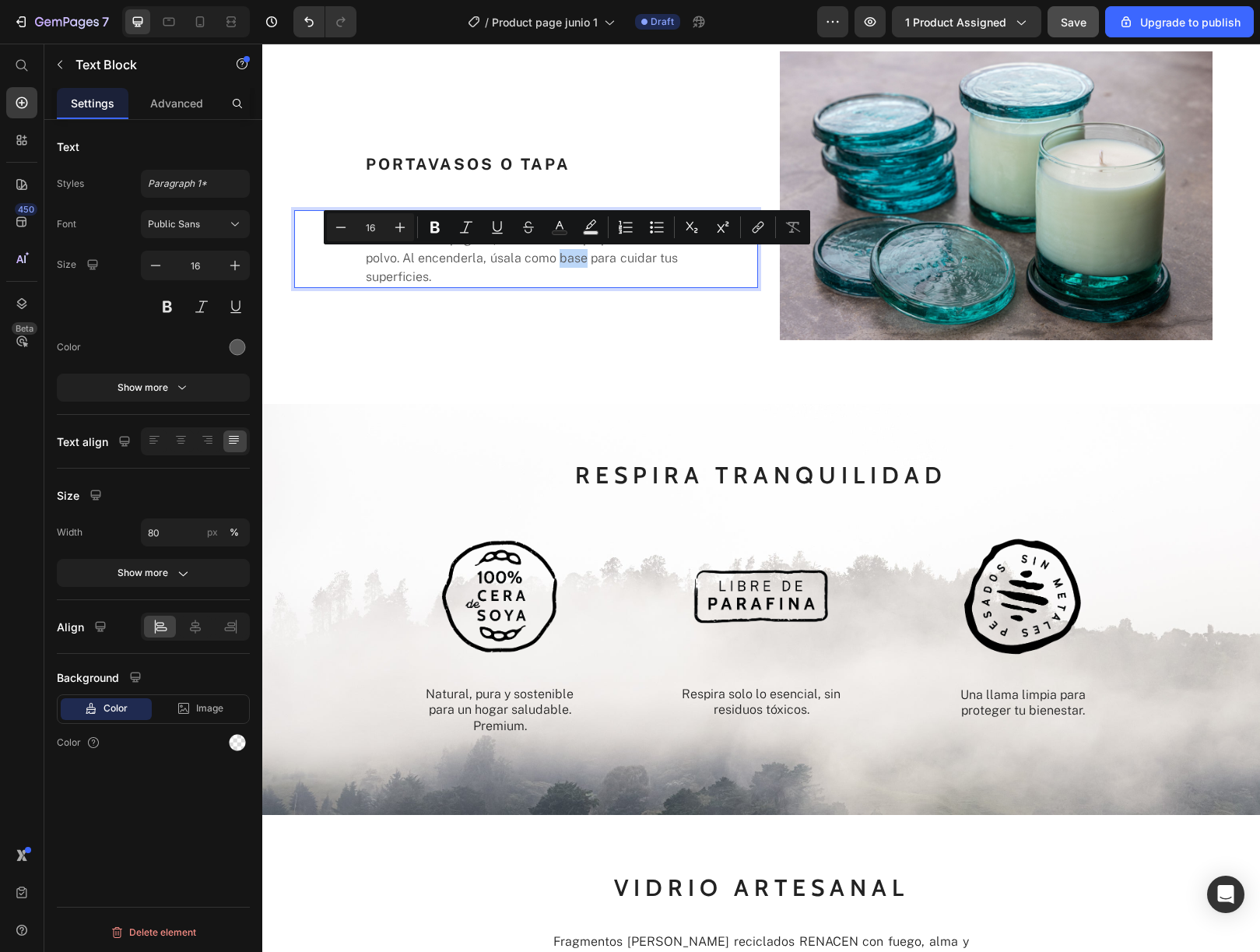 drag, startPoint x: 555, startPoint y: 261, endPoint x: 582, endPoint y: 258, distance: 27.166155 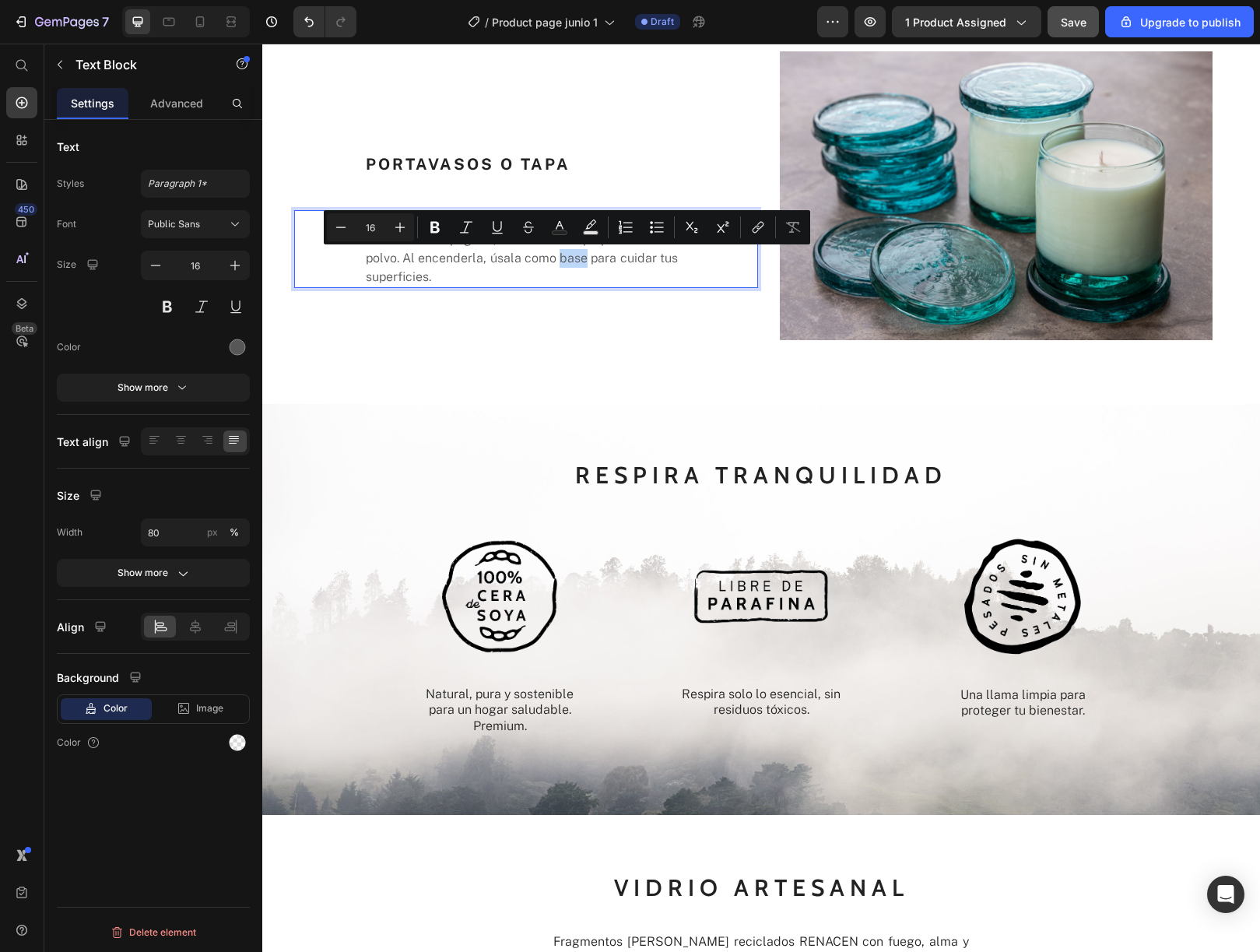 click on "Cuando esté apagada, úsala como tapa para evitar el polvo. Al encenderla, úsala como base para cuidar tus superficies." at bounding box center [521, 258] 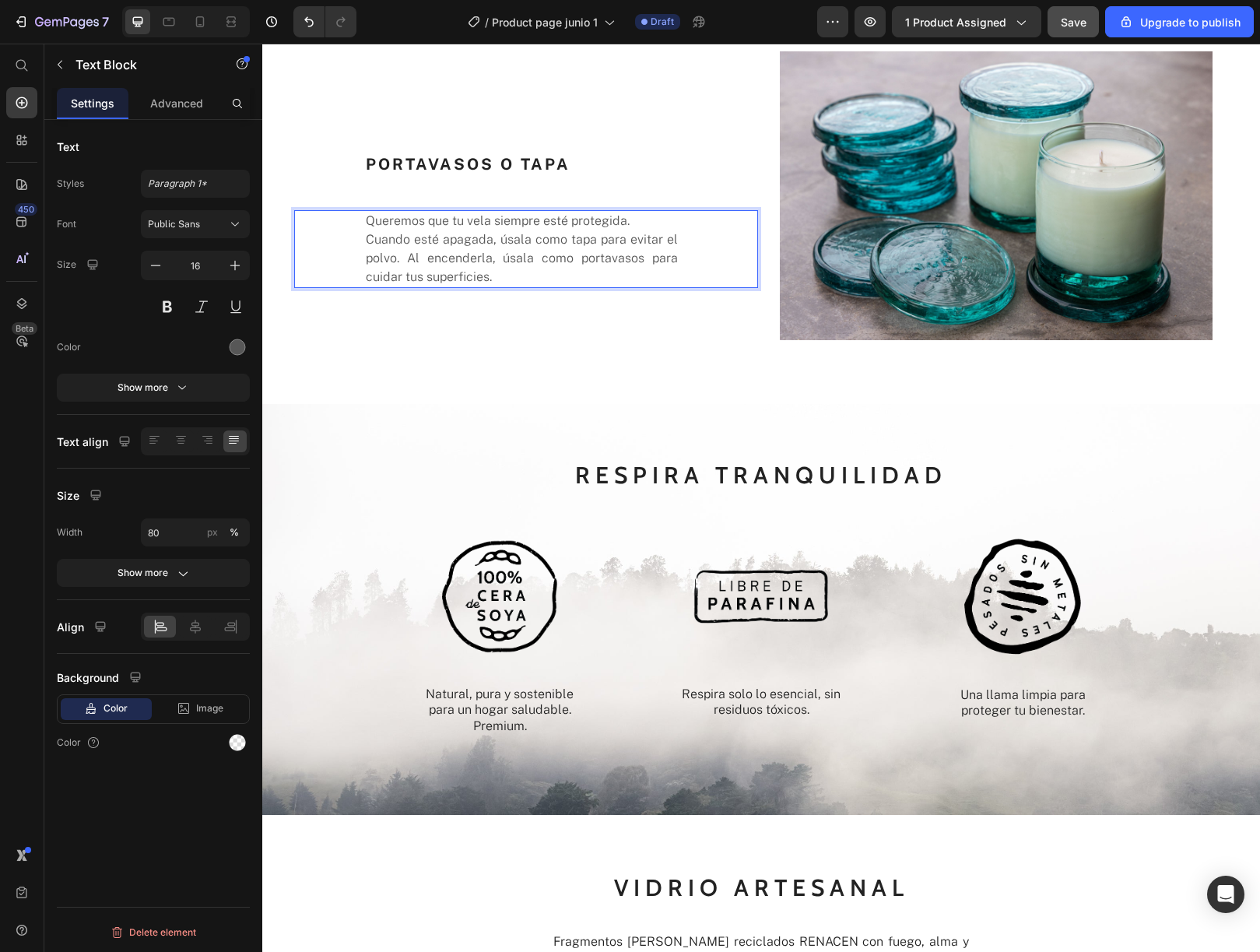 click on "Cuando esté apagada, úsala como tapa para evitar el polvo. Al encenderla, úsala como portavasos para cuidar tus superficies." at bounding box center (521, 258) 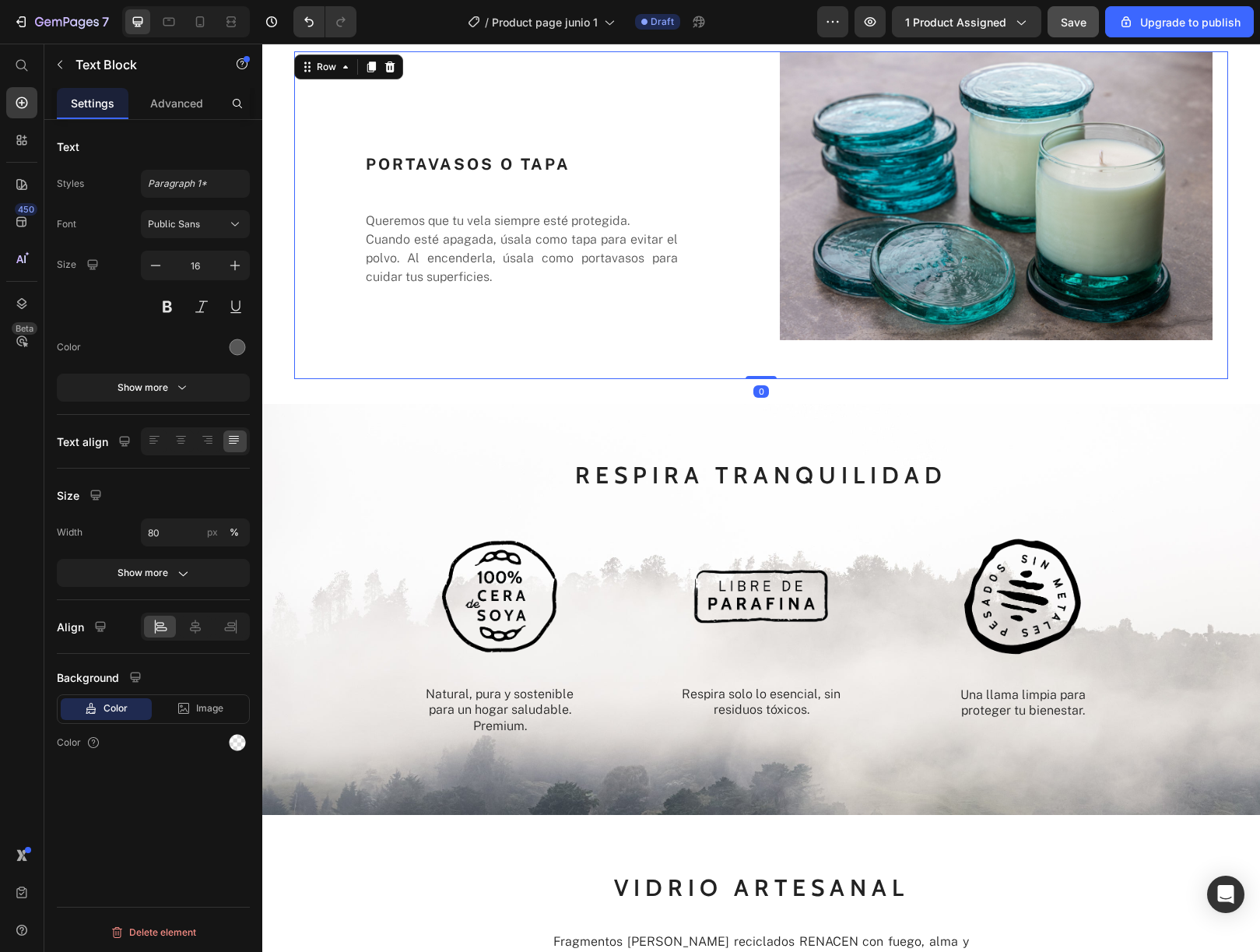 click on "PORTAVASOS O TAPA Heading Queremos que tu vela siempre esté protegida. Cuando esté apagada, úsala como tapa para evitar el polvo. Al encenderla, úsala como portavasos para cuidar tus superficies.  Text Block" at bounding box center (526, 215) 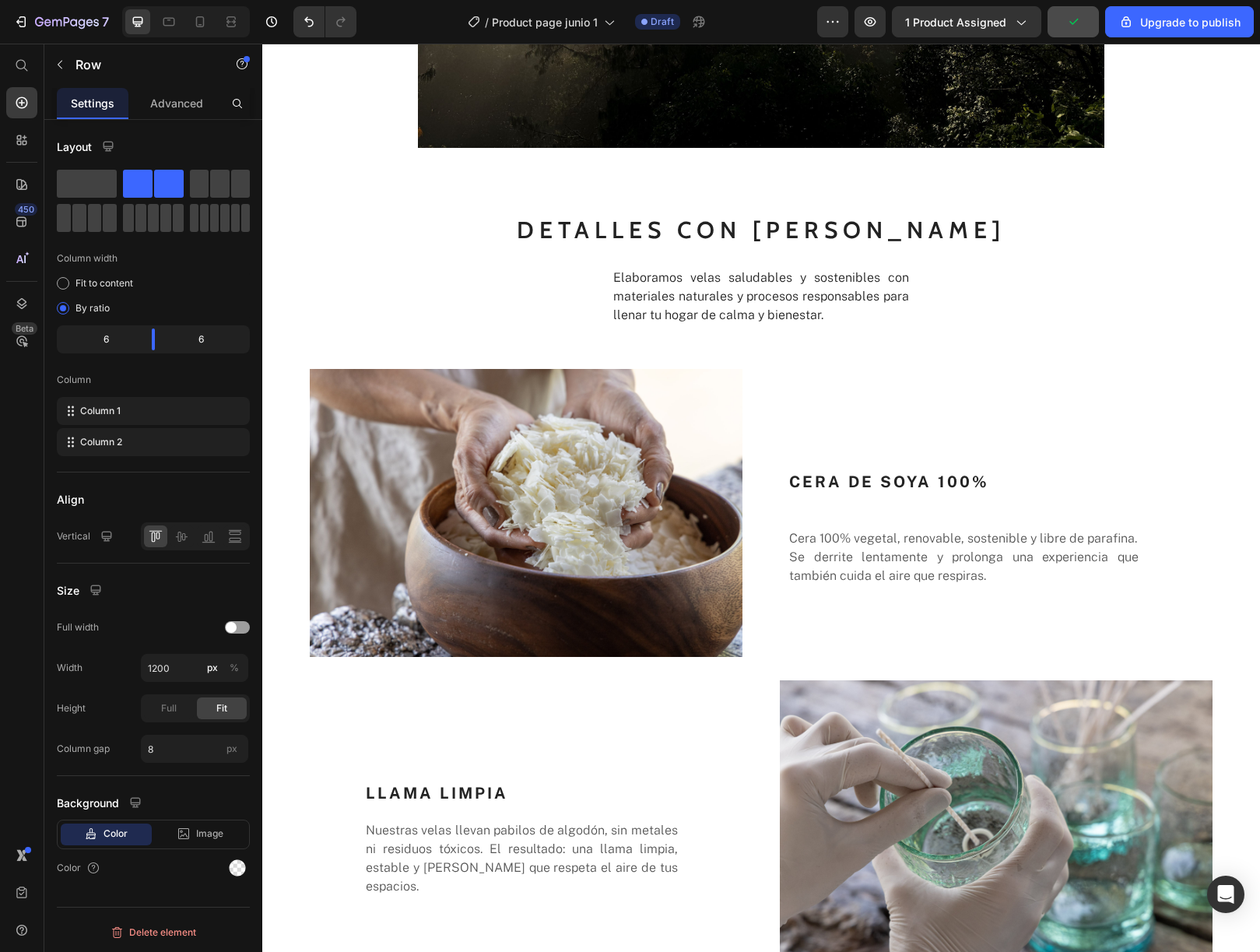 scroll, scrollTop: 2696, scrollLeft: 0, axis: vertical 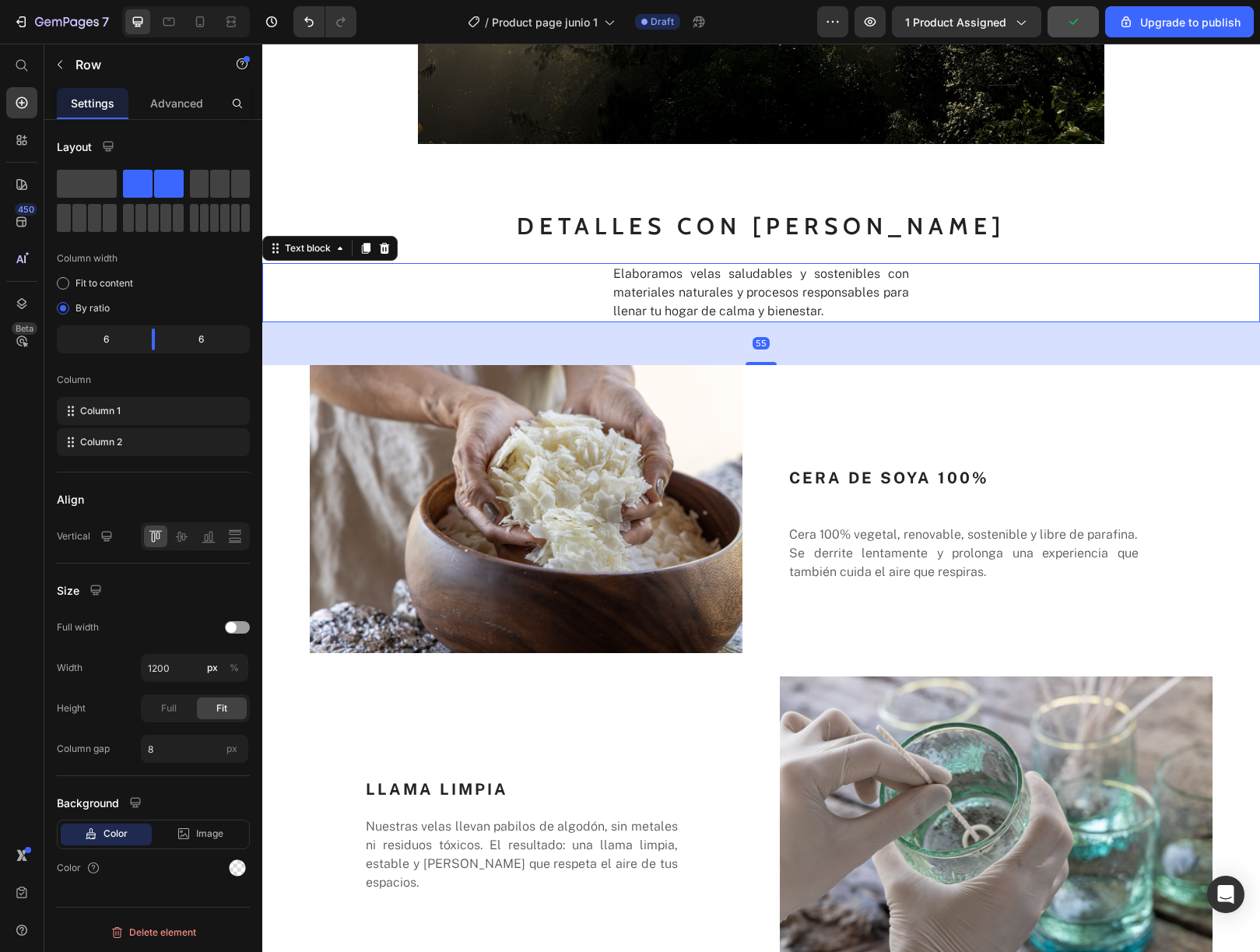 click on "Elaboramos velas saludables y sostenibles con materiales naturales y procesos responsables para llenar tu hogar de calma y bienestar." at bounding box center [761, 292] 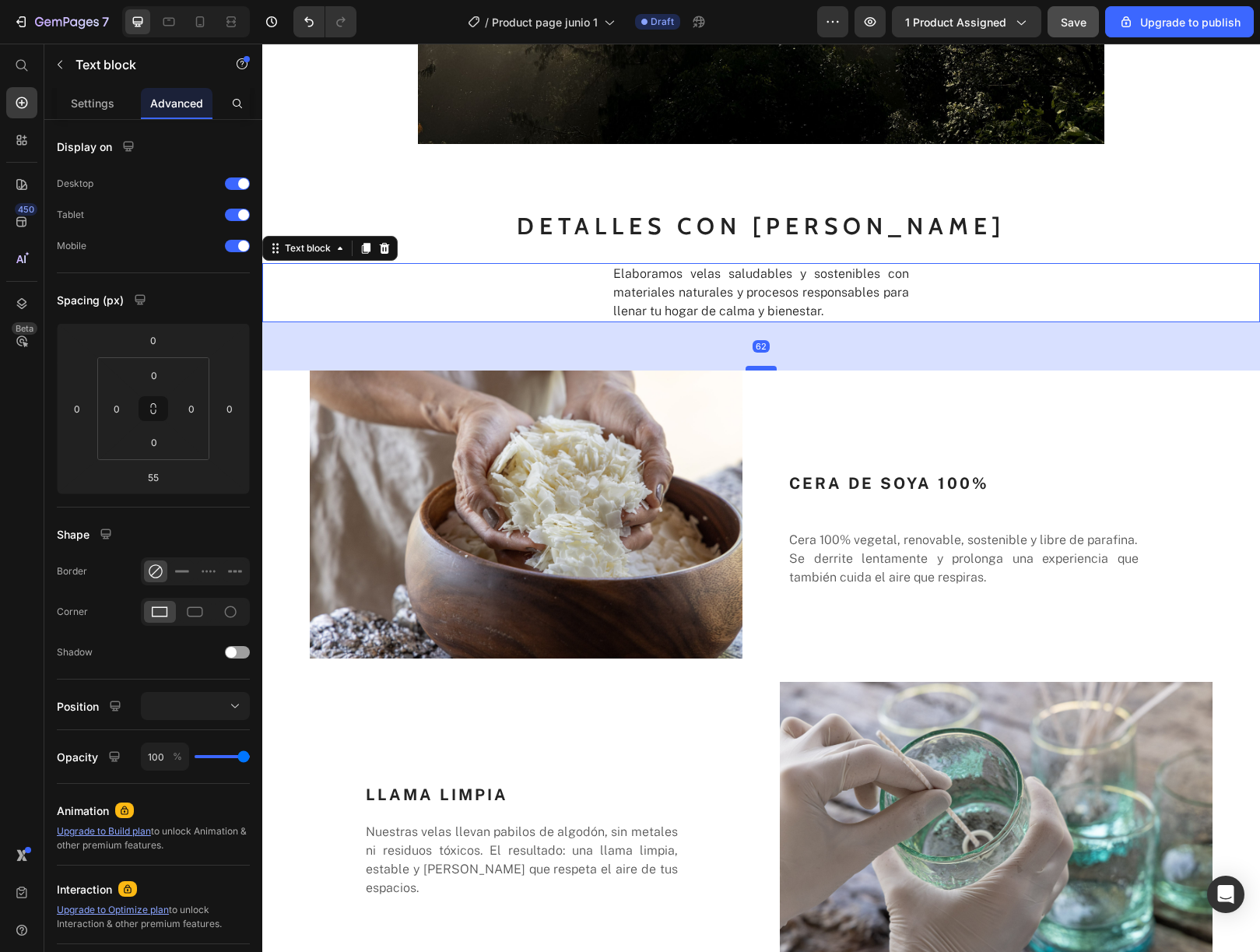 click at bounding box center (761, 368) 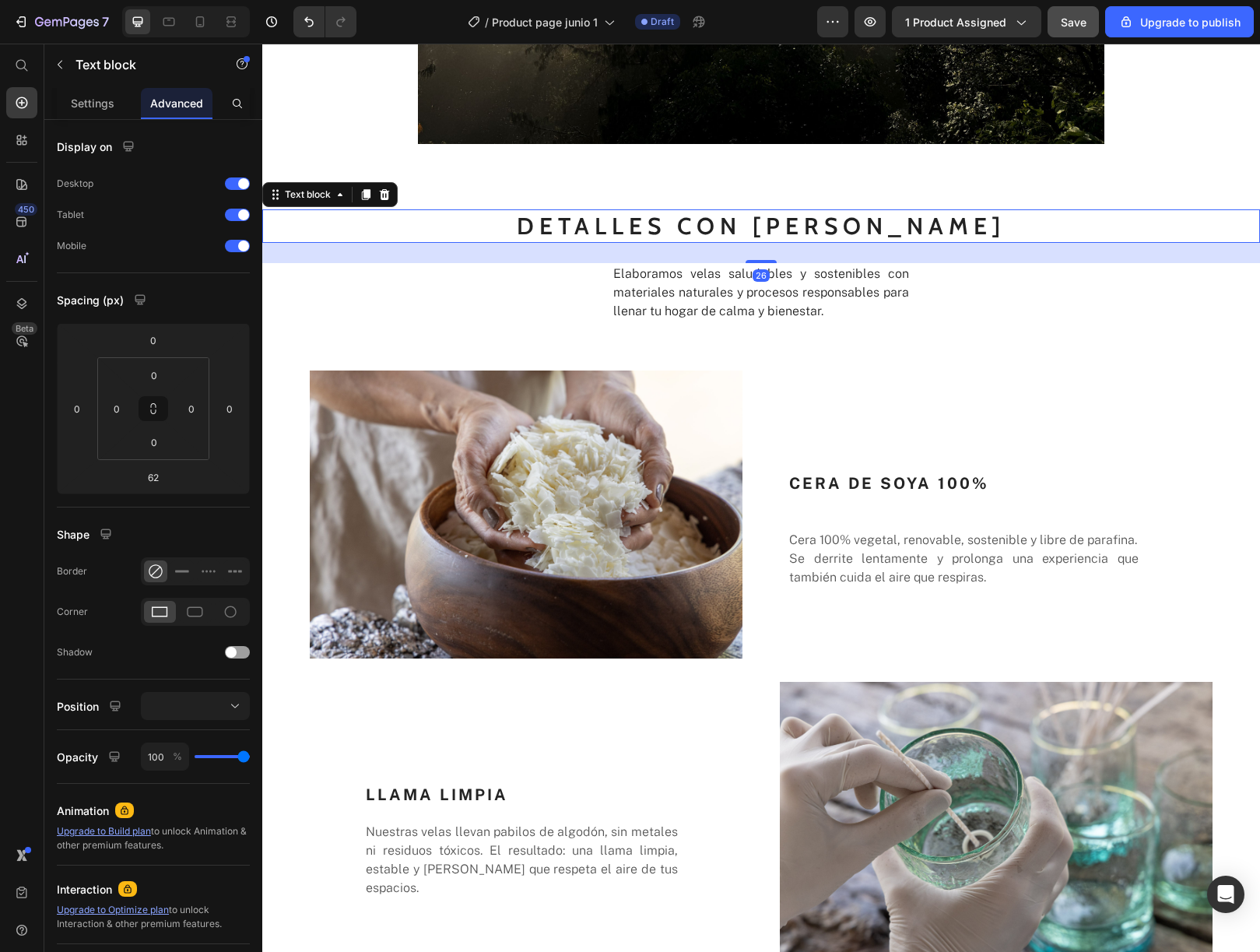 click on "DETALLES CON [PERSON_NAME]" at bounding box center (761, 226) 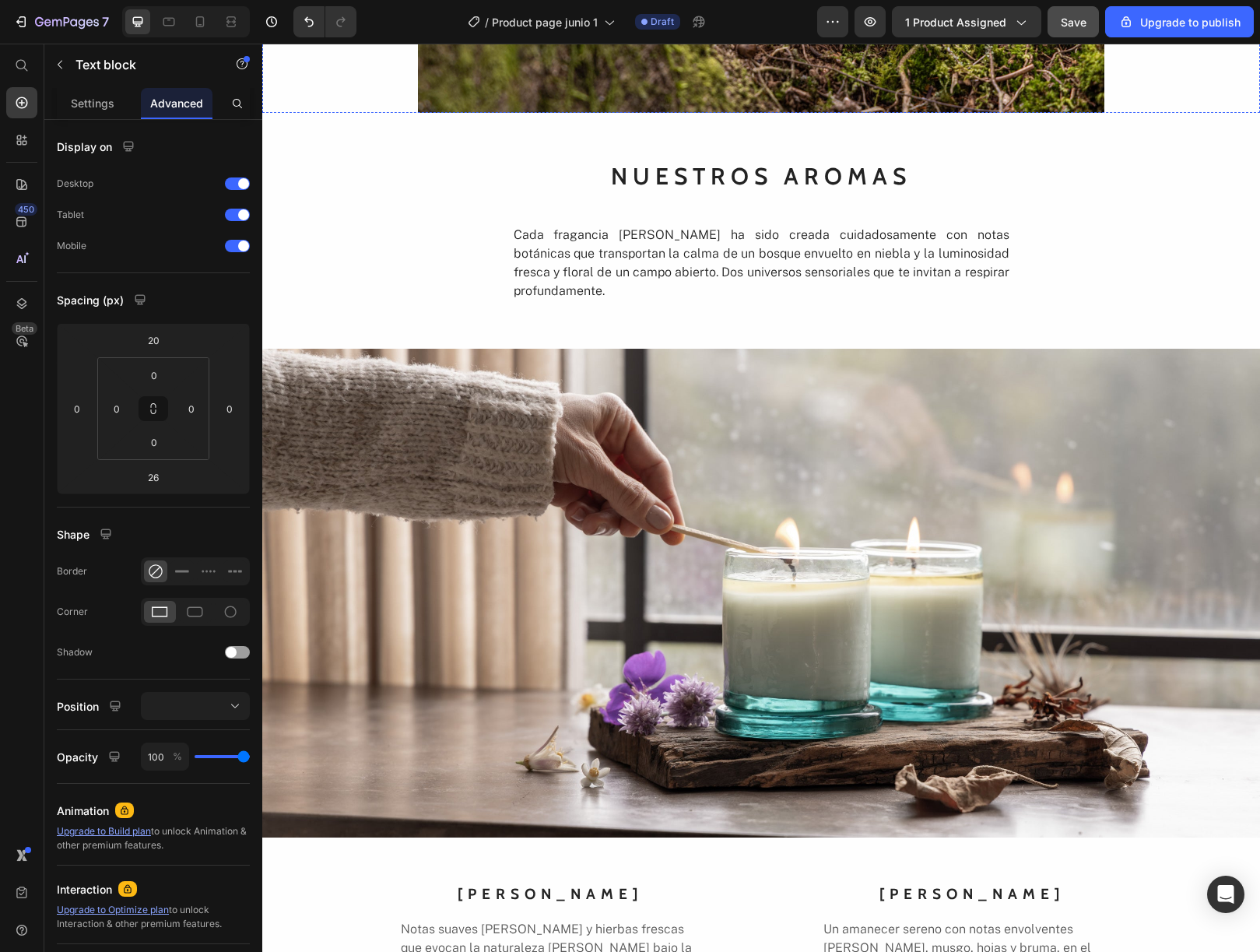 scroll, scrollTop: 1243, scrollLeft: 0, axis: vertical 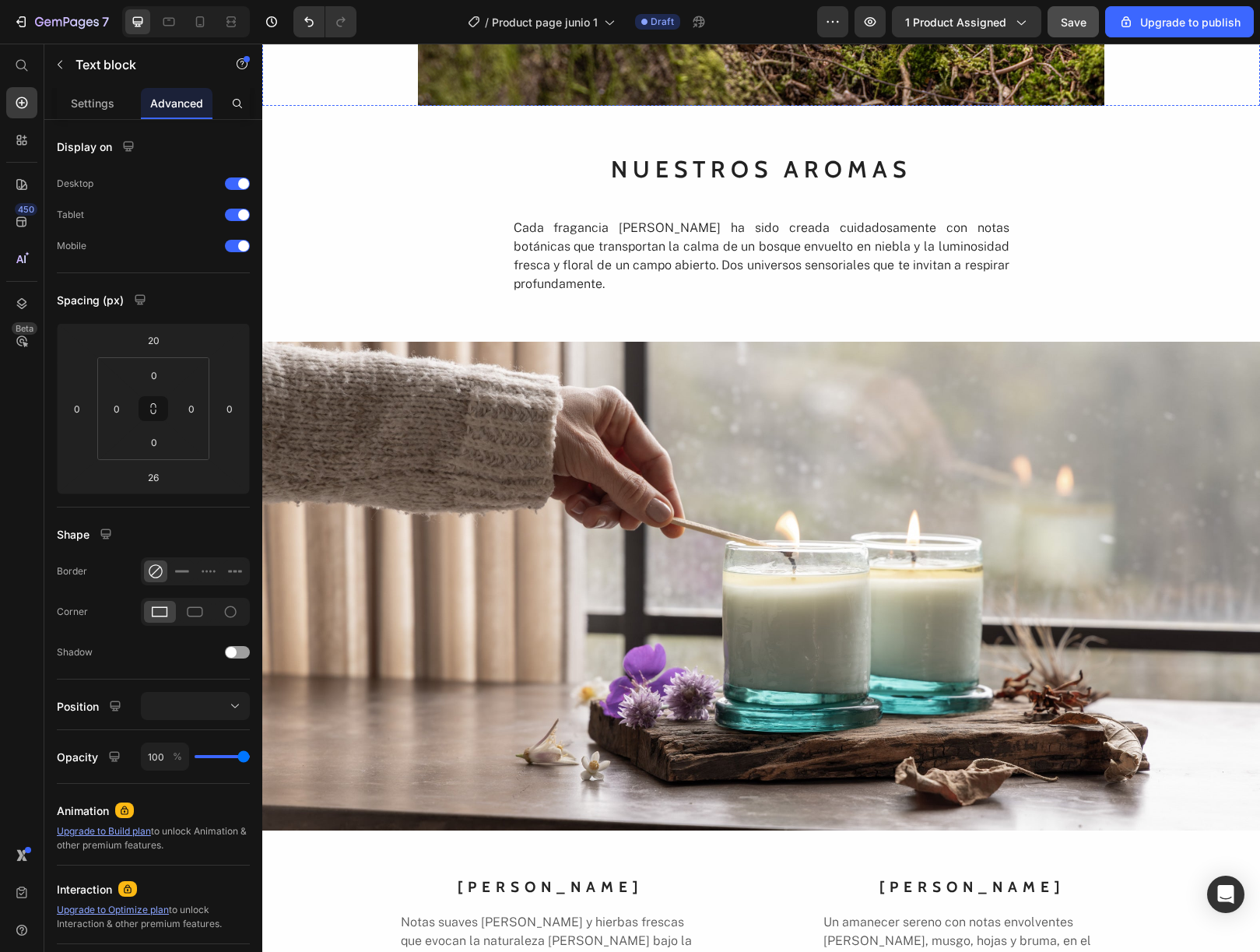 click on "Cada fragancia [PERSON_NAME] ha sido creada cuidadosamente con notas botánicas que transportan la calma de un bosque envuelto en niebla y la luminosidad fresca y floral de un campo abierto. Dos universos sensoriales que te invitan a respirar profundamente." at bounding box center (761, 256) 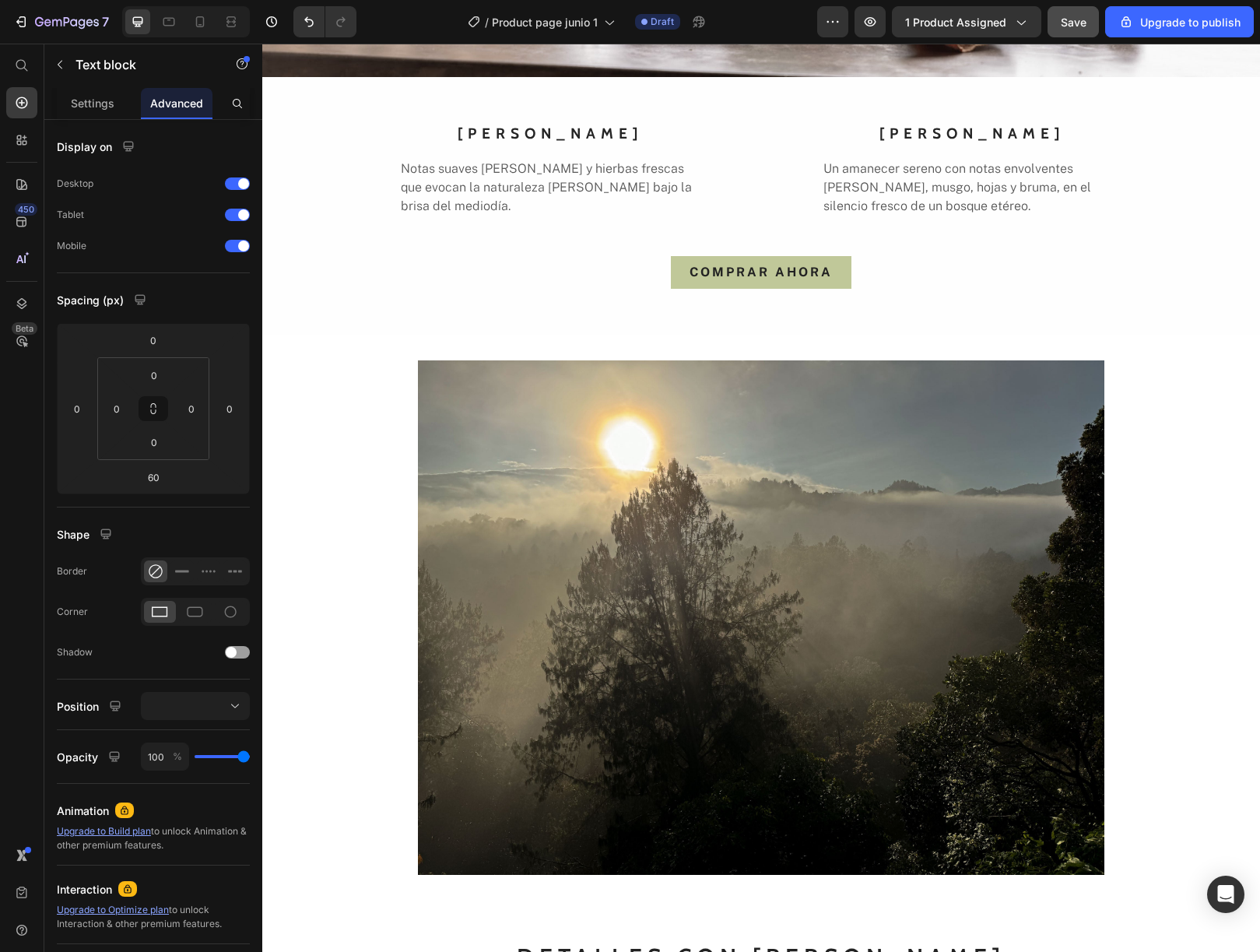 scroll, scrollTop: 1976, scrollLeft: 0, axis: vertical 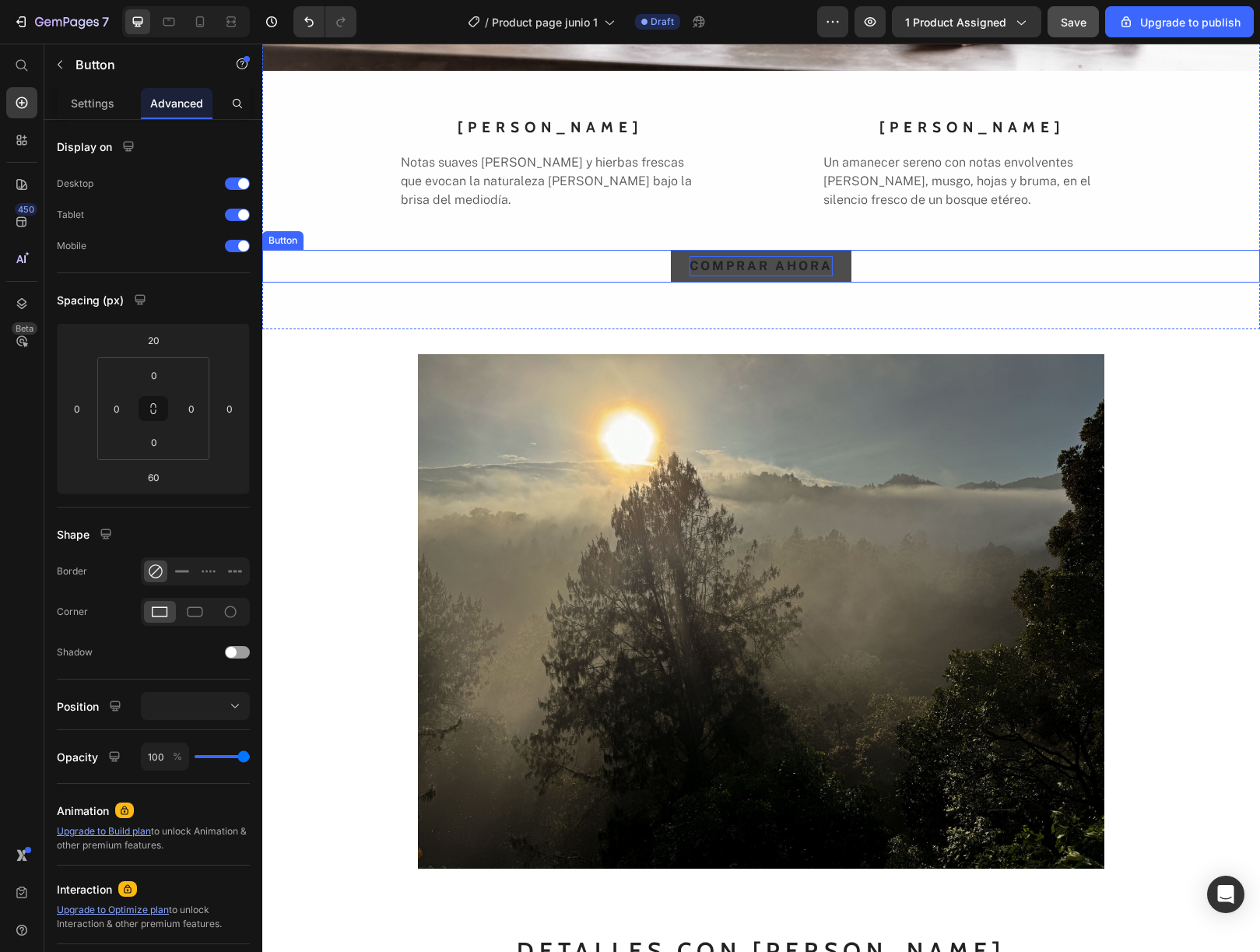 click on "COMPRAR AHORA" at bounding box center [761, 265] 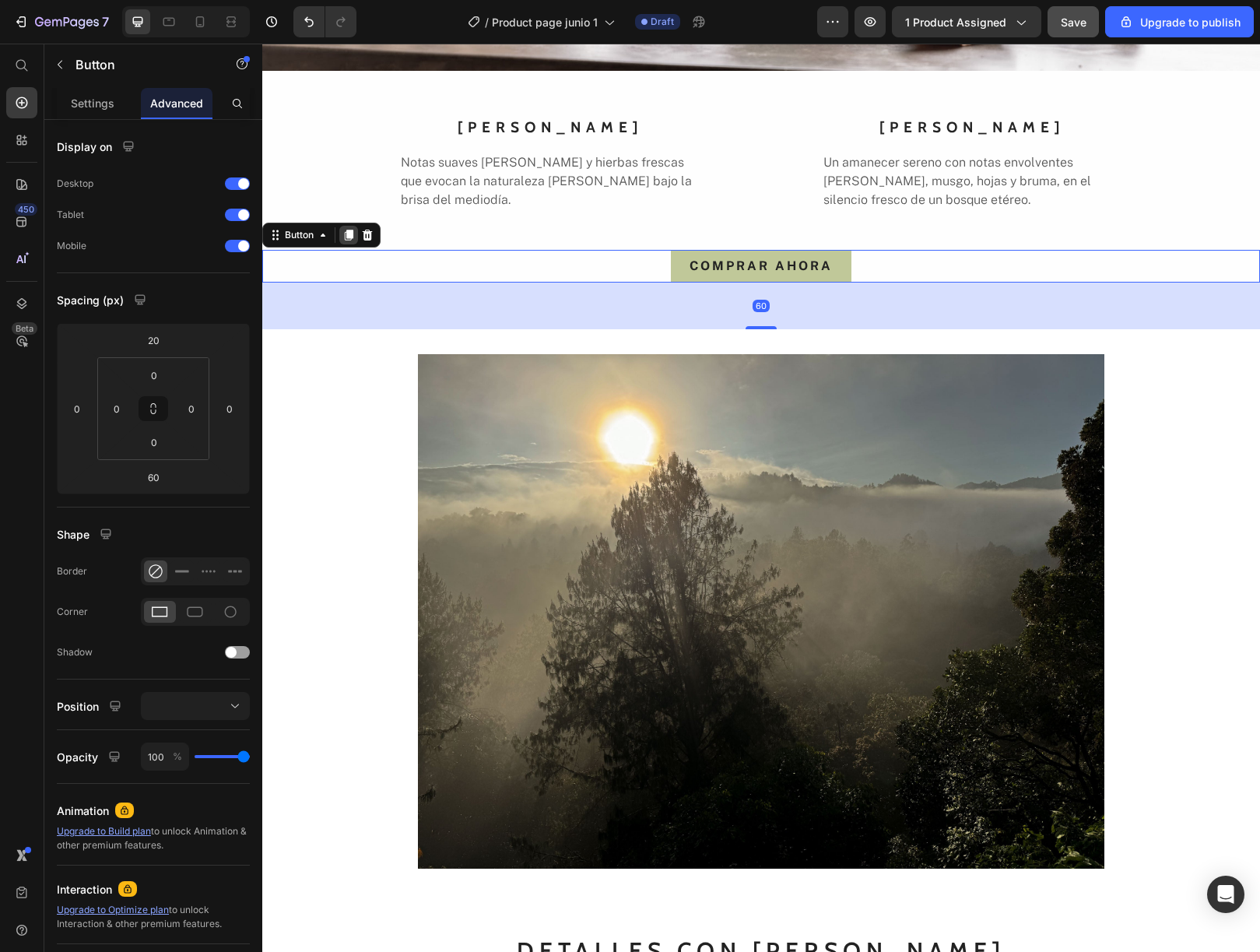 click 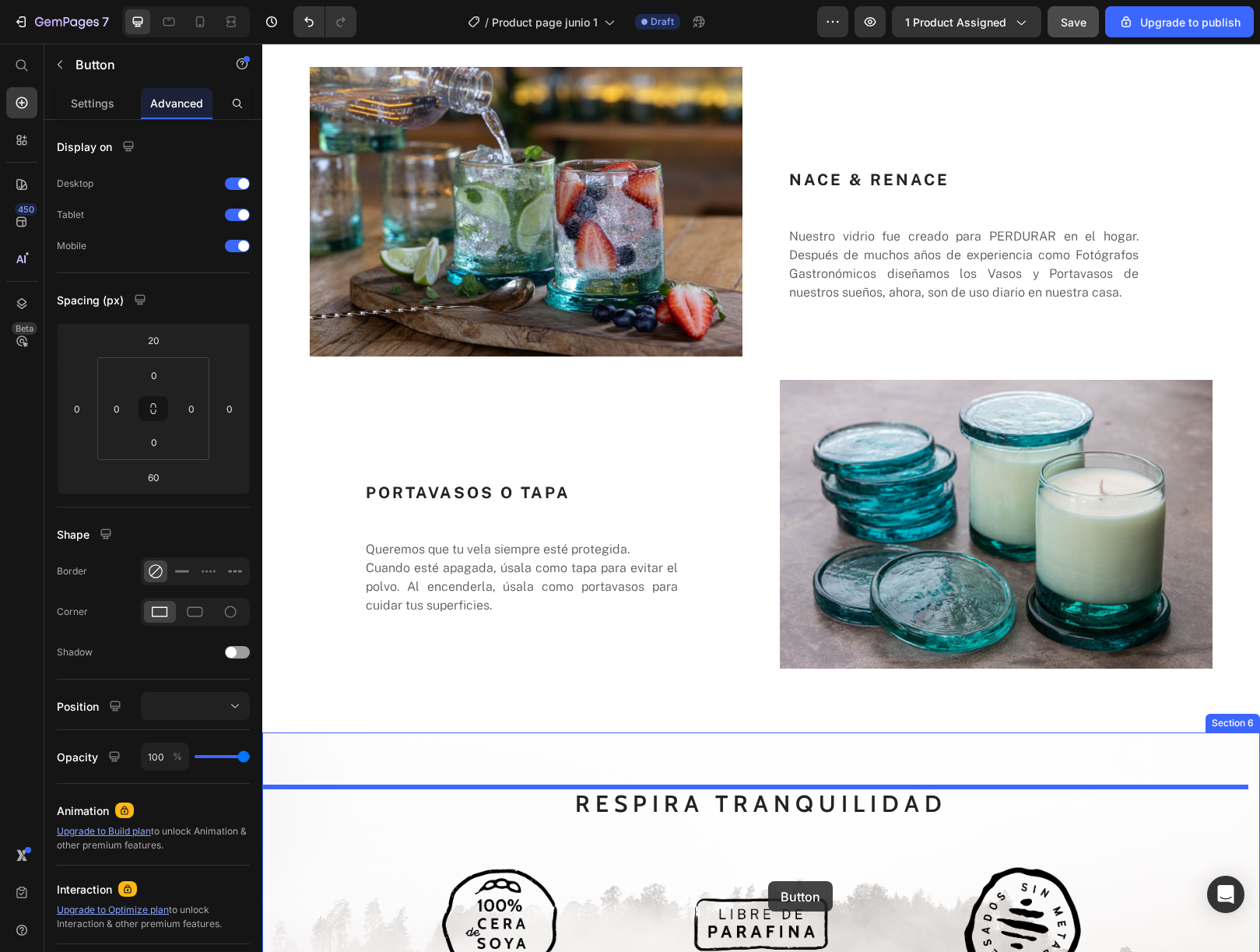 scroll, scrollTop: 3760, scrollLeft: 0, axis: vertical 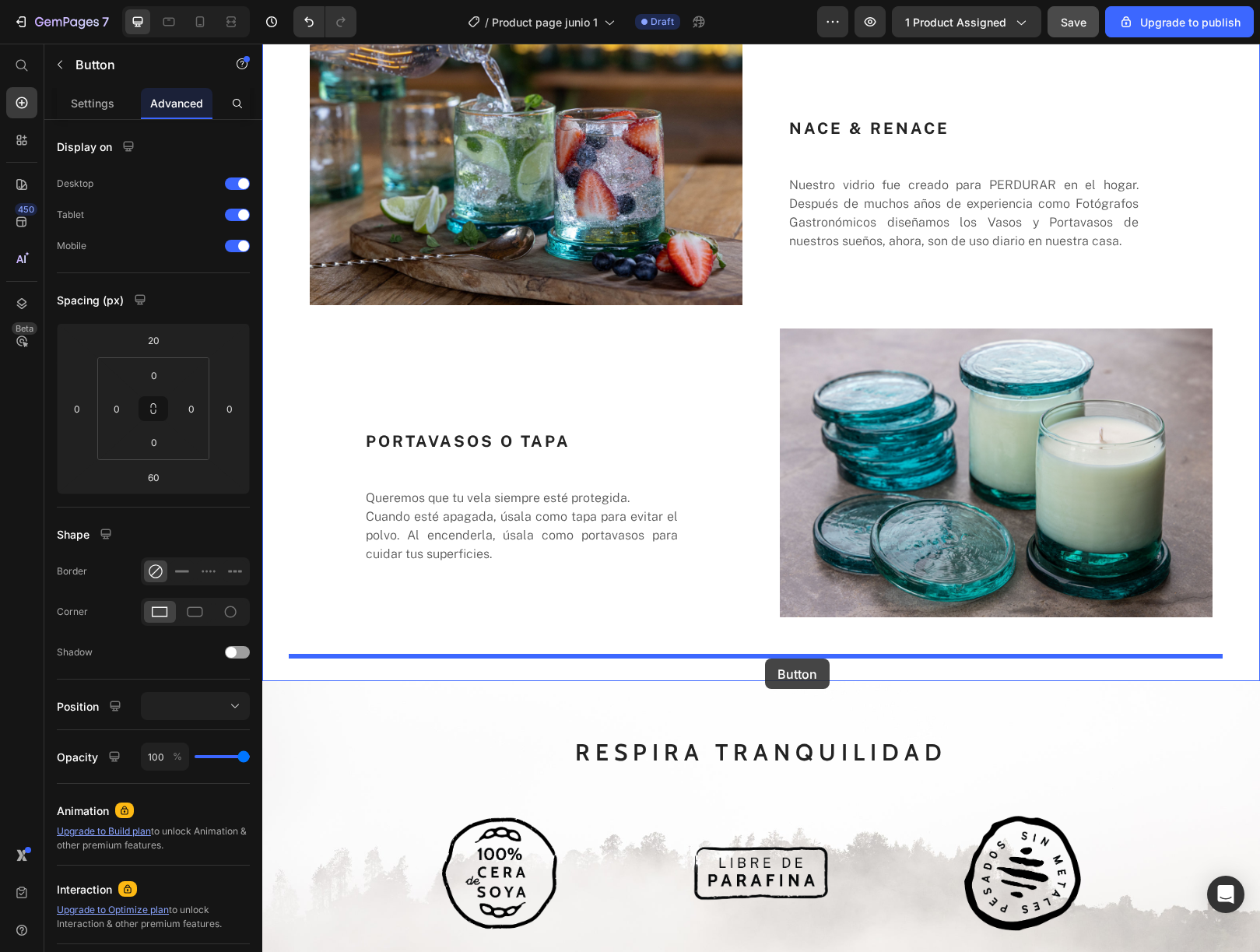 drag, startPoint x: 692, startPoint y: 353, endPoint x: 765, endPoint y: 659, distance: 314.58703 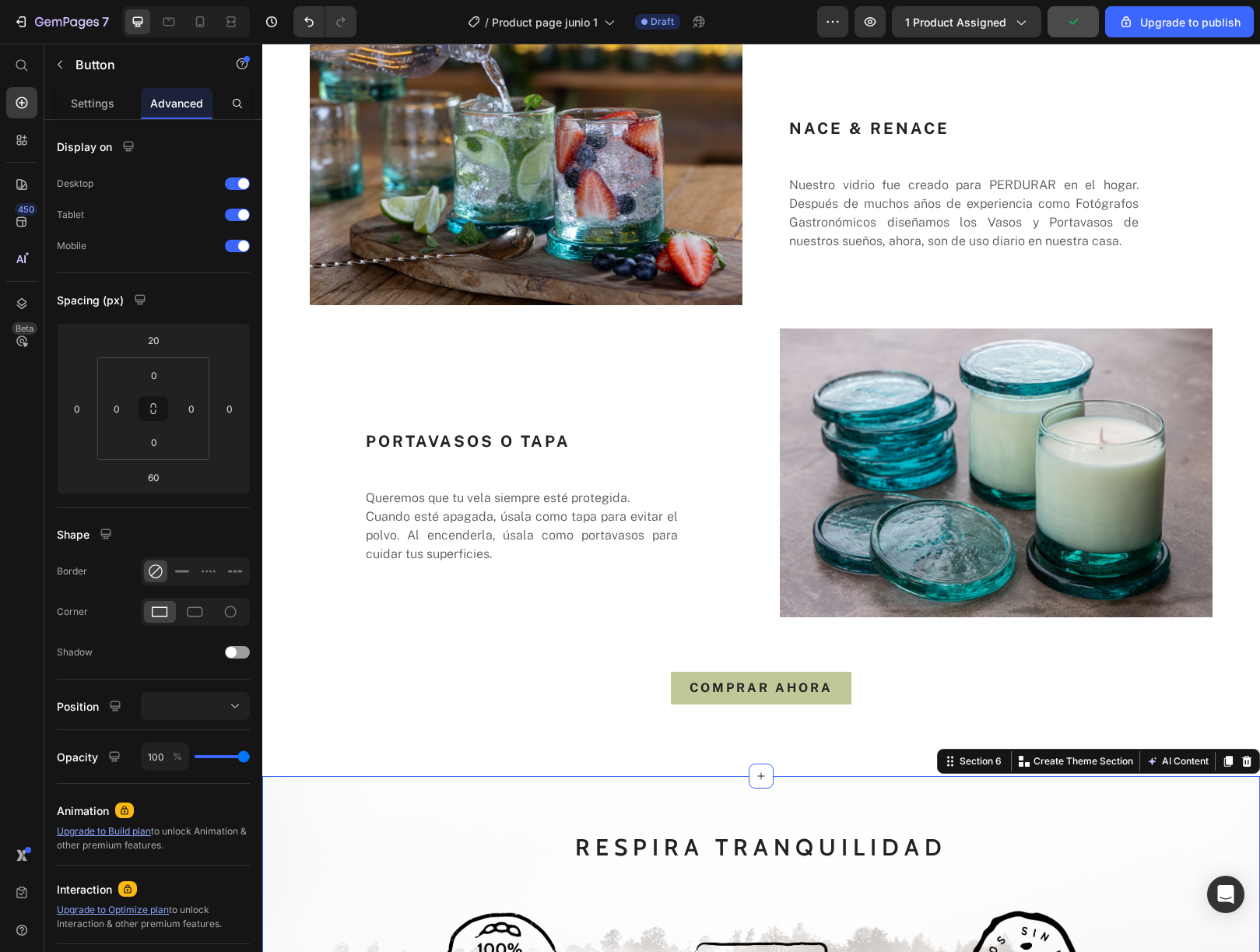 click on "RESPIRA TRANQUILIDAD Heading Image Natural, pura y sostenible para un hogar saludable. Premium.   Text block Image Respira solo lo esencial, sin residuos tóxicos. Text block Image Una llama limpia para proteger tu bienestar. Text block Row" at bounding box center [761, 970] 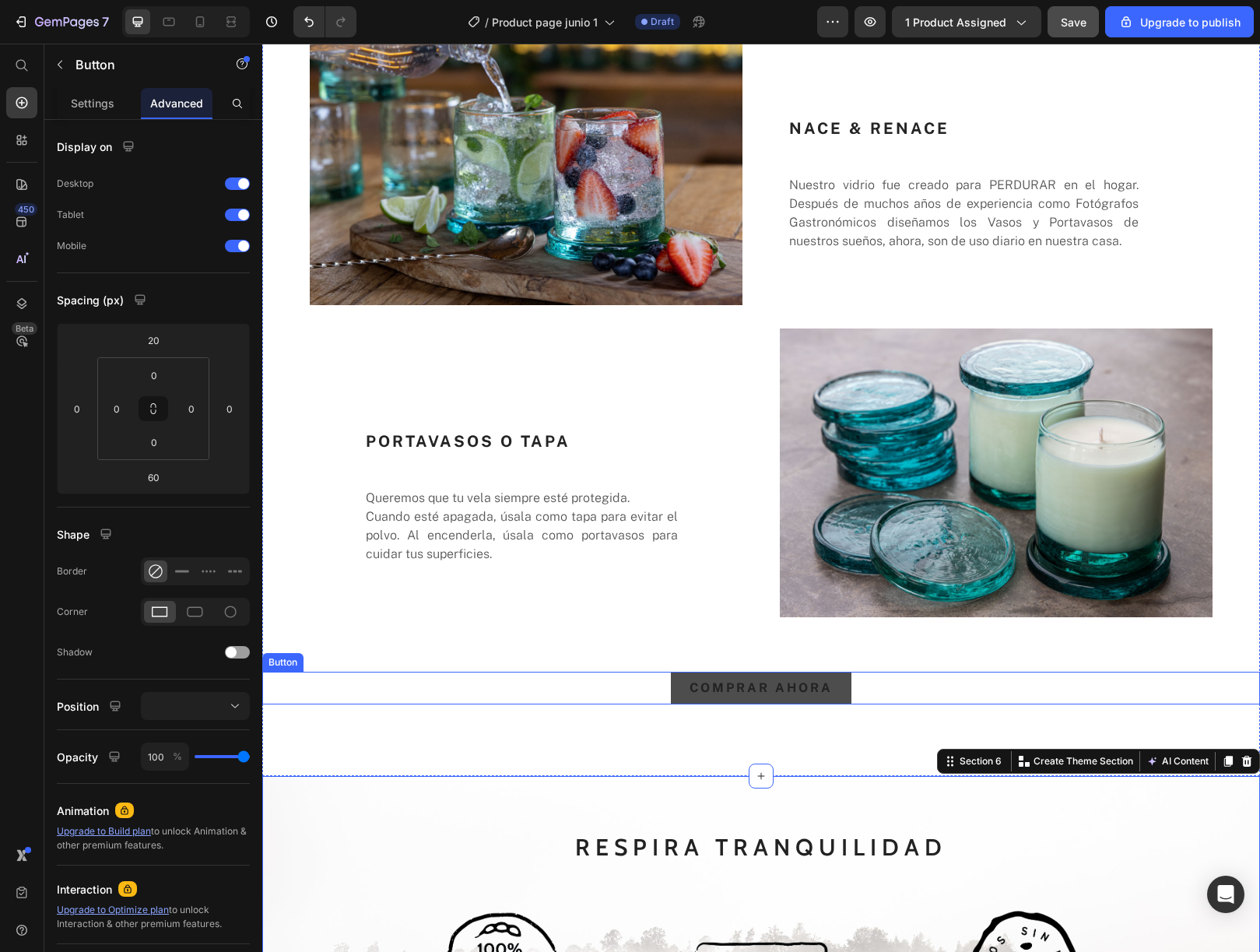 click on "COMPRAR AHORA" at bounding box center [761, 688] 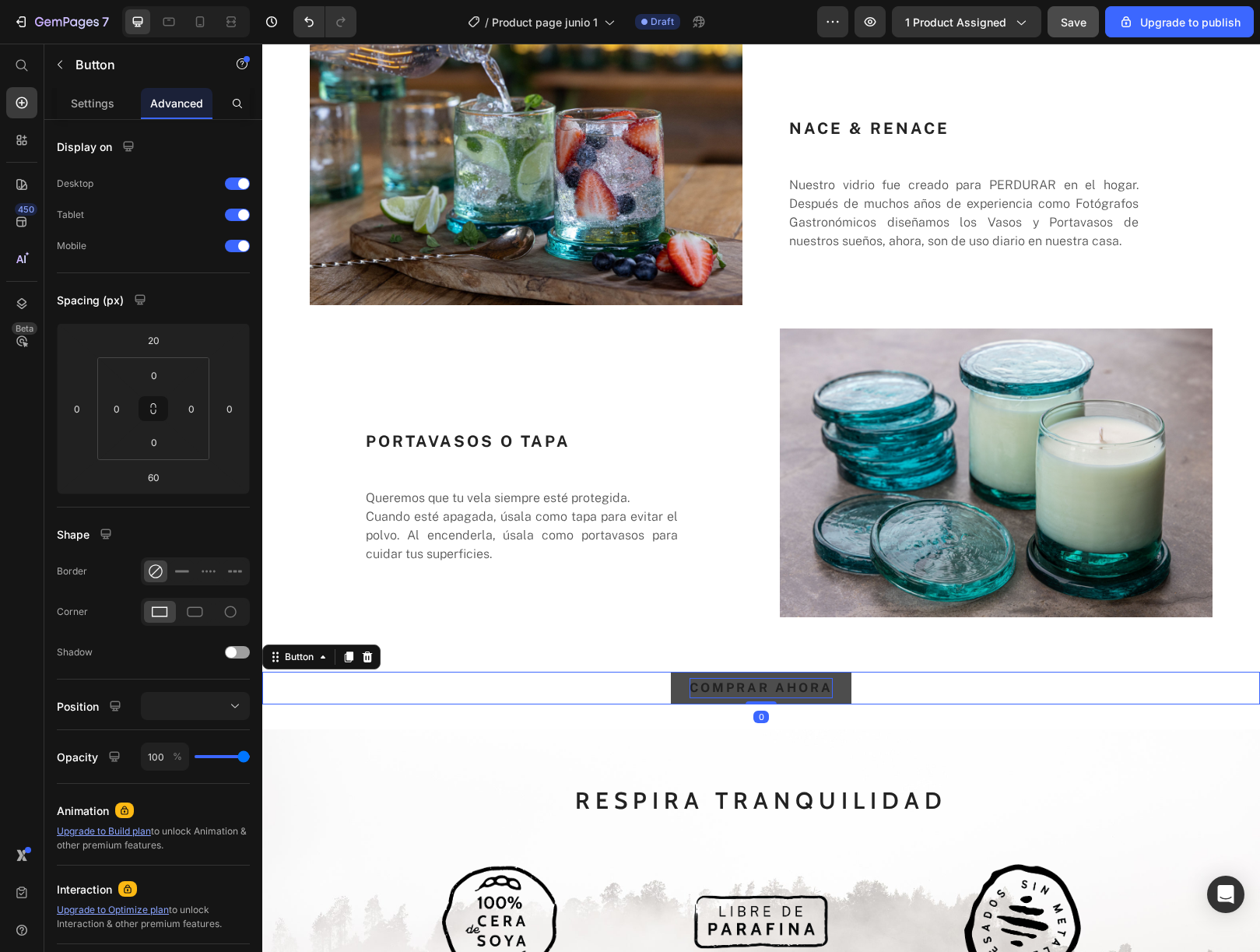 drag, startPoint x: 763, startPoint y: 749, endPoint x: 761, endPoint y: 687, distance: 62.03225 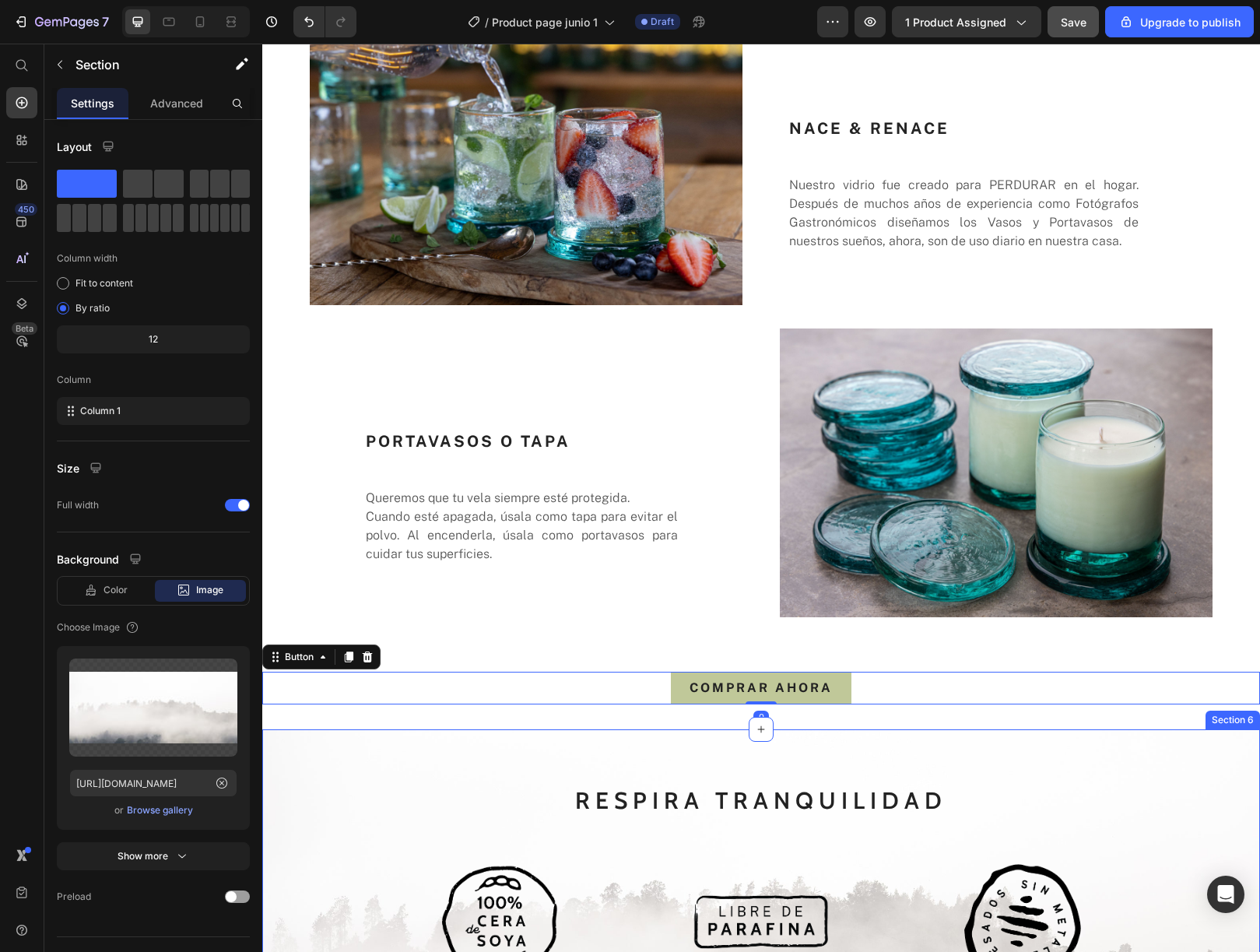 click on "RESPIRA TRANQUILIDAD Heading Image Natural, pura y sostenible para un hogar saludable. Premium.   Text block Image Respira solo lo esencial, sin residuos tóxicos. Text block Image Una llama limpia para proteger tu bienestar. Text block Row" at bounding box center [761, 923] 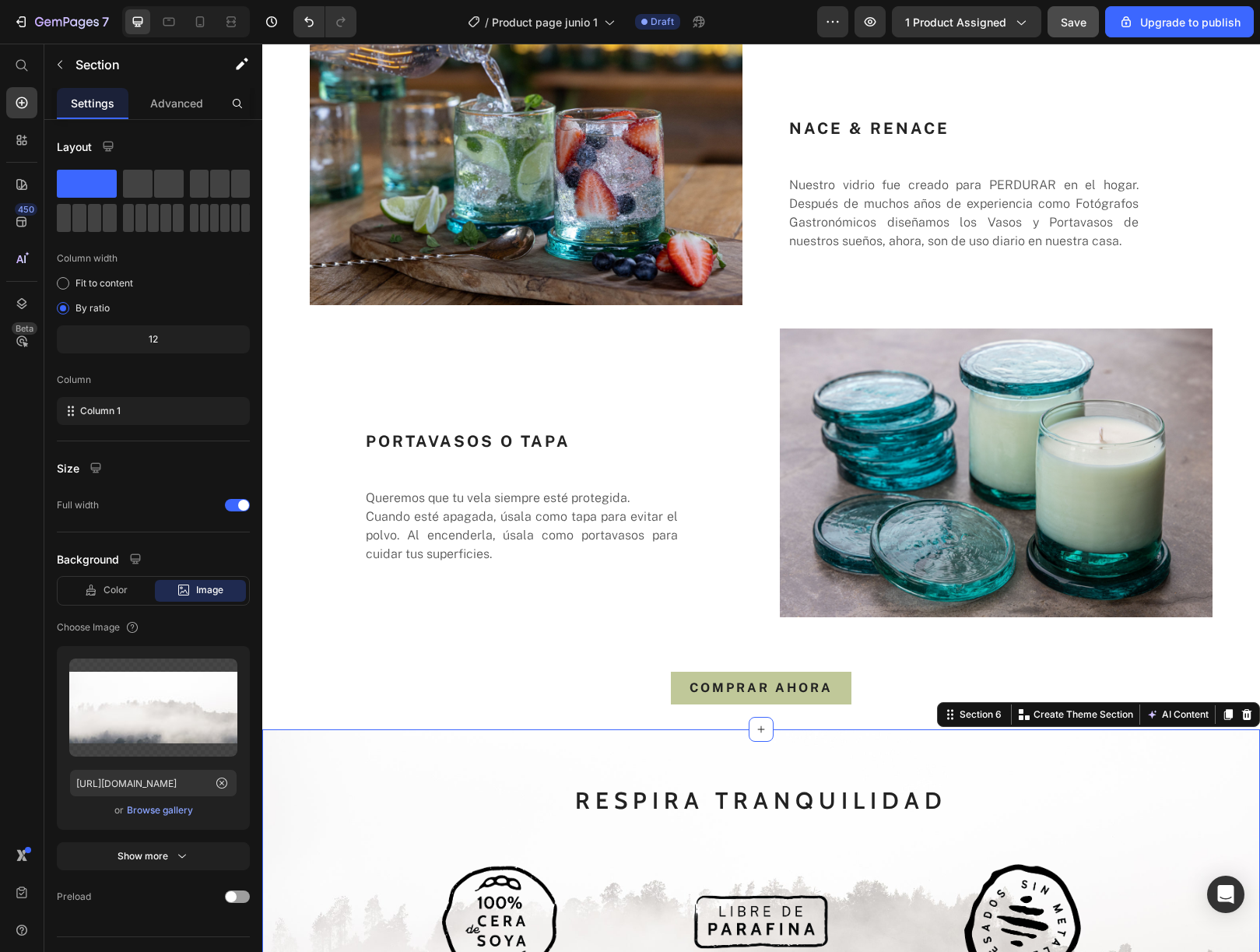 click on "RESPIRA TRANQUILIDAD Heading Image Natural, pura y sostenible para un hogar saludable. Premium.   Text block Image Respira solo lo esencial, sin residuos tóxicos. Text block Image Una llama limpia para proteger tu bienestar. Text block Row" at bounding box center (761, 923) 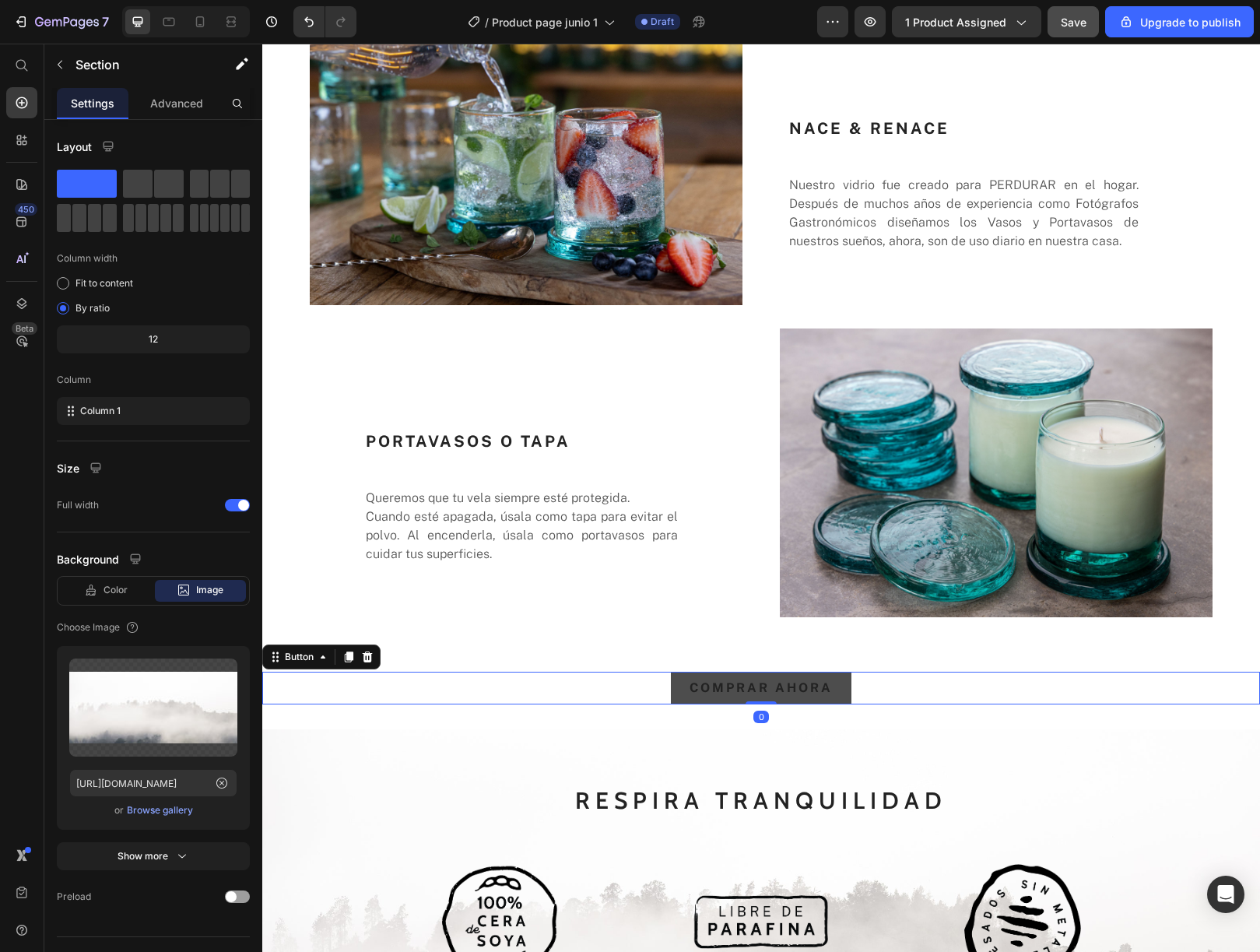 click on "COMPRAR AHORA" at bounding box center [761, 688] 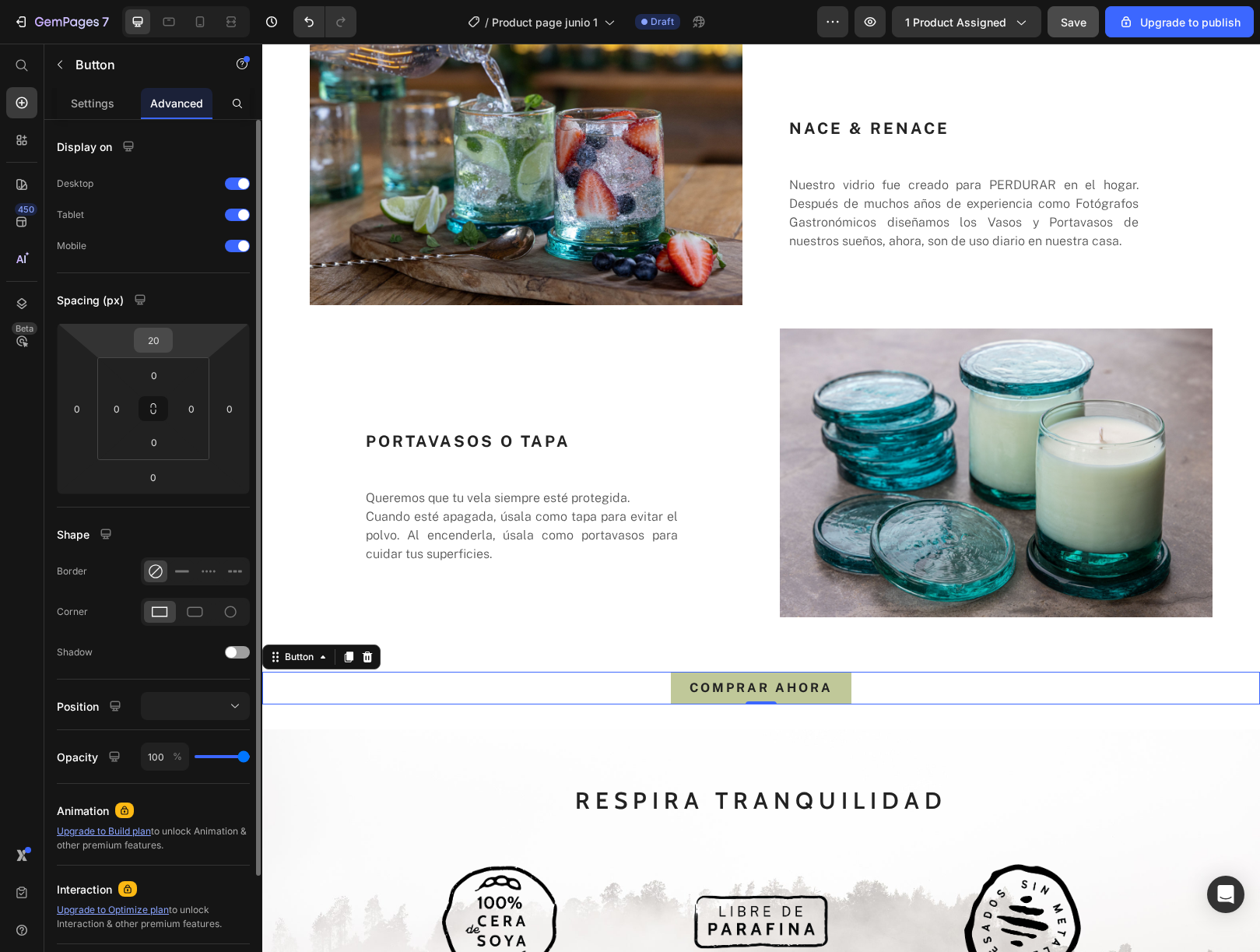 click on "20" at bounding box center [153, 340] 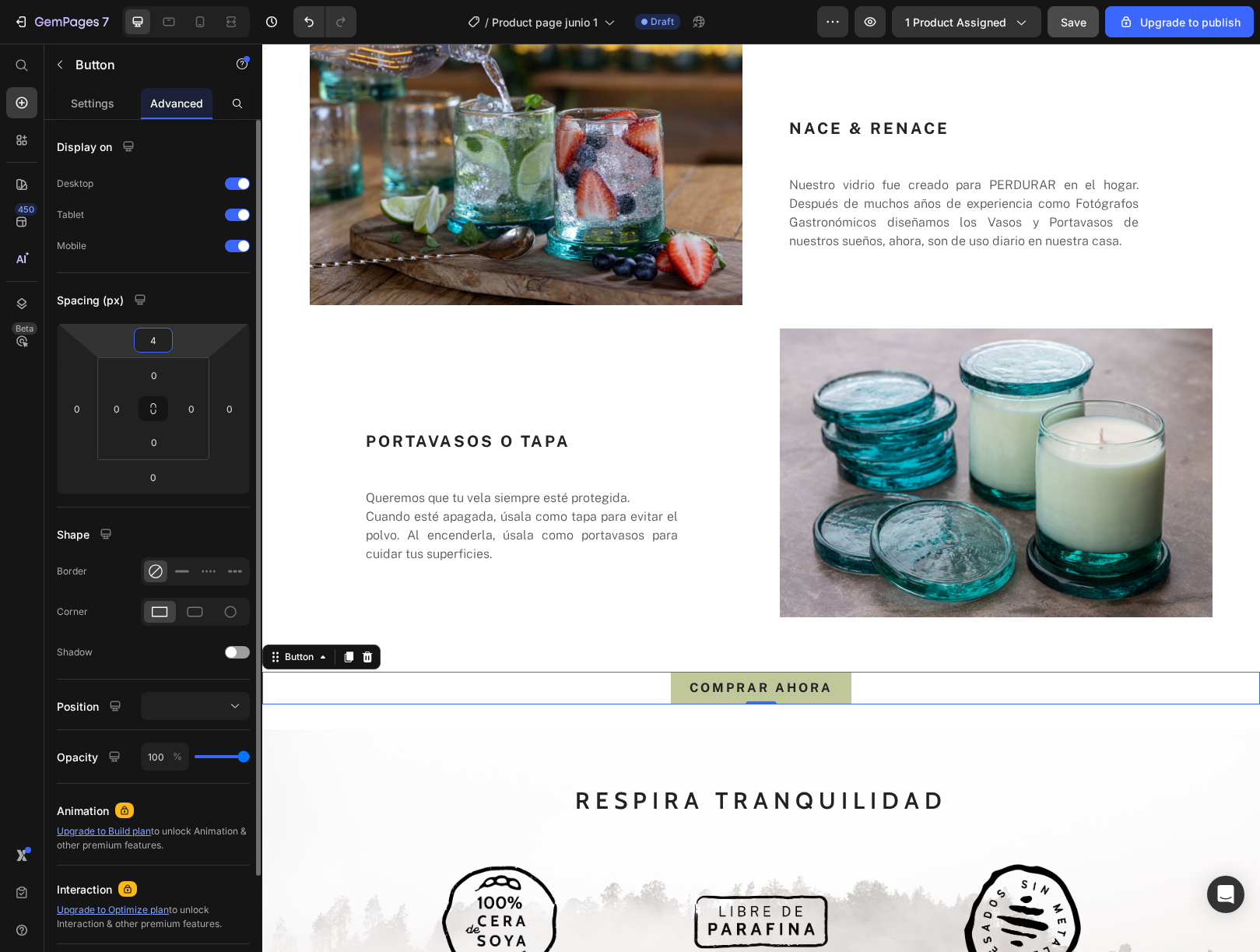 type on "40" 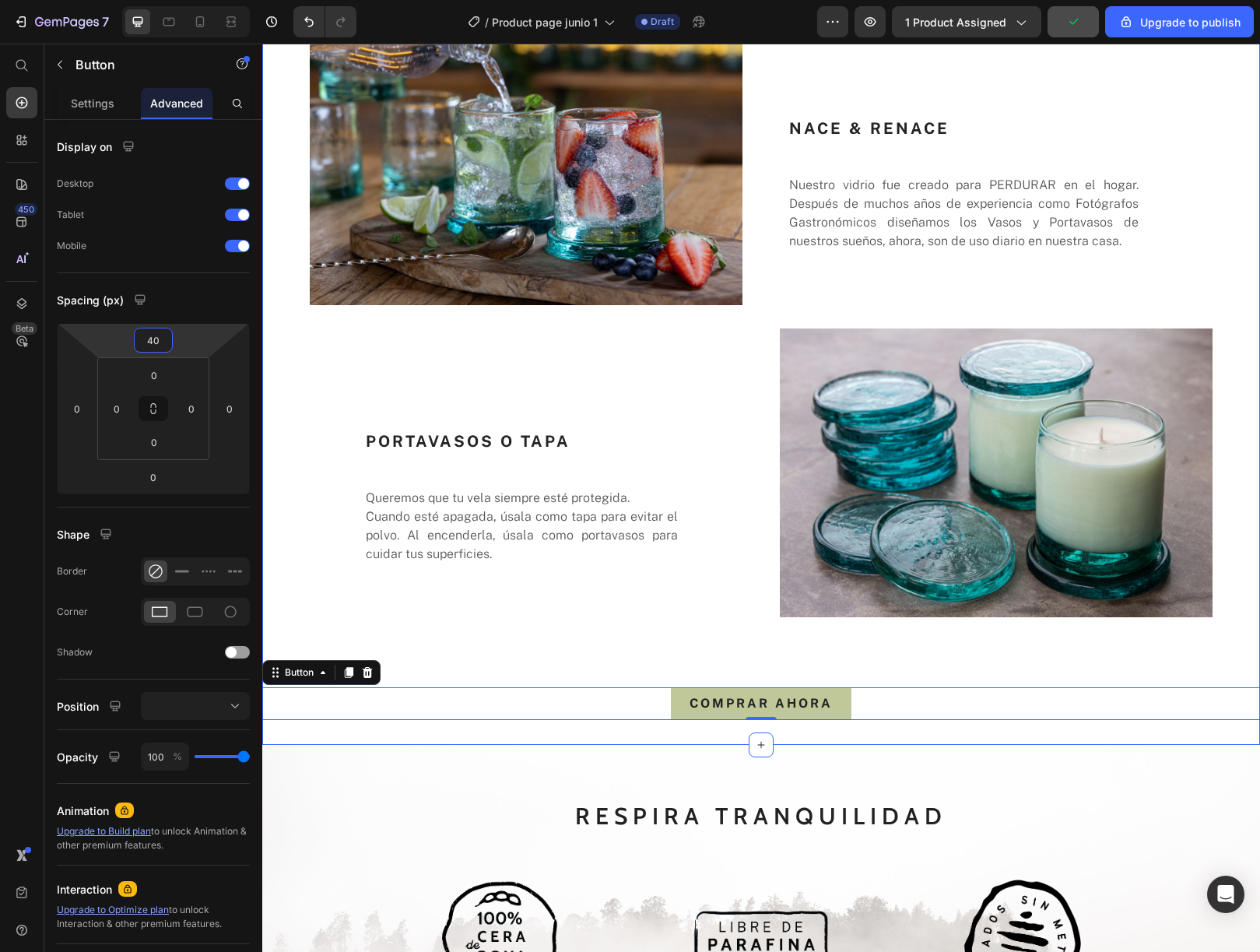 click on "DETALLES CON ALMA Text block Elaboramos velas saludables y sostenibles con materiales naturales y procesos responsables para llenar tu hogar de calma y bienestar. Text block Image CERA DE SOYA 100% Heading Cera 100% vegetal, renovable, sostenible y libre de parafina. Se derrite lentamente y prolonga una experiencia que también cuida el aire que respiras. Text Block Row LLAMA LIMPIA Heading Nuestras velas llevan pabilos de algodón, sin metales ni residuos tóxicos. El resultado: una llama limpia, estable y [PERSON_NAME] que respeta el aire de tus espacios. Text Block Image Row Image NACE & RENACE Heading Nuestro vidrio fue creado para PERDURAR en el hogar. Después de muchos años de experiencia como Fotógrafos Gastronómicos diseñamos los Vasos y Portavasos de nuestros sueños, ahora, son de uso diario en nuestra casa. Text Block Row PORTAVASOS O TAPA Heading Queremos que tu vela siempre esté protegida. Text Block Image Row COMPRAR AHORA Button   0" at bounding box center (761, -33) 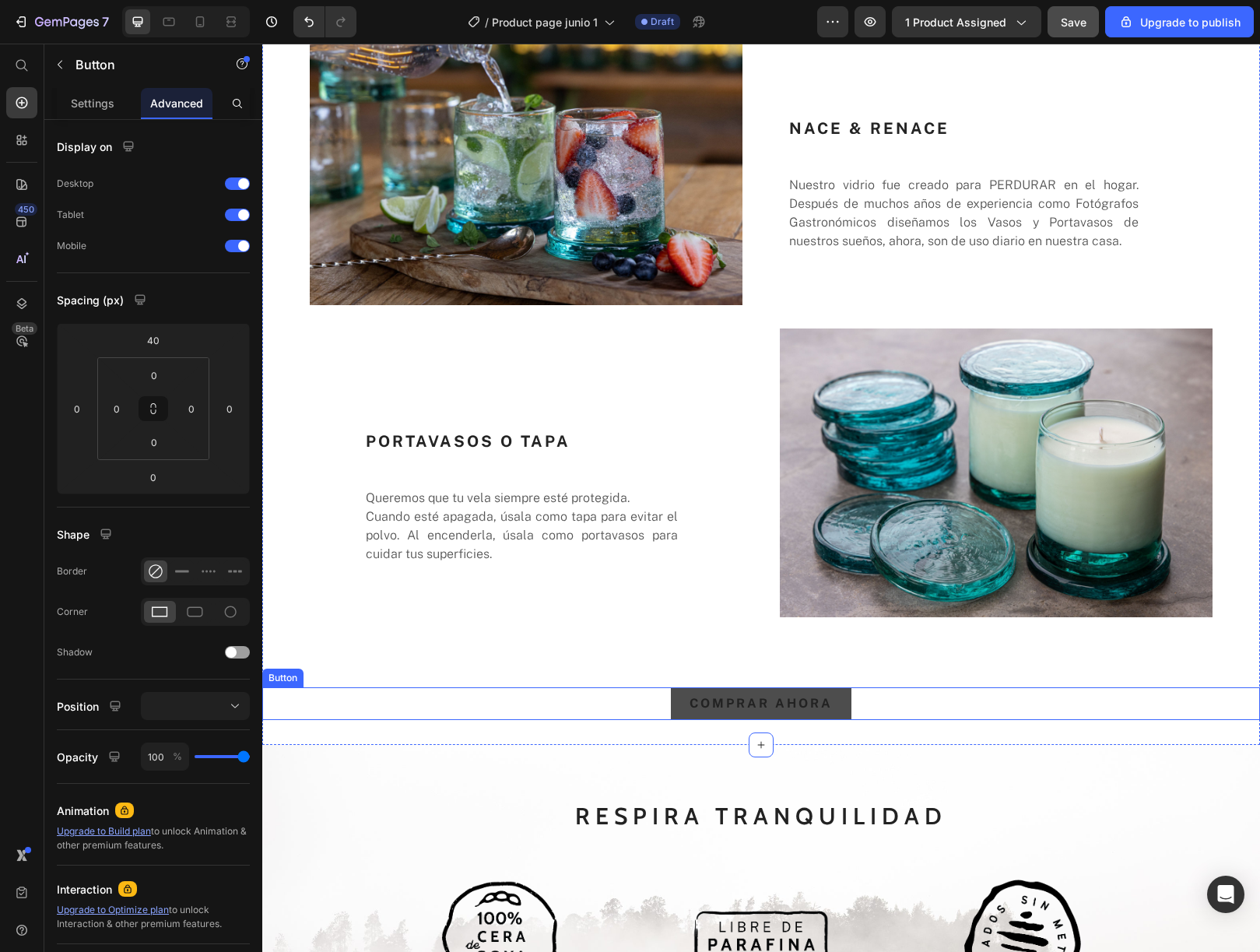 click on "COMPRAR AHORA" at bounding box center [761, 704] 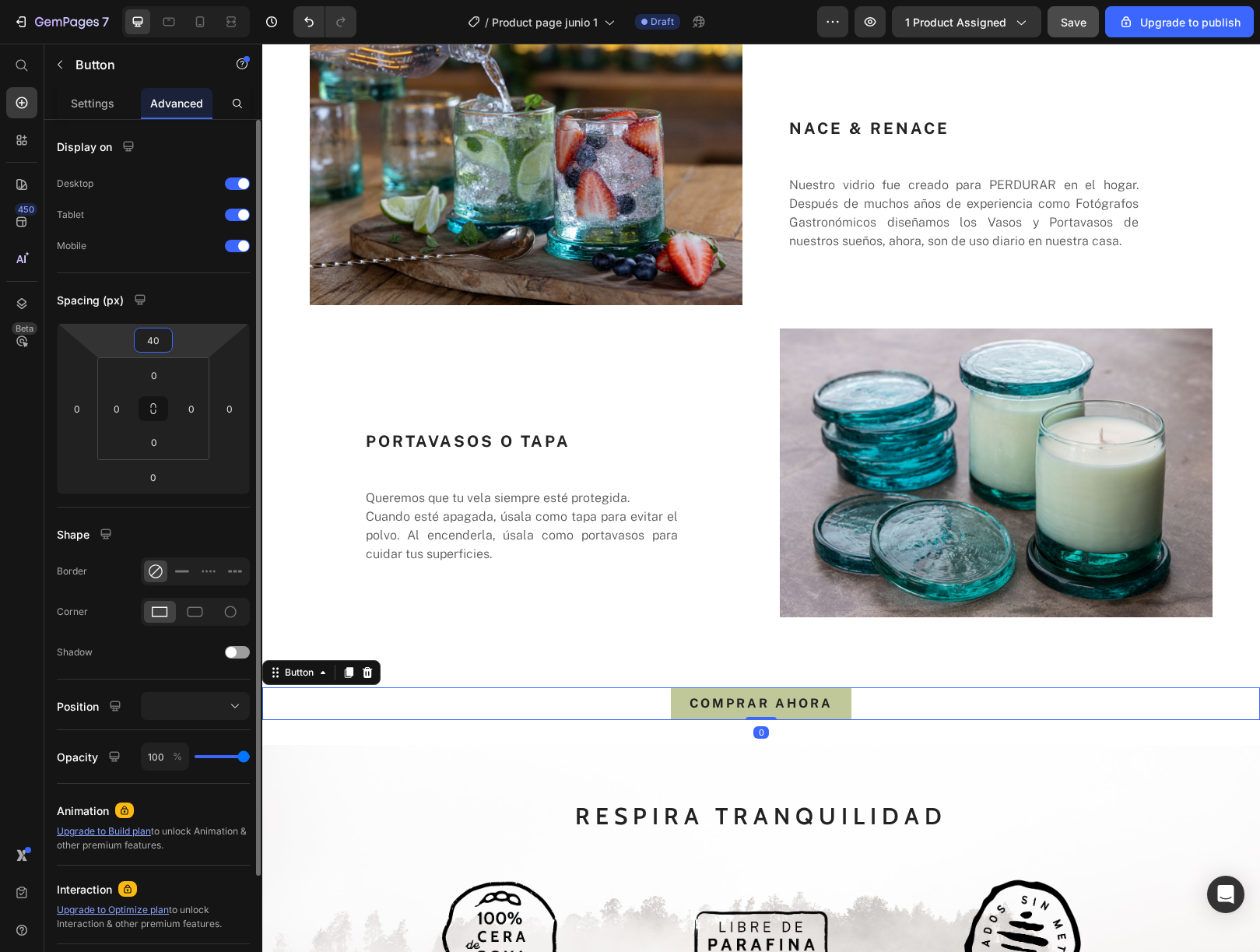 click on "40" at bounding box center [153, 340] 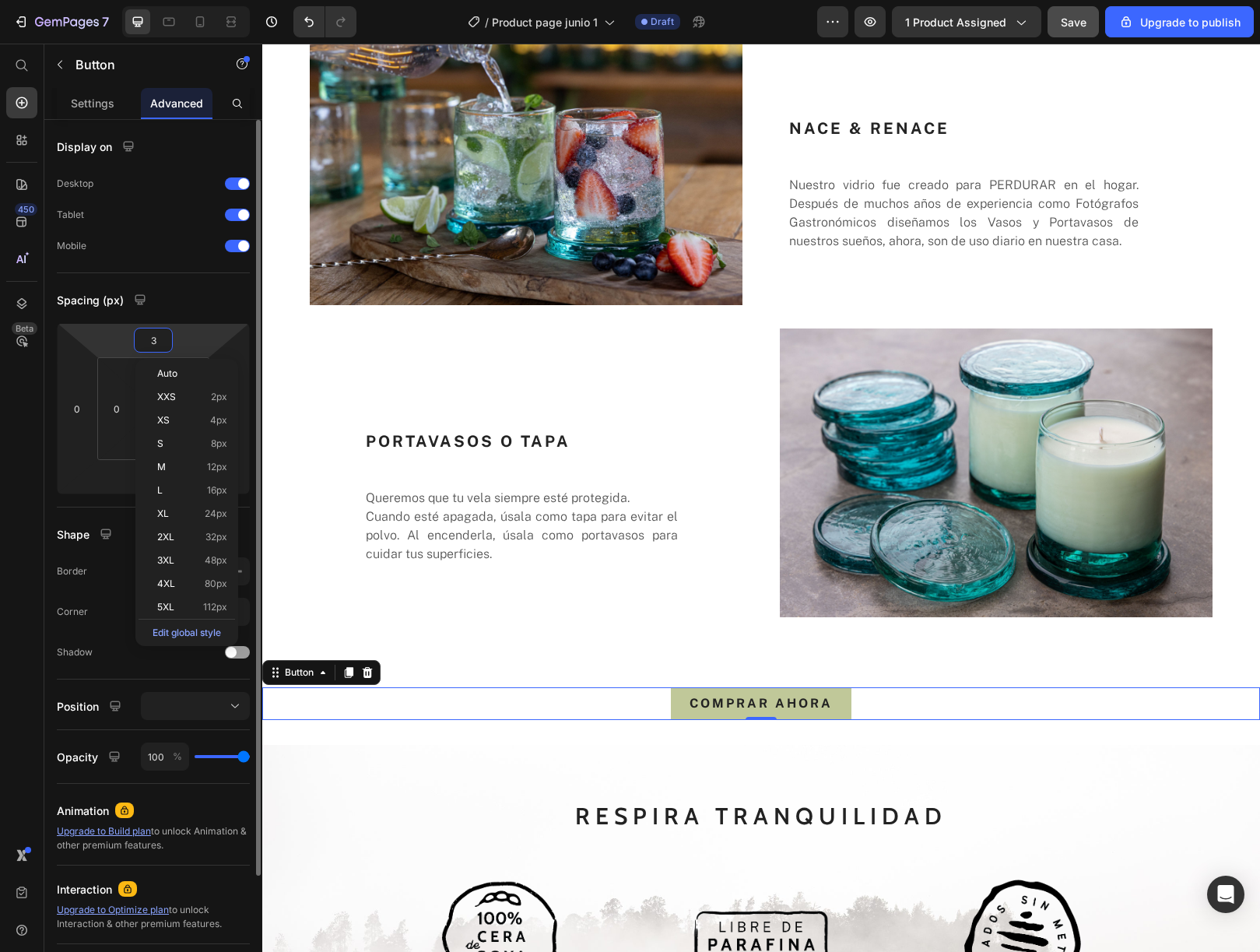 type on "30" 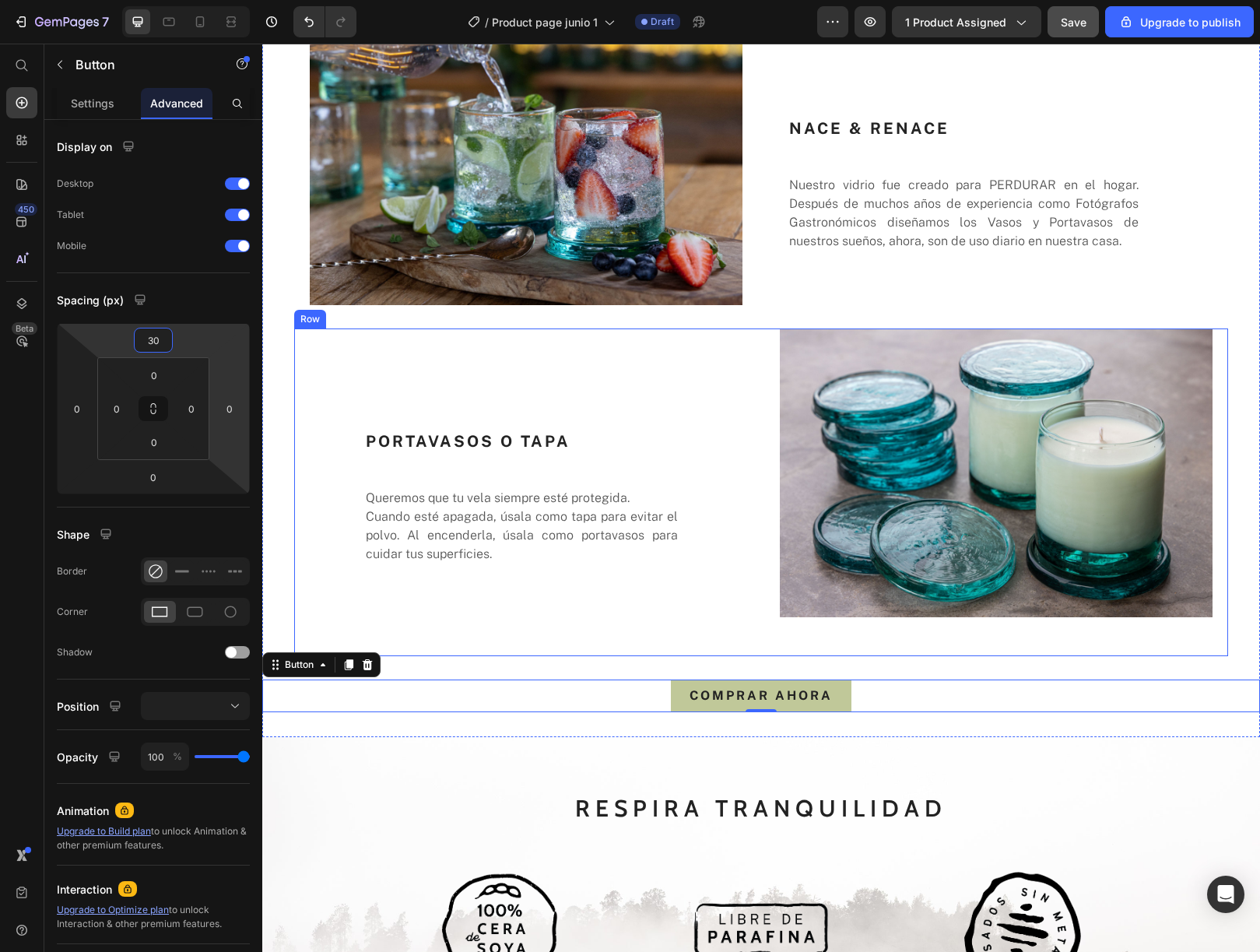 click on "PORTAVASOS O TAPA Heading Queremos que tu vela siempre esté protegida. Cuando esté apagada, úsala como tapa para evitar el polvo. Al encenderla, úsala como portavasos para cuidar tus superficies.  Text Block" at bounding box center [526, 492] 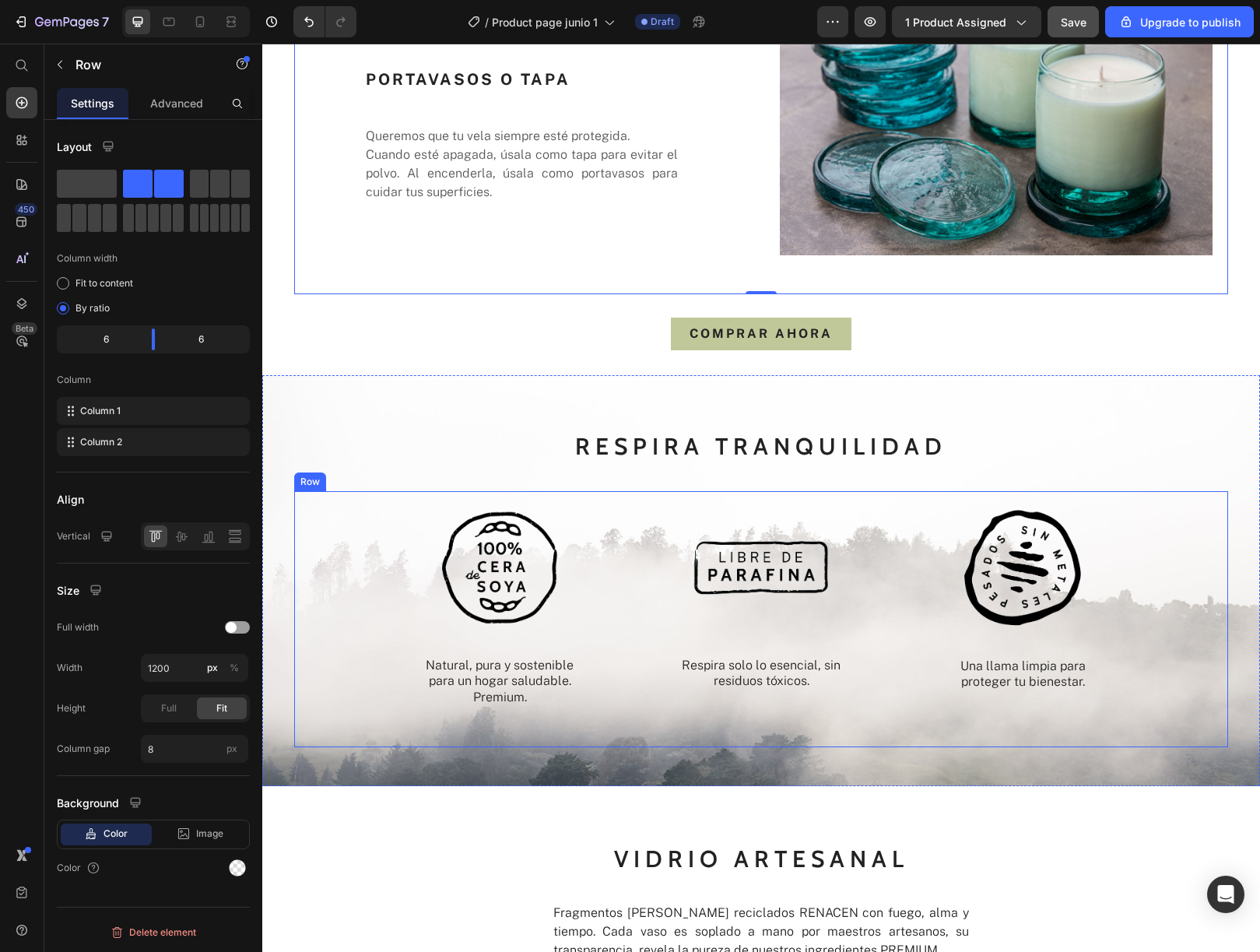 scroll, scrollTop: 4126, scrollLeft: 0, axis: vertical 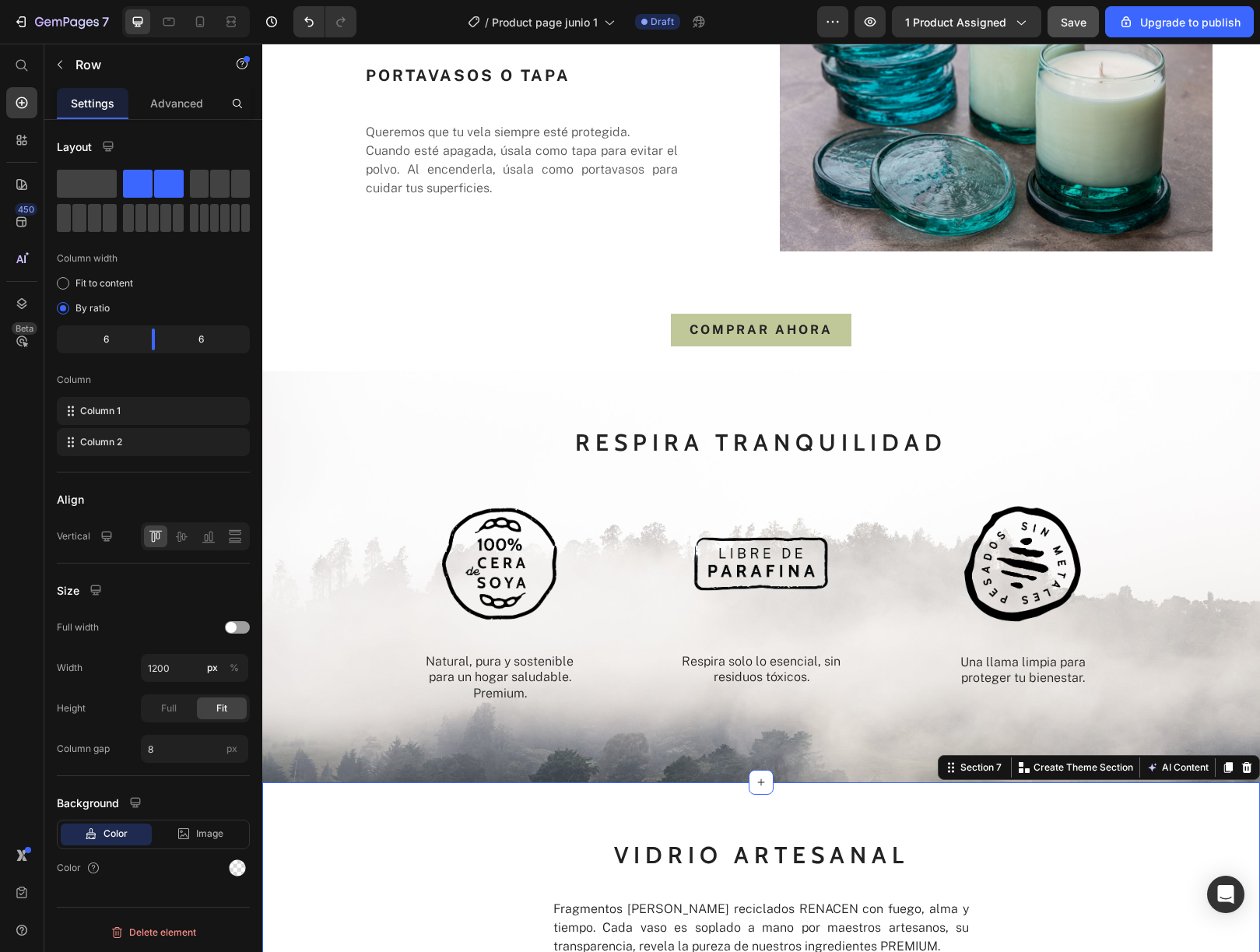 click on "VIDRIO artesanal Text block Fragmentos [PERSON_NAME] reciclados RENACEN con fuego, alma y tiempo. Cada vaso es soplado a mano por maestros artesanos, su transparencia, revela la pureza de nuestros ingredientes PREMIUM. En [PERSON_NAME] no buscamos la perfección, celebramos lo auténtico y lo real. Text block Image Image Image Image Row COMPRAR AHORA Button" at bounding box center [761, 998] 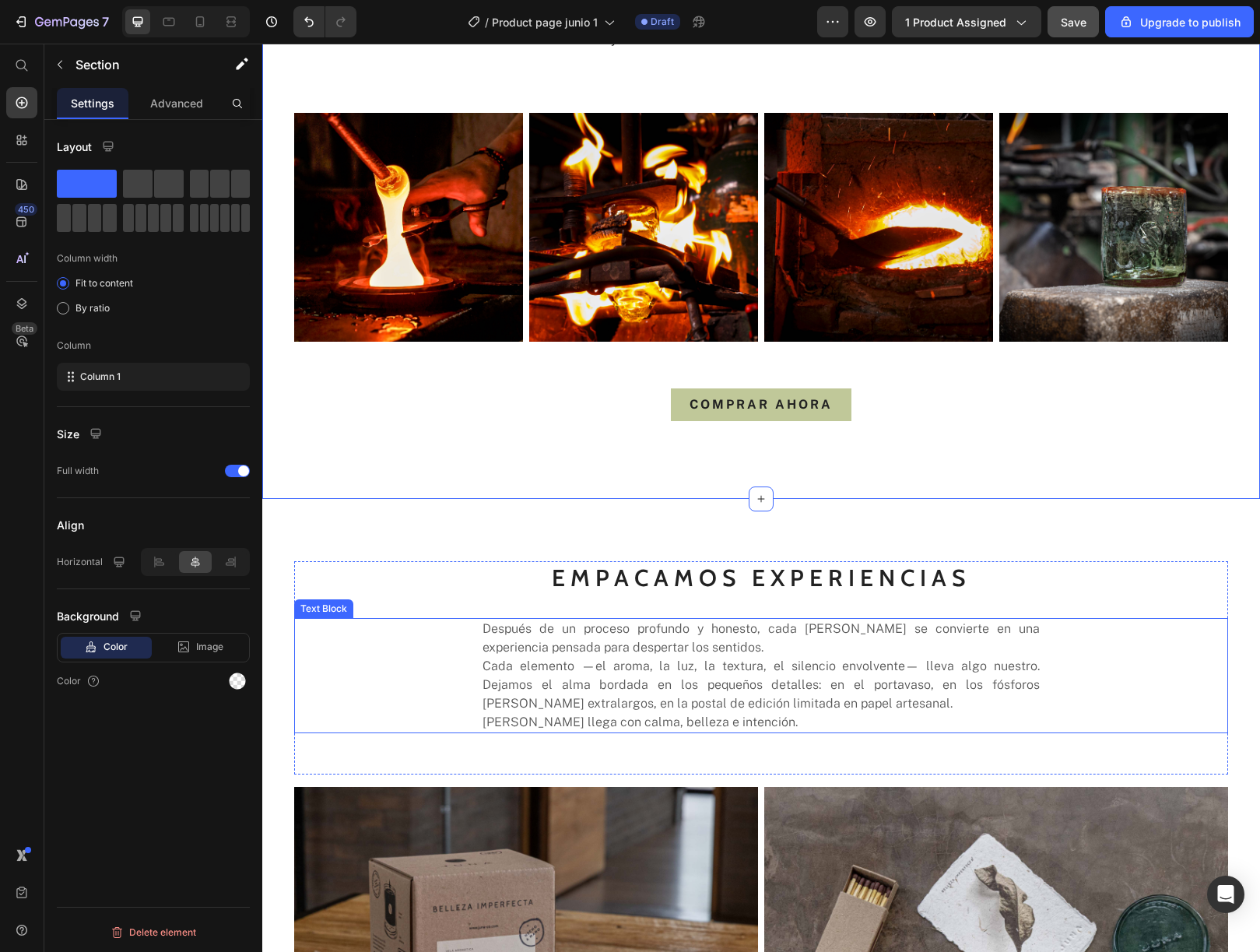 scroll, scrollTop: 5065, scrollLeft: 0, axis: vertical 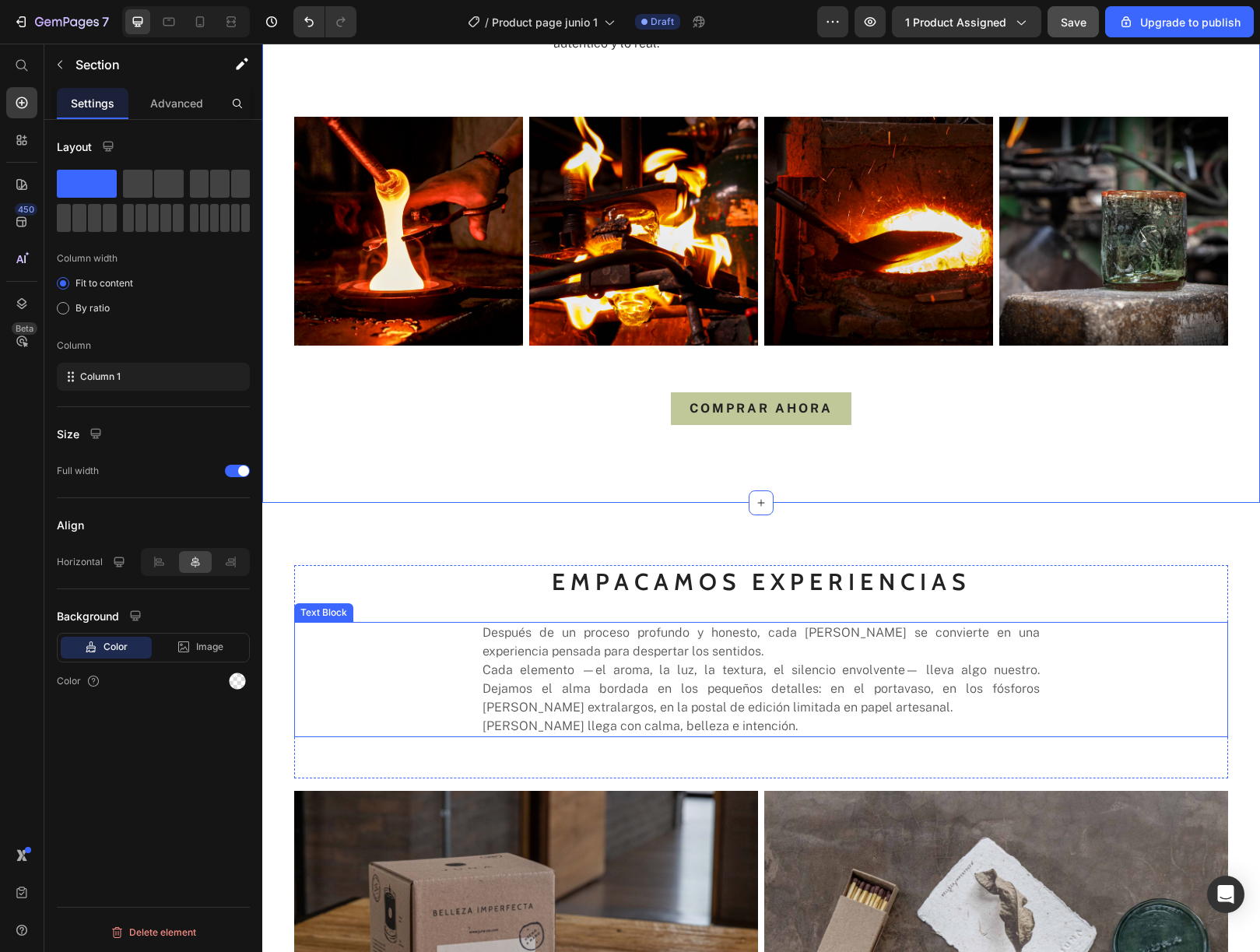 click on "Cada elemento —el aroma, la luz, la textura, el silencio envolvente— lleva algo nuestro. Dejamos el alma bordada en los pequeños detalles: en el portavaso, en los fósforos [PERSON_NAME] extralargos, en la postal de edición limitada en papel artesanal." at bounding box center [761, 689] 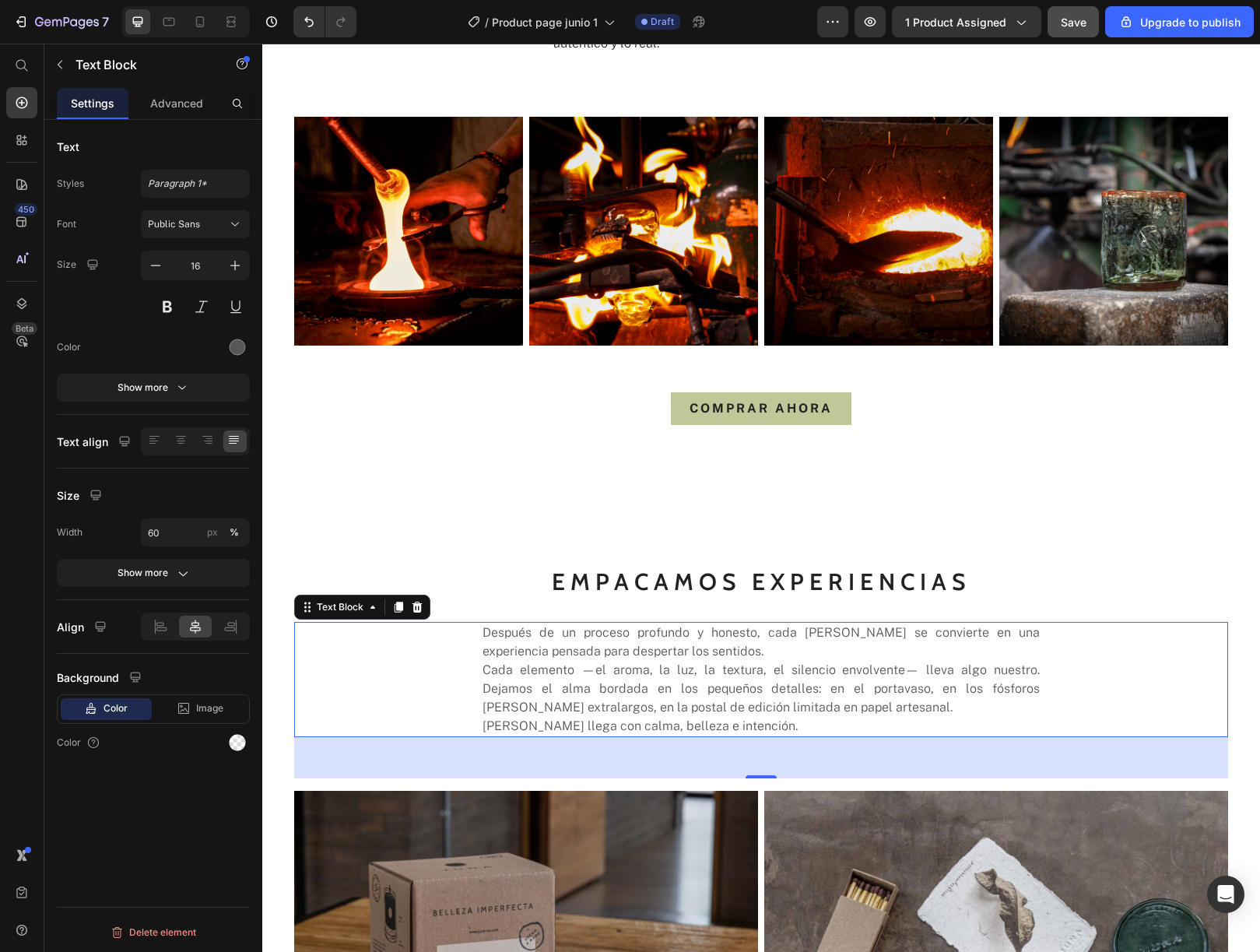 click on "Cada elemento —el aroma, la luz, la textura, el silencio envolvente— lleva algo nuestro. Dejamos el alma bordada en los pequeños detalles: en el portavaso, en los fósforos [PERSON_NAME] extralargos, en la postal de edición limitada en papel artesanal." at bounding box center (761, 689) 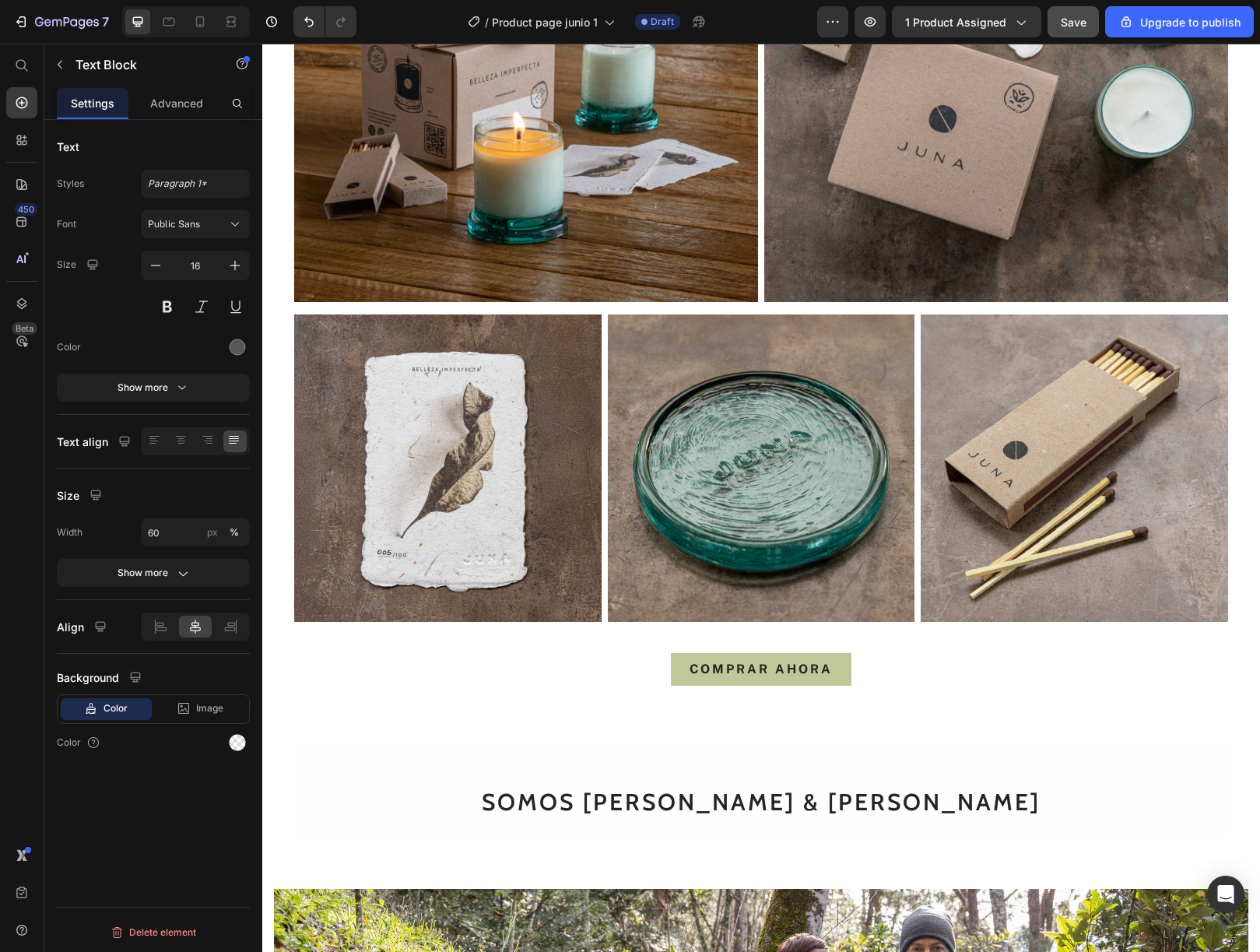 scroll, scrollTop: 6038, scrollLeft: 0, axis: vertical 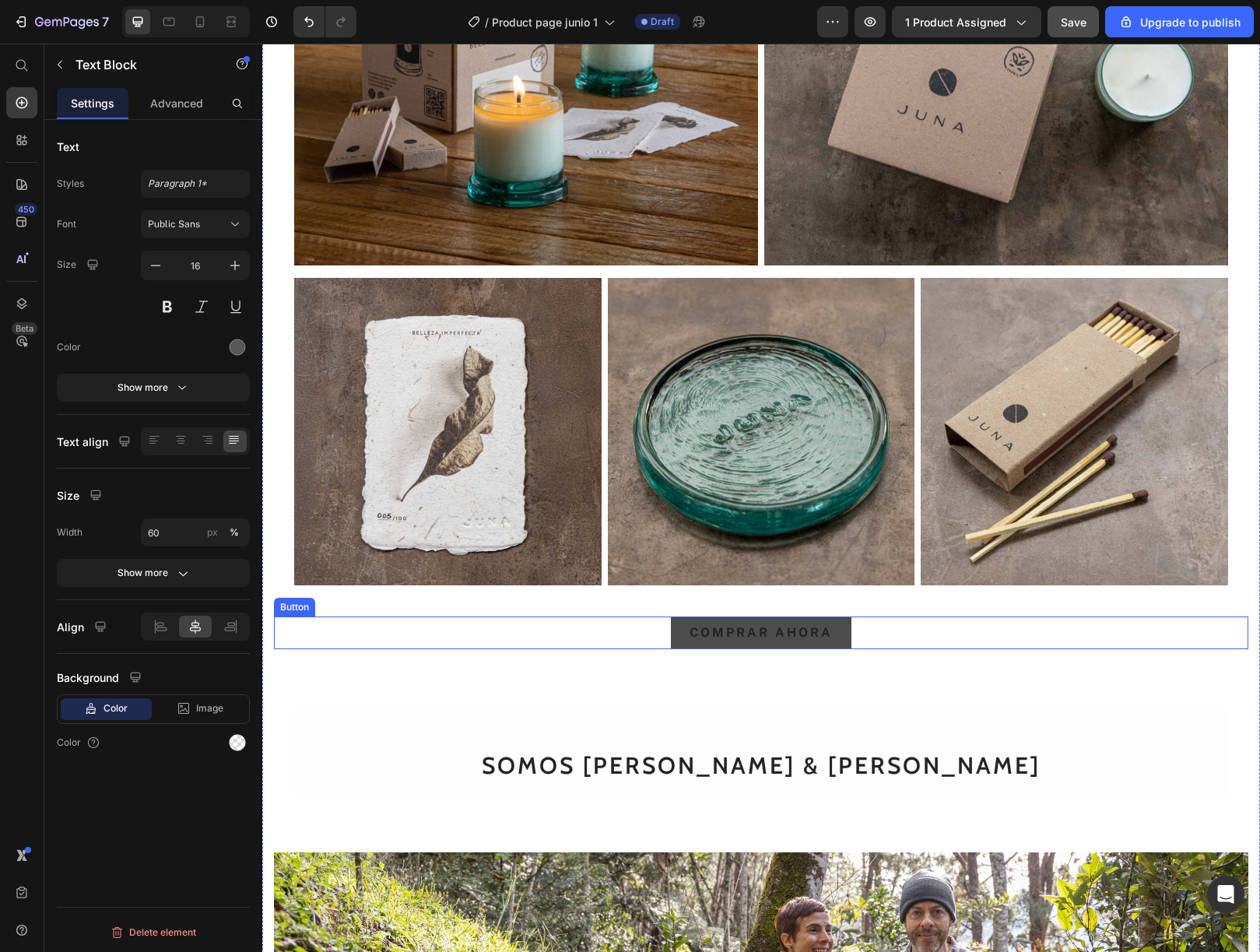 click on "COMPRAR AHORA" at bounding box center (761, 633) 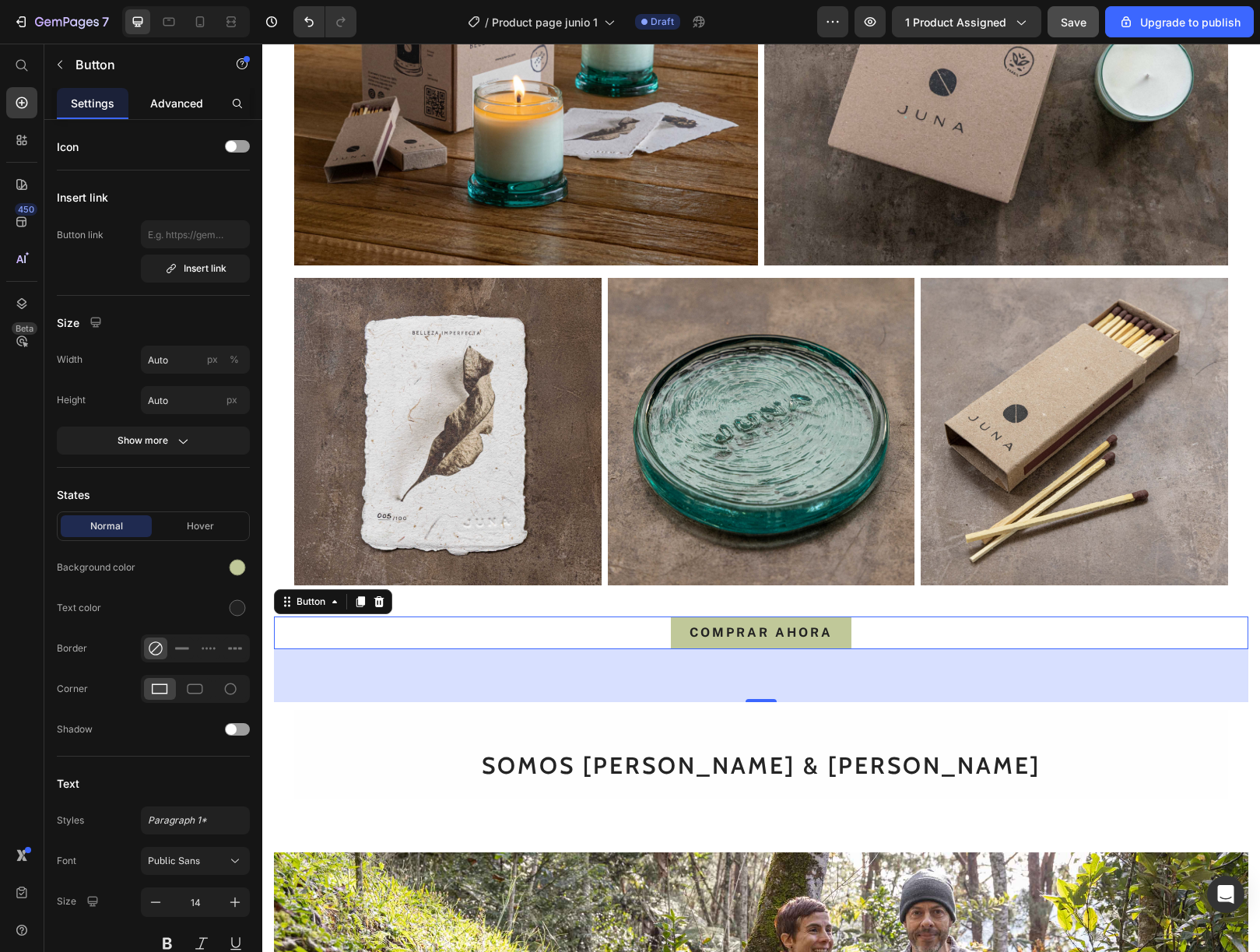 click on "Advanced" at bounding box center [177, 103] 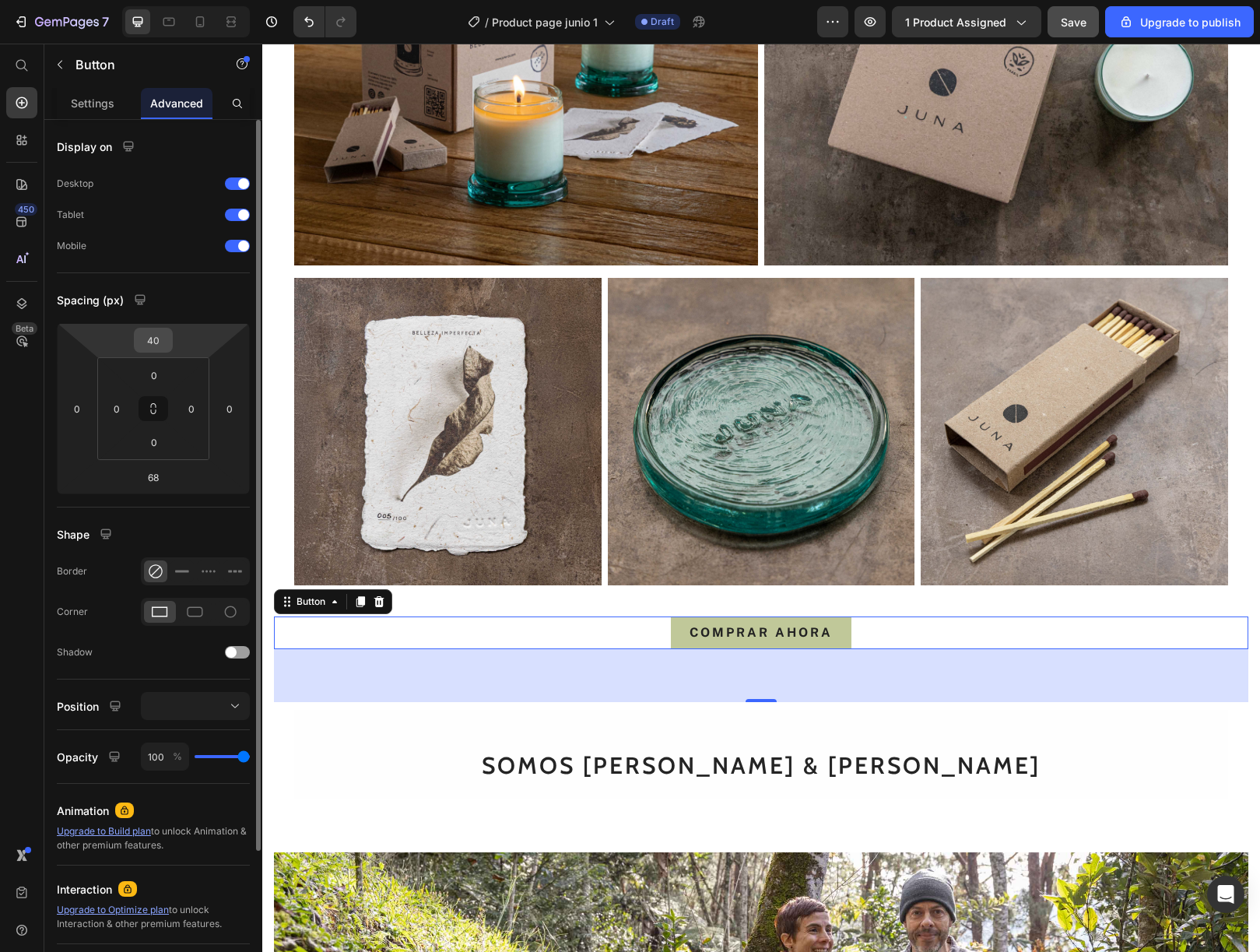 click on "40" at bounding box center [153, 340] 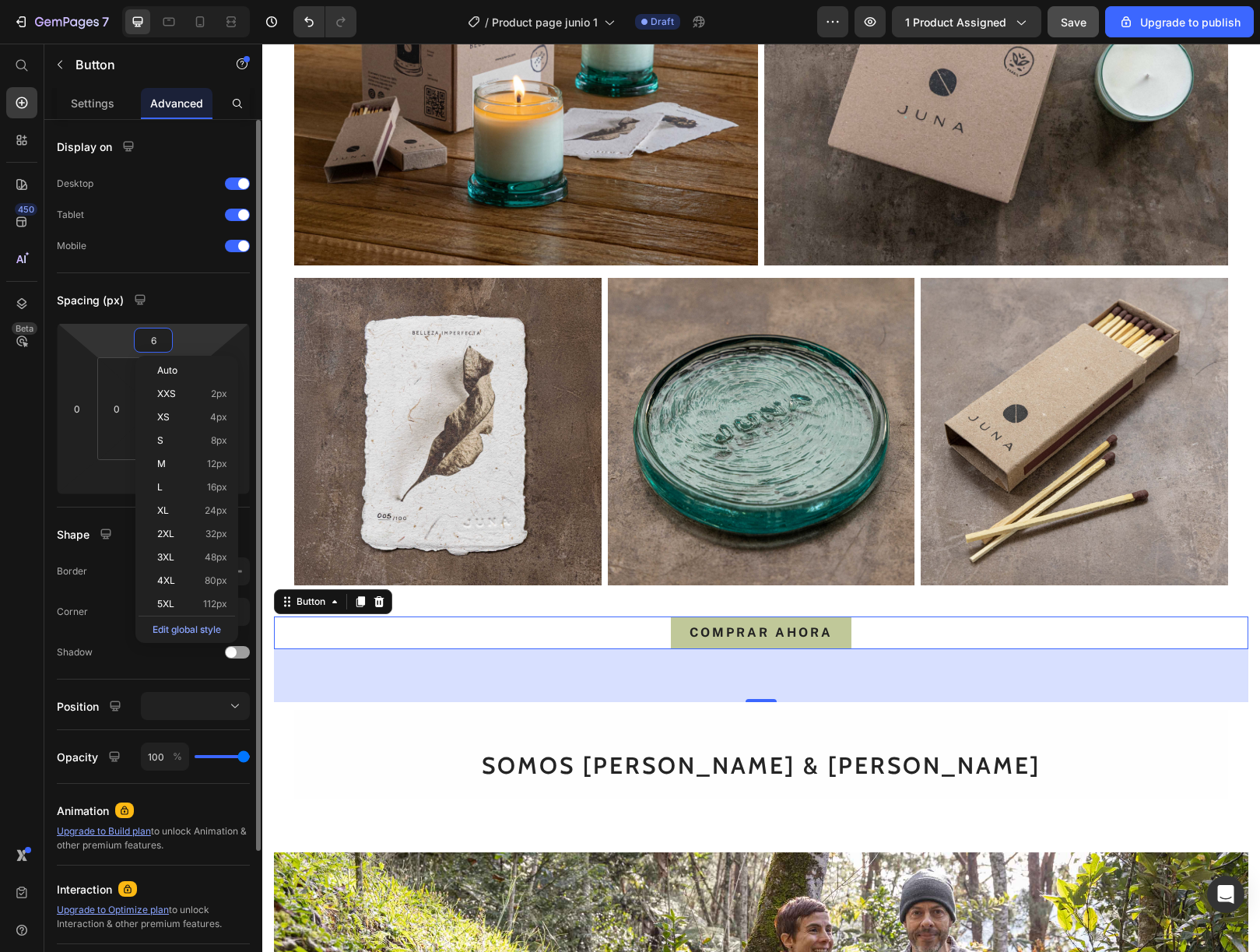 type on "60" 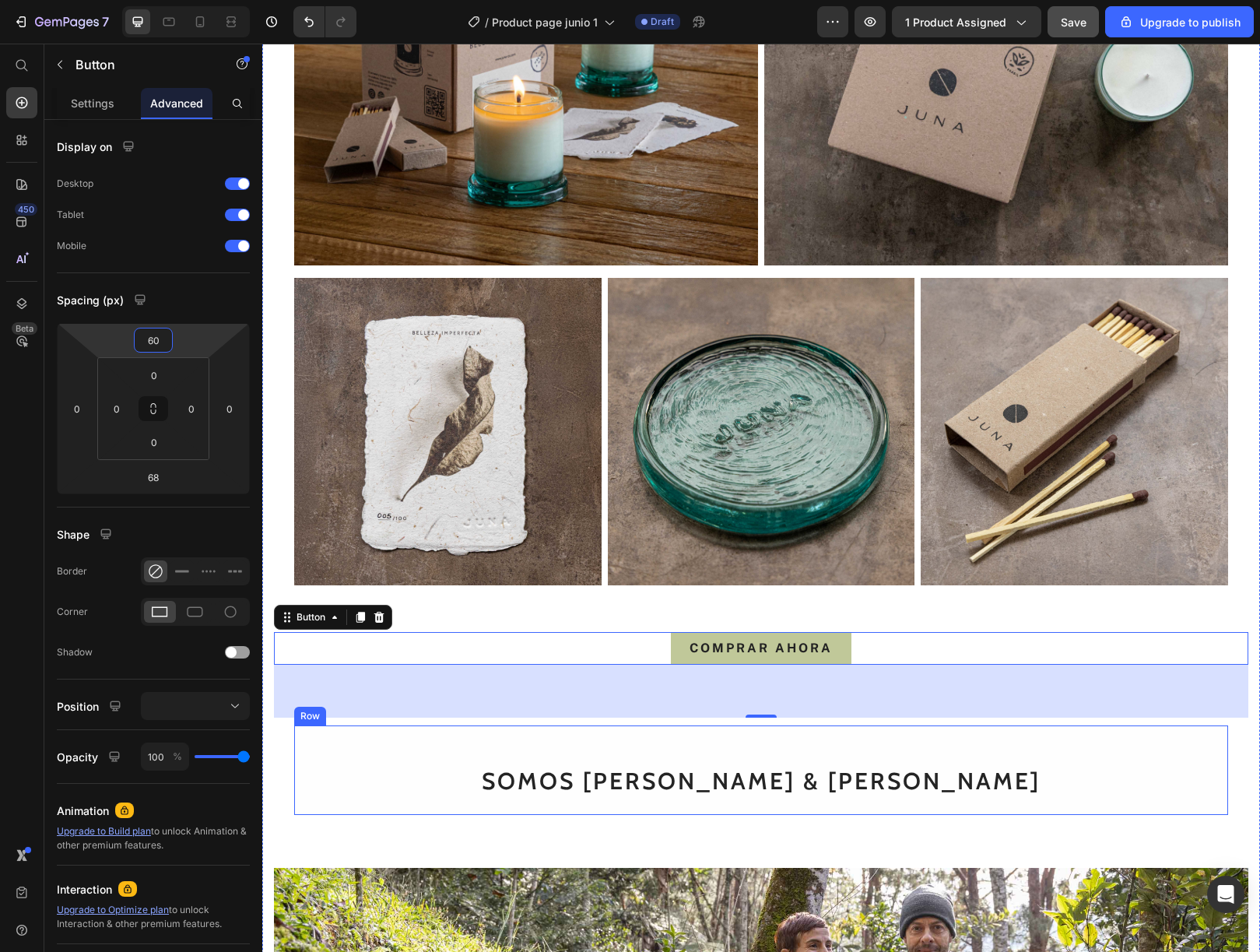 click on "SOMOS [PERSON_NAME] & [PERSON_NAME]" at bounding box center [761, 770] 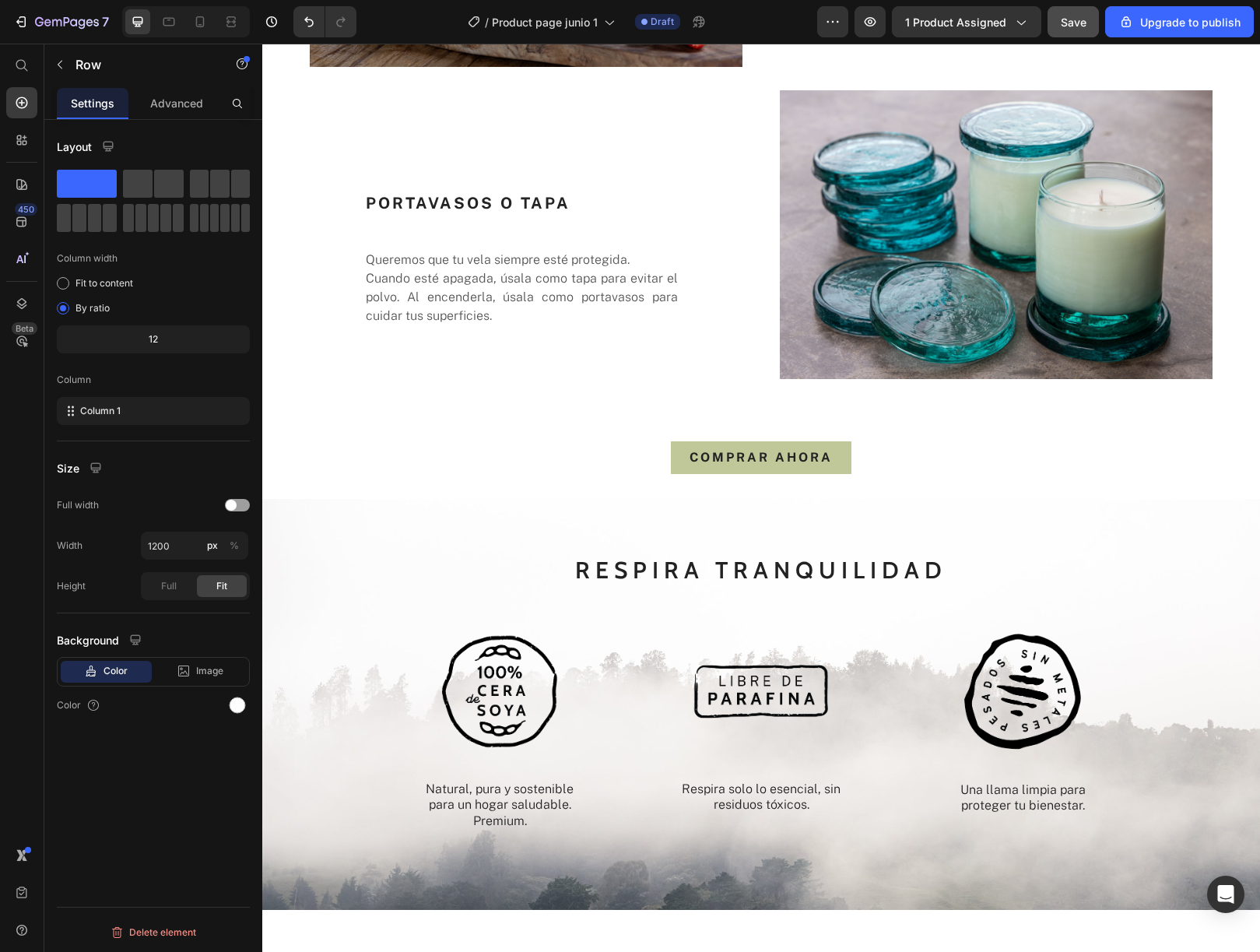 scroll, scrollTop: 3822, scrollLeft: 0, axis: vertical 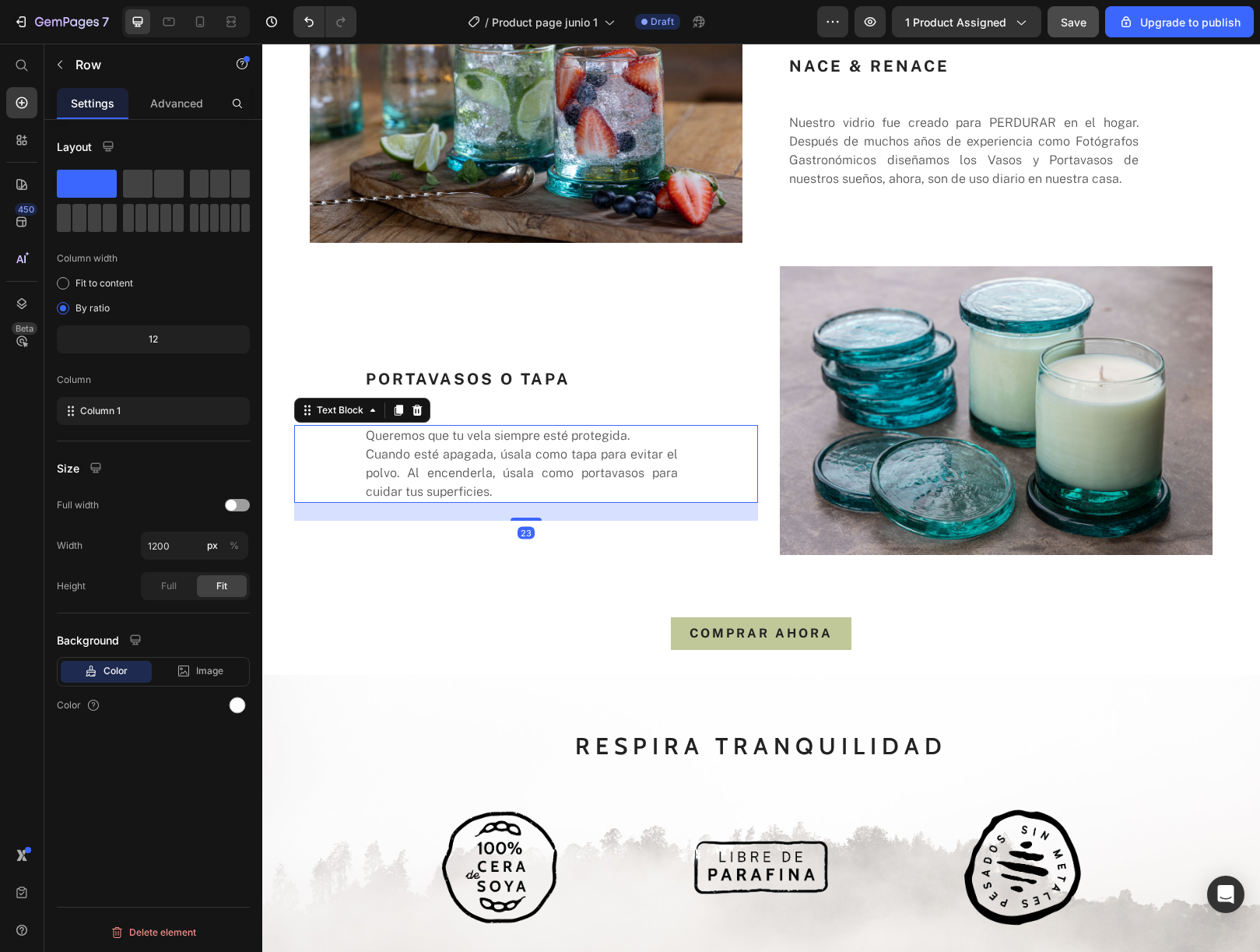click on "Cuando esté apagada, úsala como tapa para evitar el polvo. Al encenderla, úsala como portavasos para cuidar tus superficies." at bounding box center (521, 473) 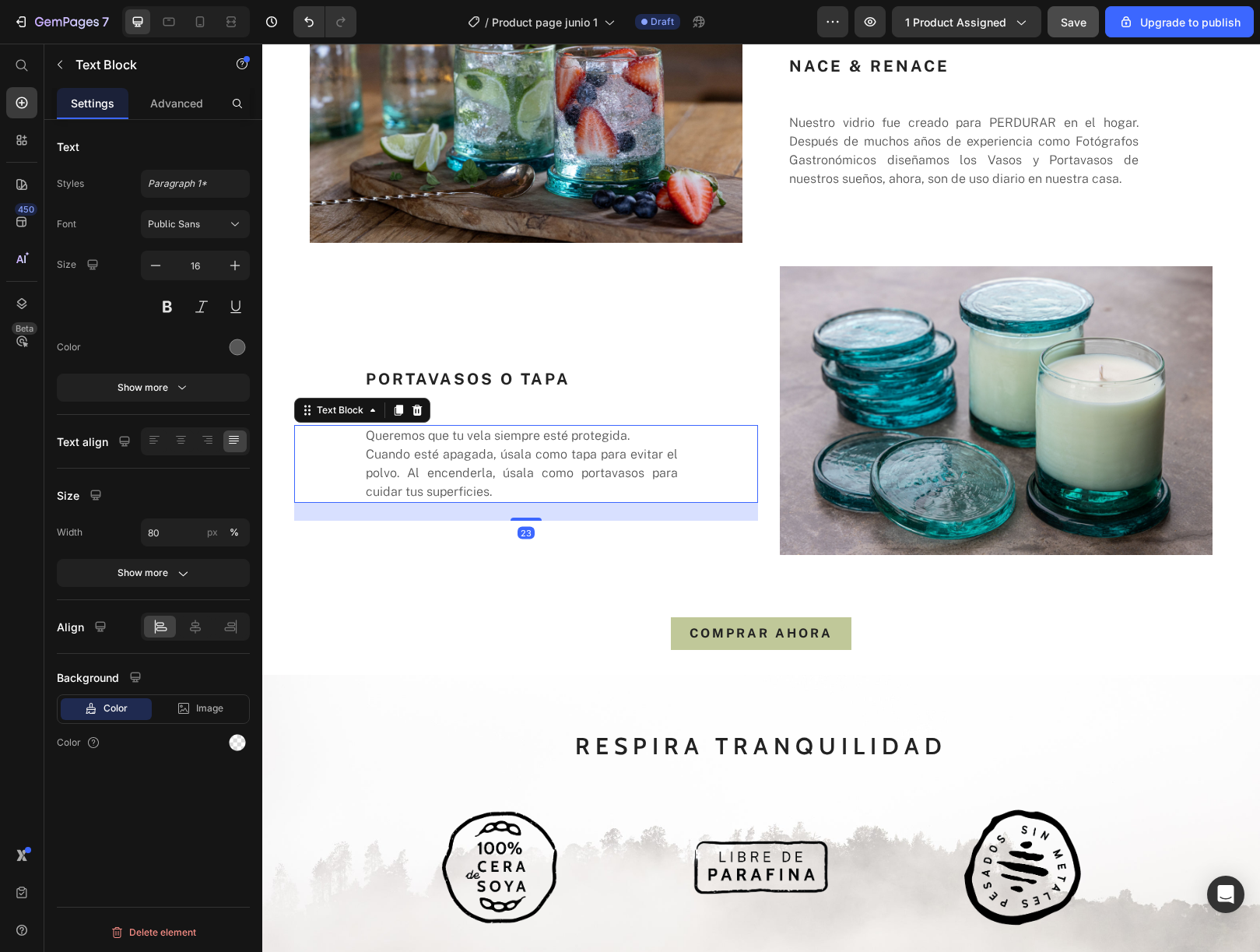 click on "Cuando esté apagada, úsala como tapa para evitar el polvo. Al encenderla, úsala como portavasos para cuidar tus superficies." at bounding box center (521, 473) 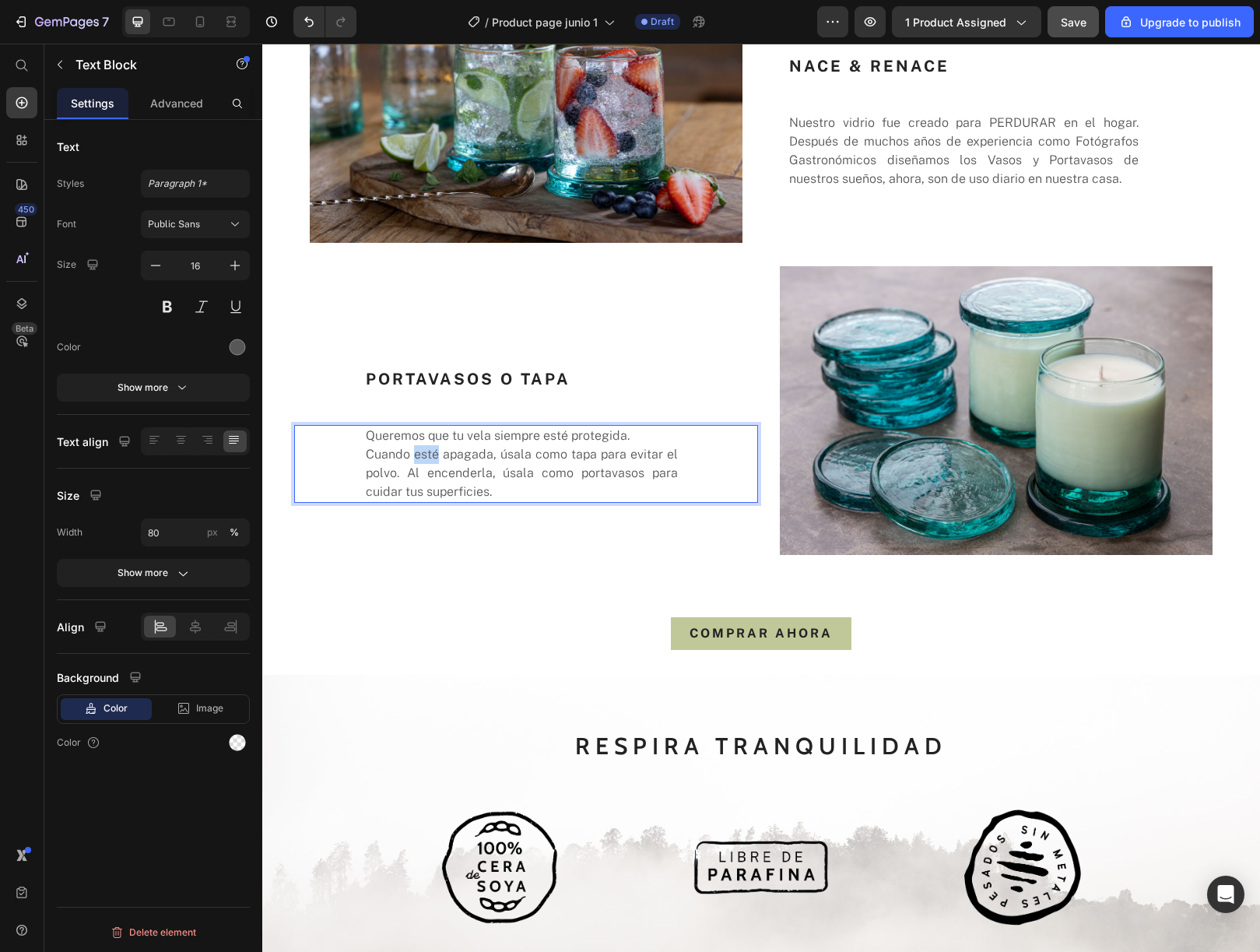 click on "Cuando esté apagada, úsala como tapa para evitar el polvo. Al encenderla, úsala como portavasos para cuidar tus superficies." at bounding box center [521, 473] 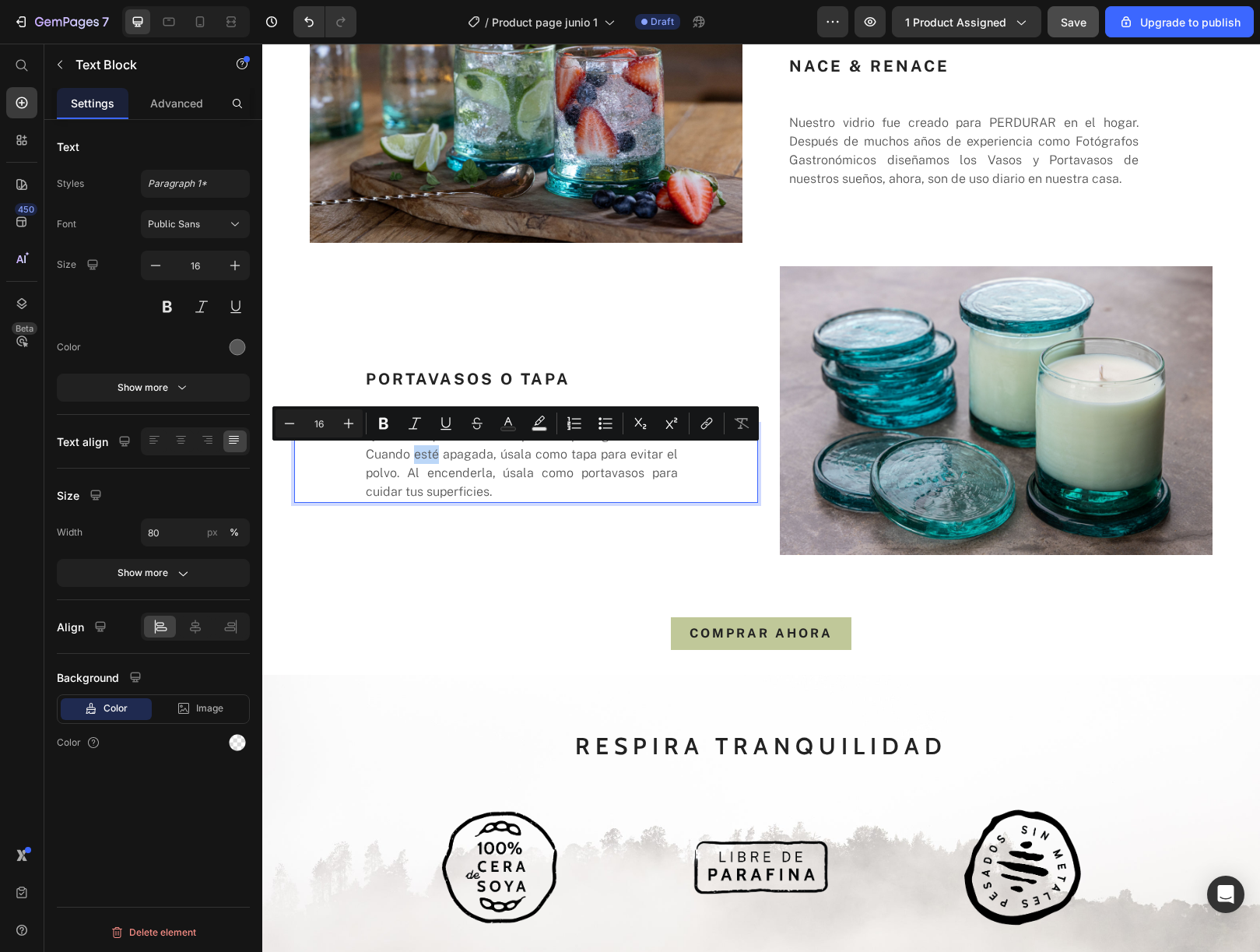 click on "Cuando esté apagada, úsala como tapa para evitar el polvo. Al encenderla, úsala como portavasos para cuidar tus superficies." at bounding box center (521, 473) 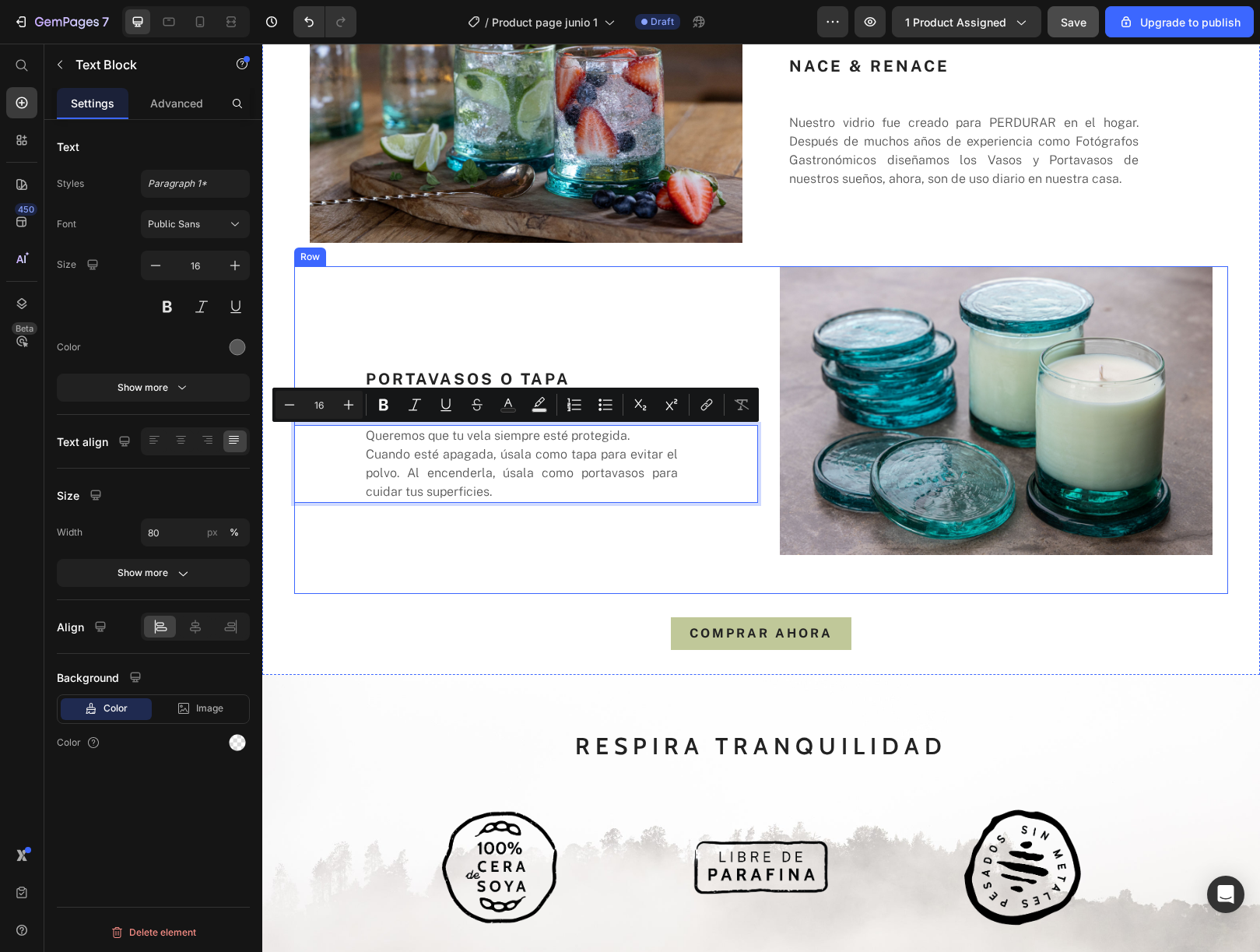 drag, startPoint x: 504, startPoint y: 487, endPoint x: 301, endPoint y: 398, distance: 221.6529 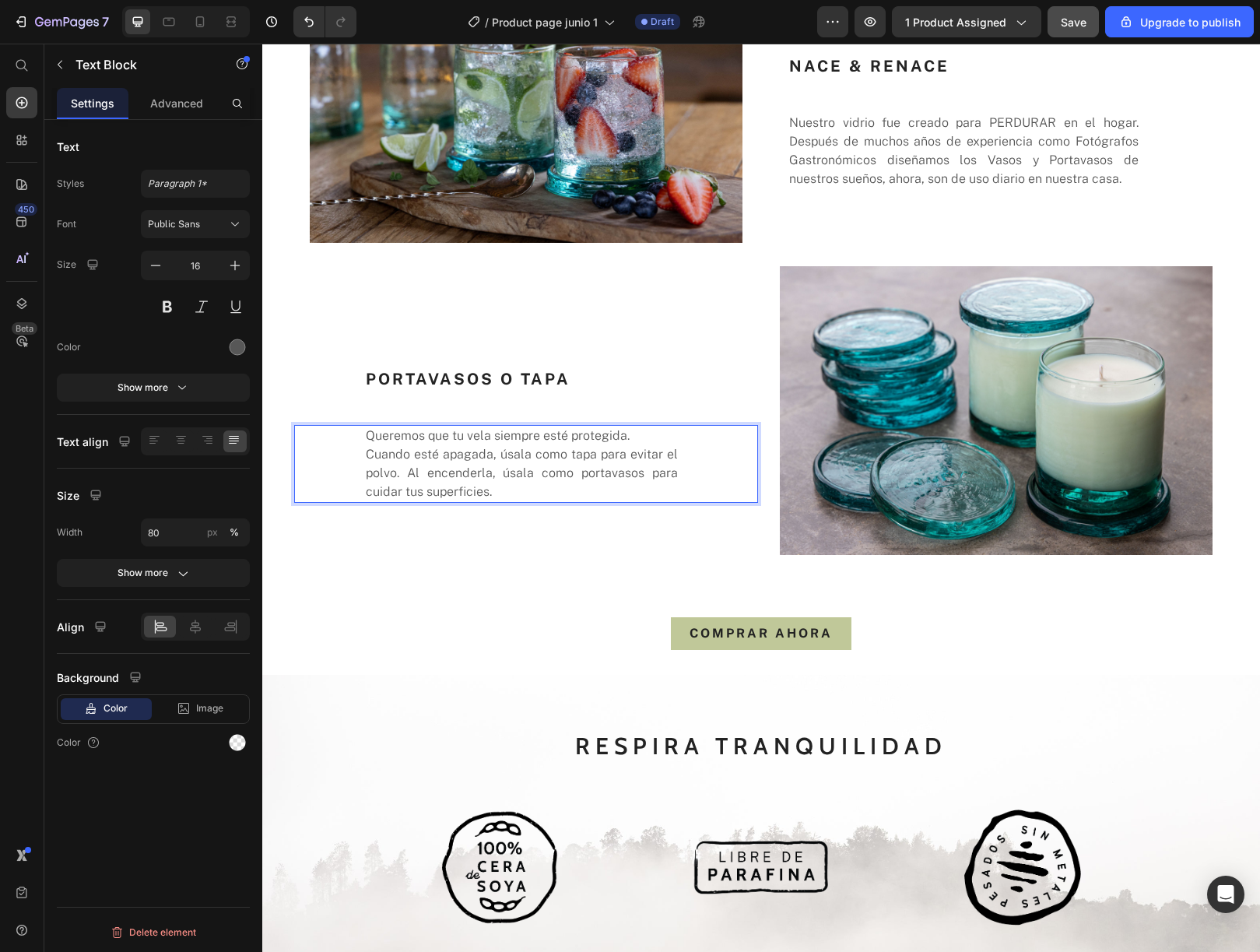 click on "PORTAVASOS O TAPA" at bounding box center (542, 379) 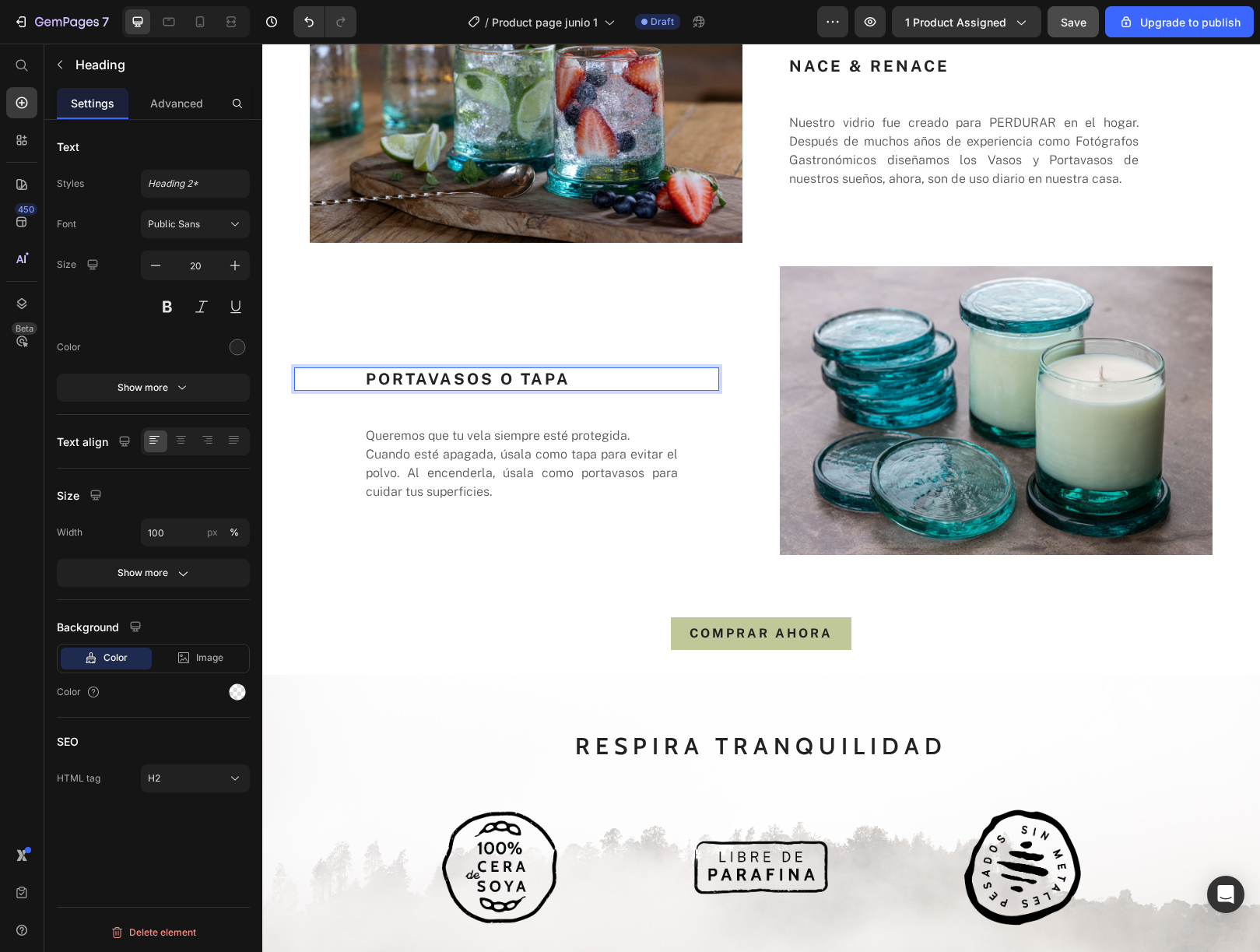 click on "PORTAVASOS O TAPA" at bounding box center (542, 379) 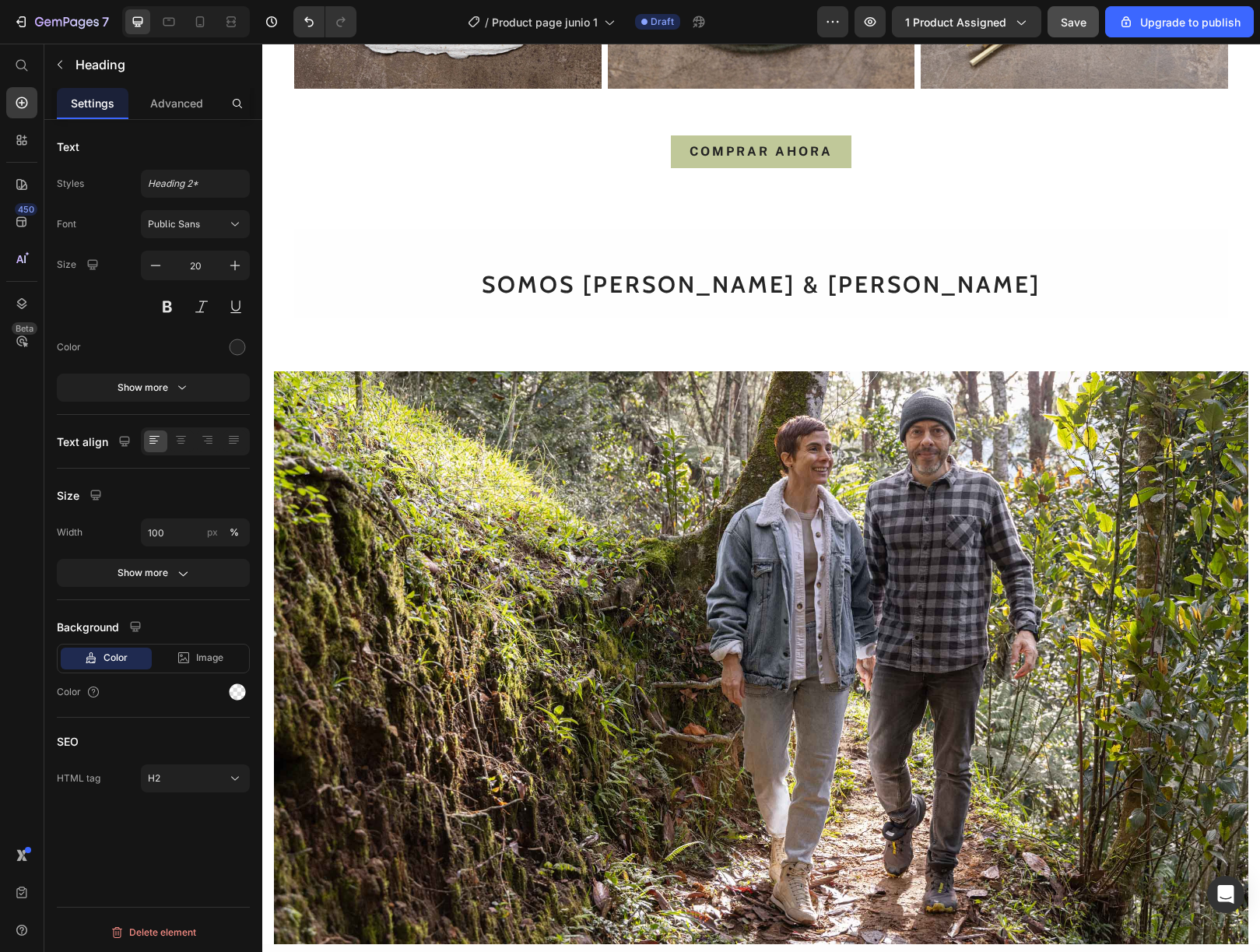 scroll, scrollTop: 6524, scrollLeft: 0, axis: vertical 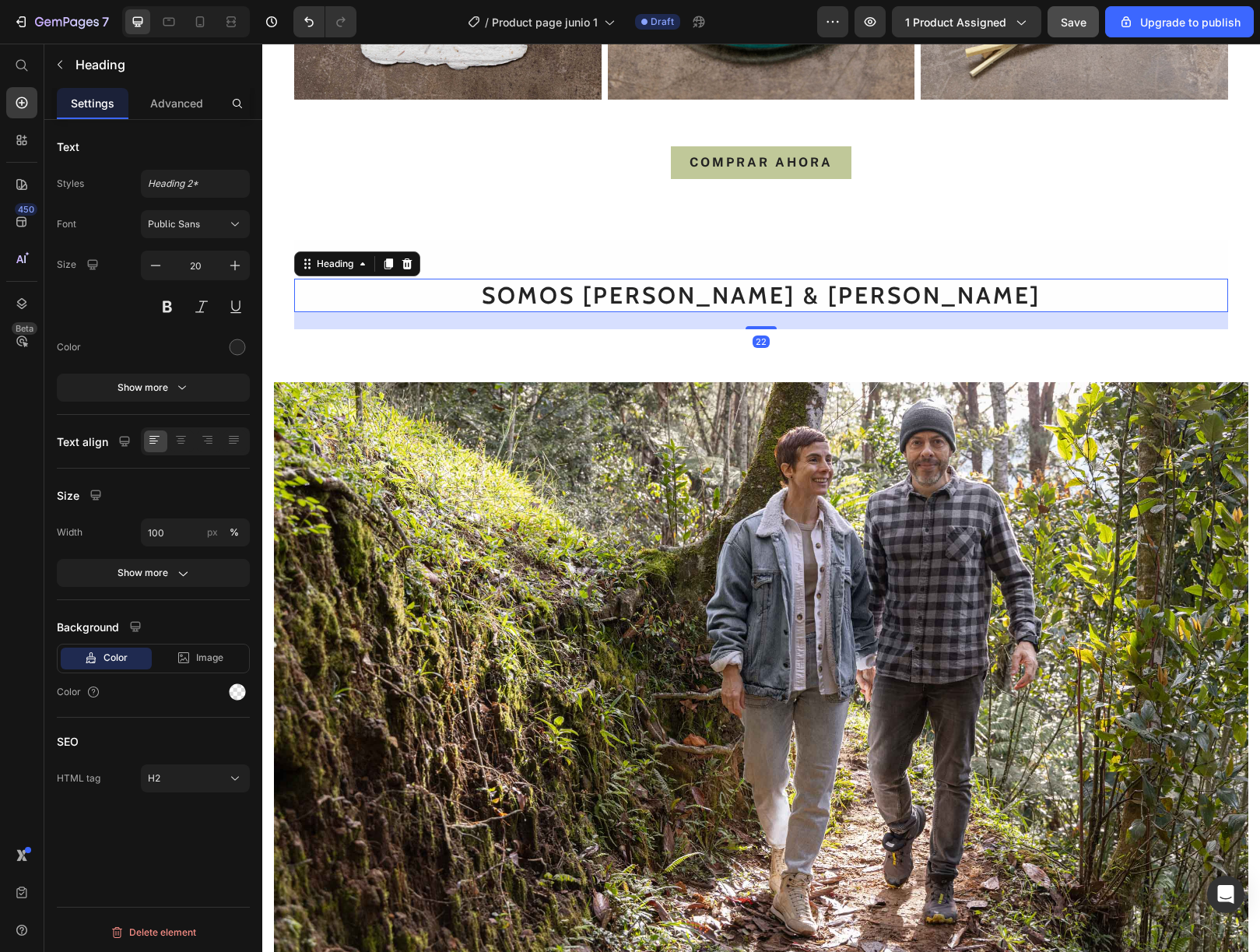 click on "SOMOS [PERSON_NAME] & [PERSON_NAME]" at bounding box center (761, 295) 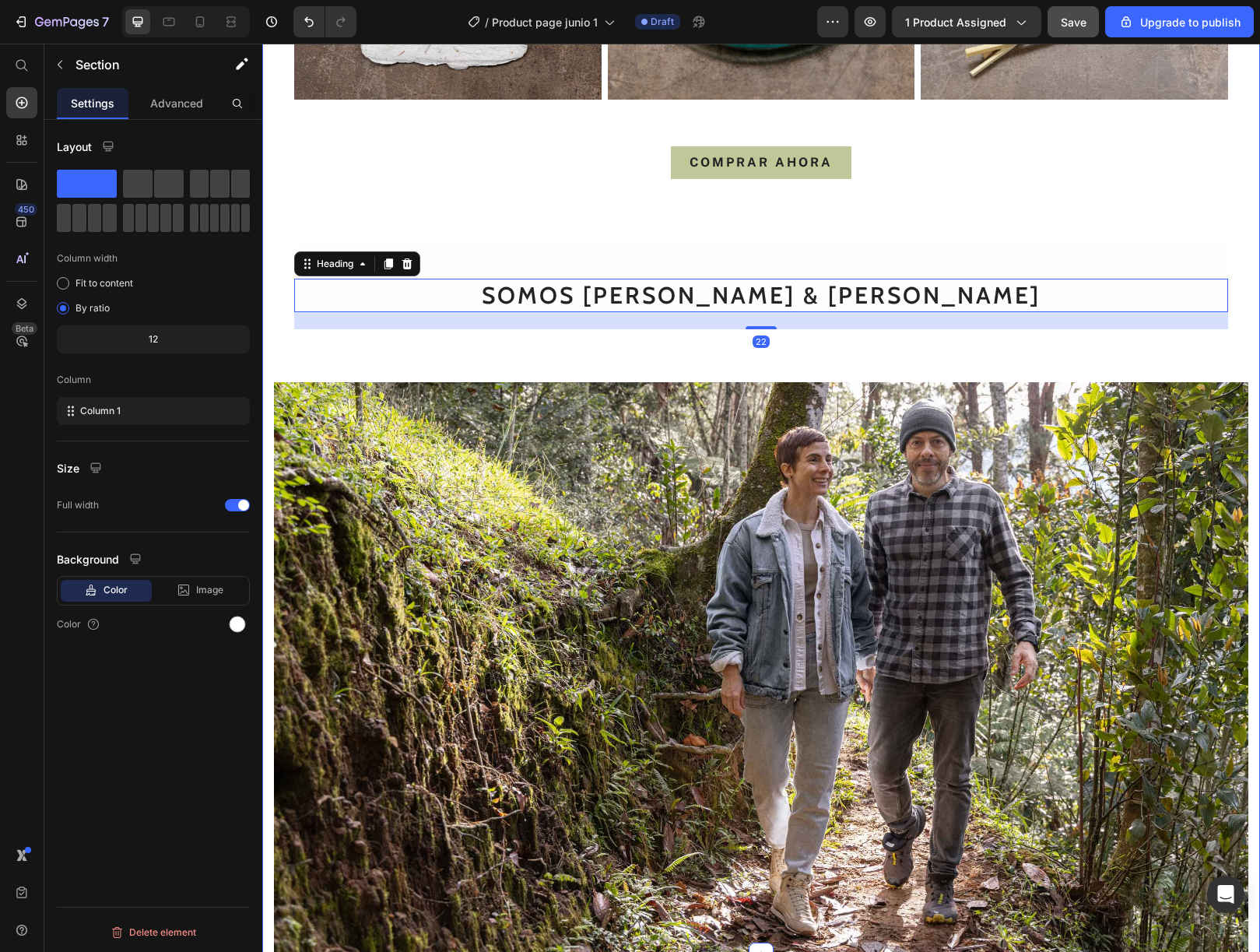 click on "EMPACAMOS EXPERIENCIAS Text block Después de un proceso profundo y honesto, cada [PERSON_NAME] se convierte en una experiencia pensada para despertar los sentidos. Cada elemento —el aroma, la luz, la textura, el silencio envolvente— lleva algo nuestro. Dejamos el alma bordada en los pequeños detalles: en el portavaso, en los fósforos [PERSON_NAME] extralargos, en la postal de edición limitada en papel artesanal y en todos los materiales. [PERSON_NAME] llega con calma, belleza e intención. Text Block Row Image Image Row Image Image Image Row COMPRAR AHORA Button SOMOS [PERSON_NAME] & [PERSON_NAME] Heading   22 Row Image" at bounding box center [761, 13] 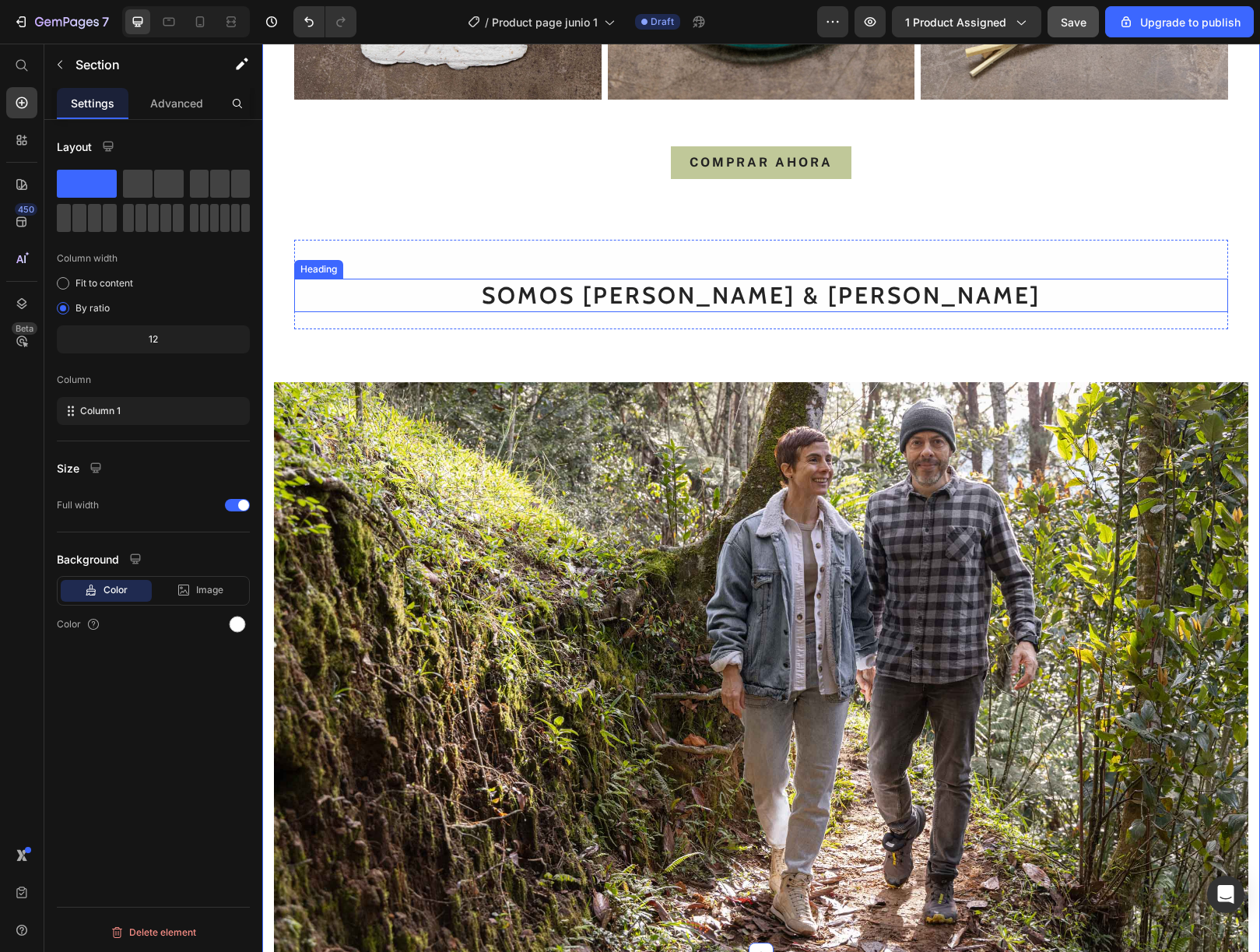 click on "EMPACAMOS EXPERIENCIAS Text block Después de un proceso profundo y honesto, cada [PERSON_NAME] se convierte en una experiencia pensada para despertar los sentidos. Cada elemento —el aroma, la luz, la textura, el silencio envolvente— lleva algo nuestro. Dejamos el alma bordada en los pequeños detalles: en el portavaso, en los fósforos [PERSON_NAME] extralargos, en la postal de edición limitada en papel artesanal y en todos los materiales. [PERSON_NAME] llega con calma, belleza e intención. Text Block Row Image Image Row Image Image Image Row COMPRAR AHORA Button SOMOS [PERSON_NAME] & [PERSON_NAME] Heading Row Image" at bounding box center (761, 13) 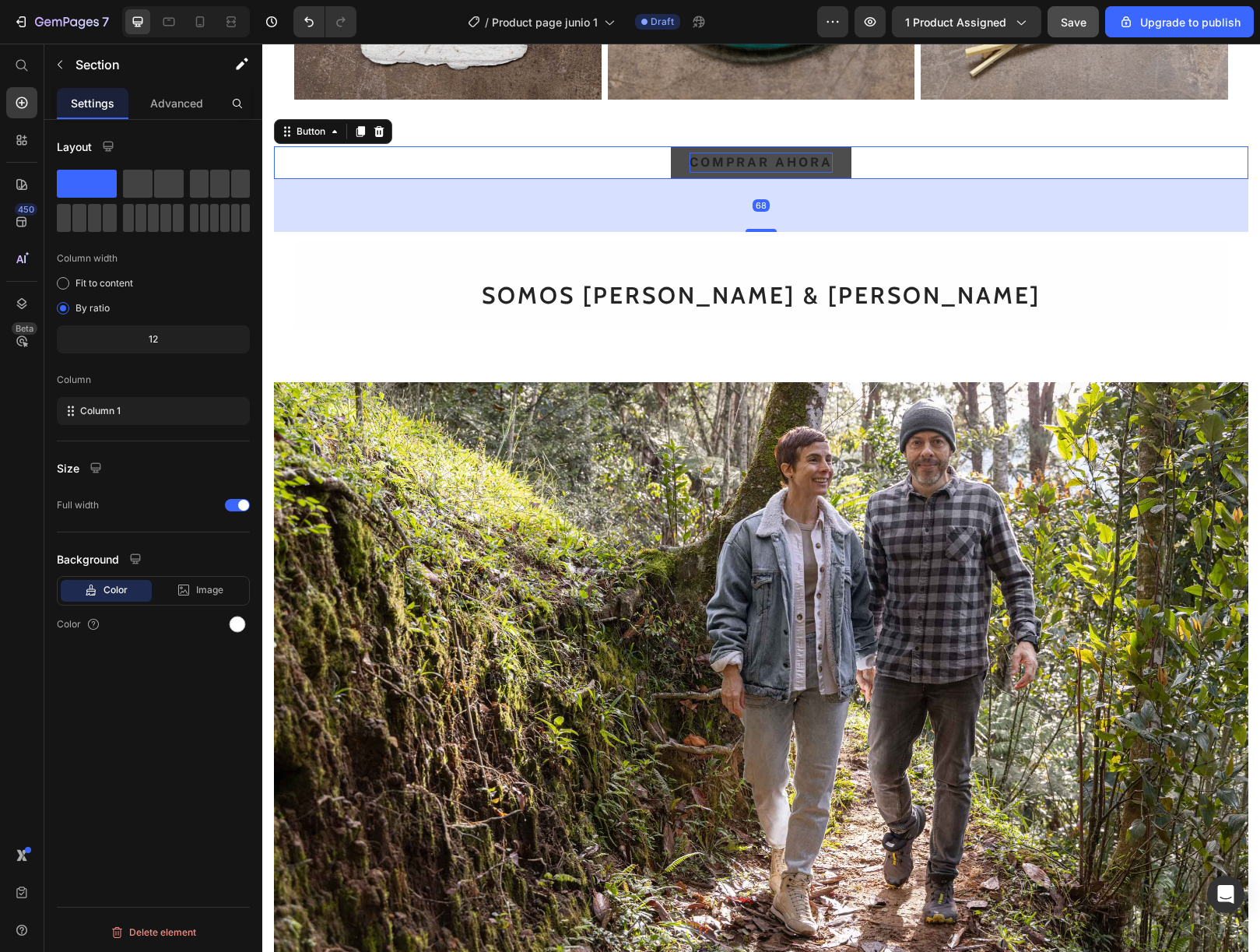 click on "COMPRAR AHORA" at bounding box center [761, 162] 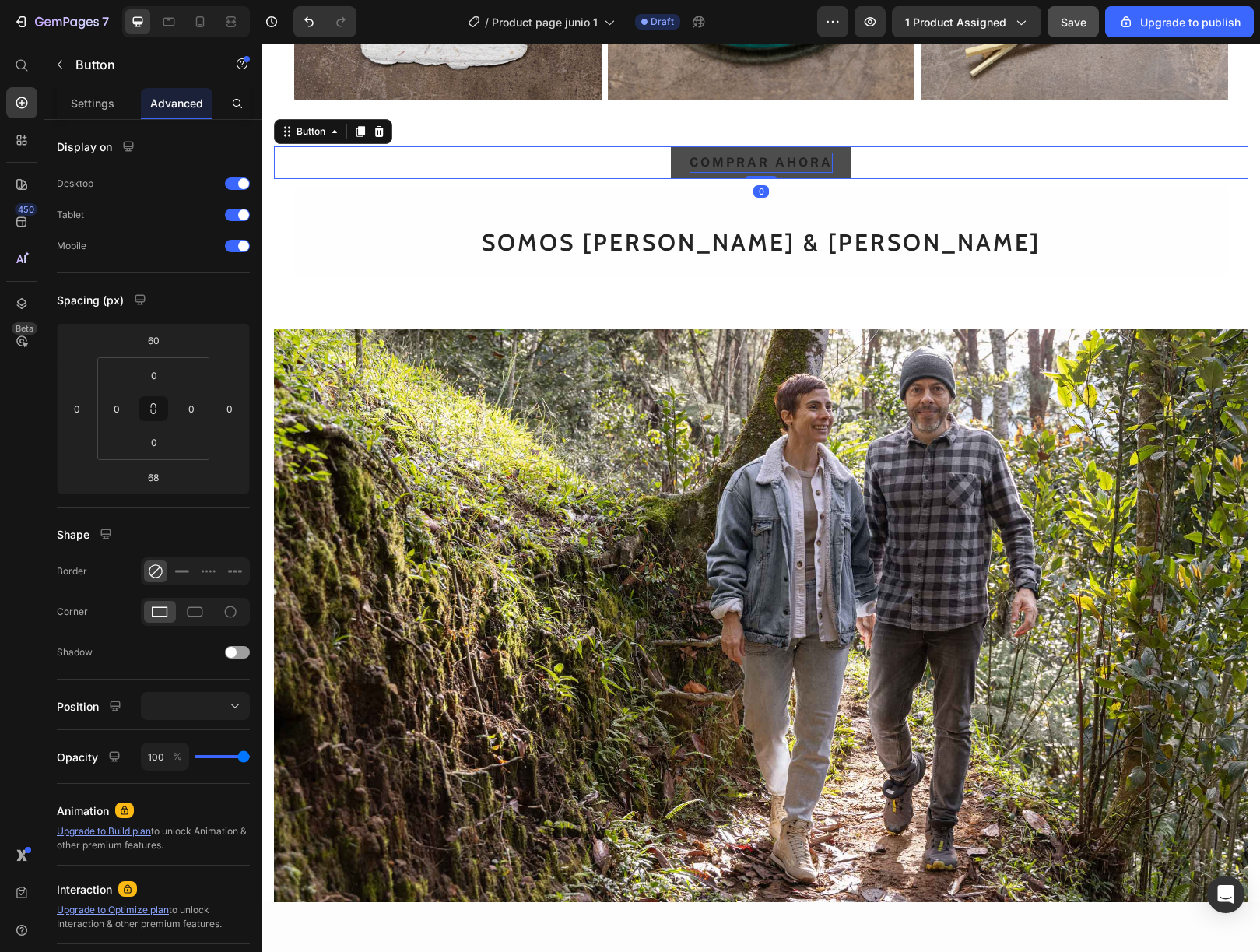 drag, startPoint x: 760, startPoint y: 209, endPoint x: 757, endPoint y: 139, distance: 70.06426 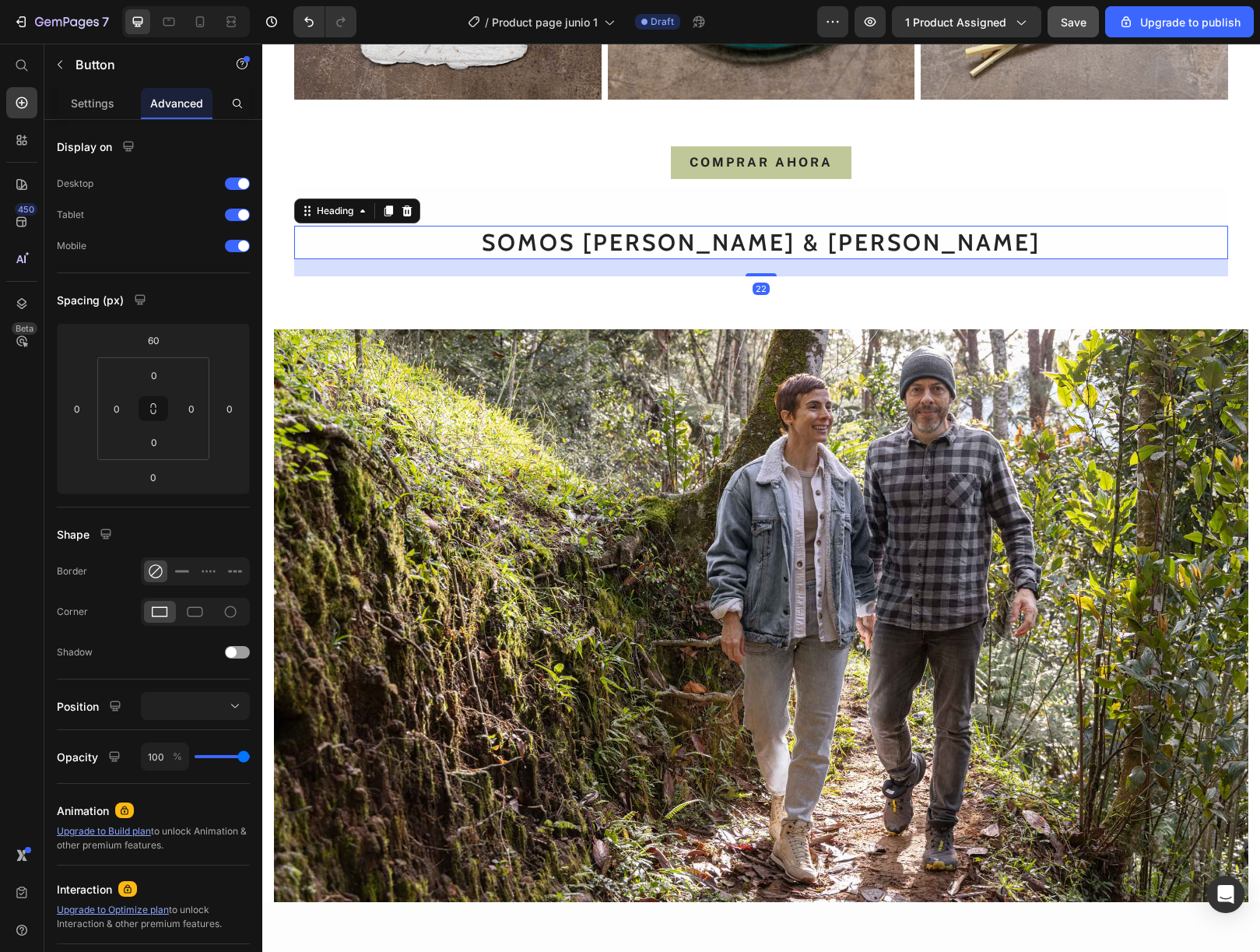 click on "SOMOS [PERSON_NAME] & [PERSON_NAME]" at bounding box center (761, 242) 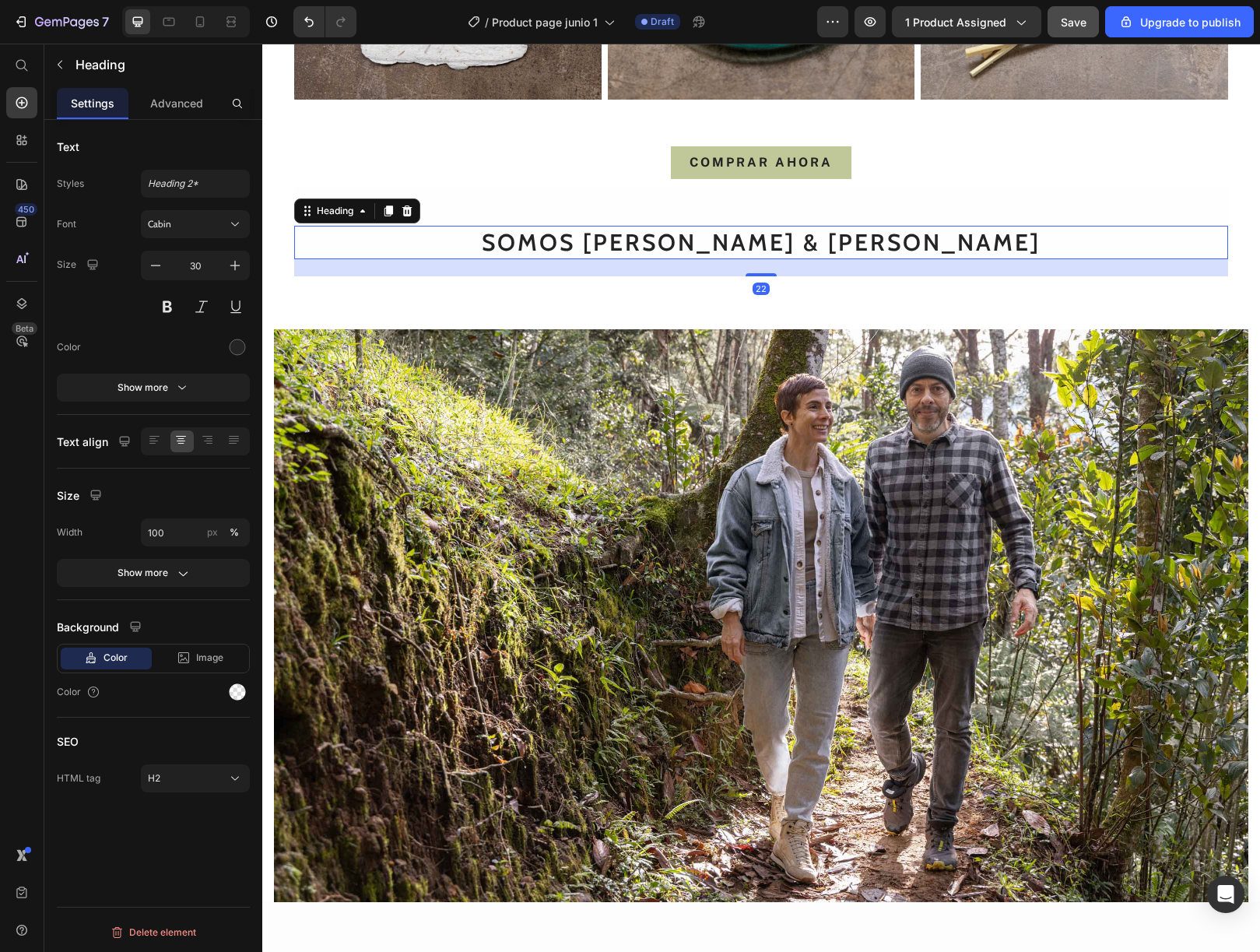 click on "SOMOS [PERSON_NAME] & [PERSON_NAME]" at bounding box center (761, 242) 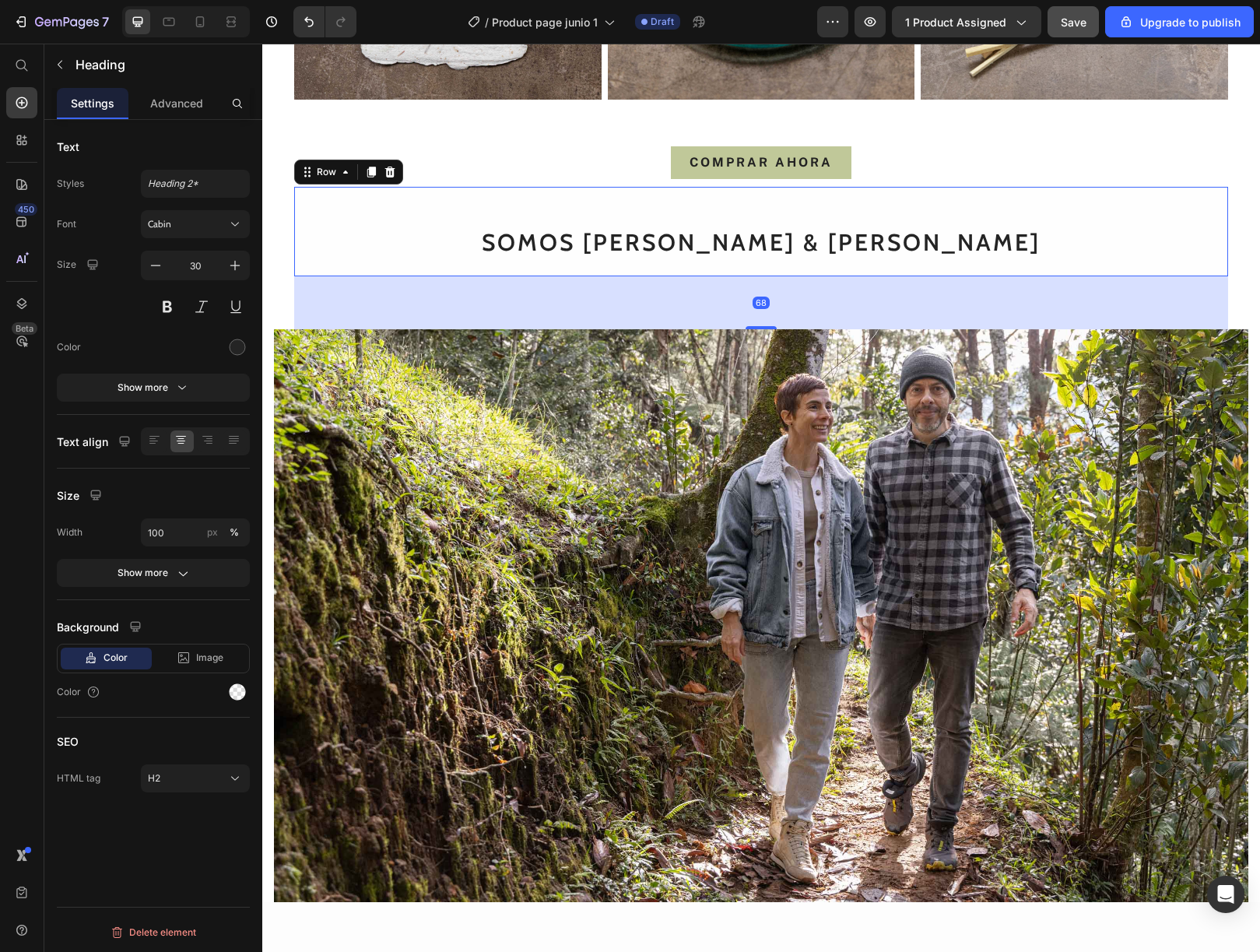 click on "SOMOS [PERSON_NAME] & [PERSON_NAME]" at bounding box center (761, 231) 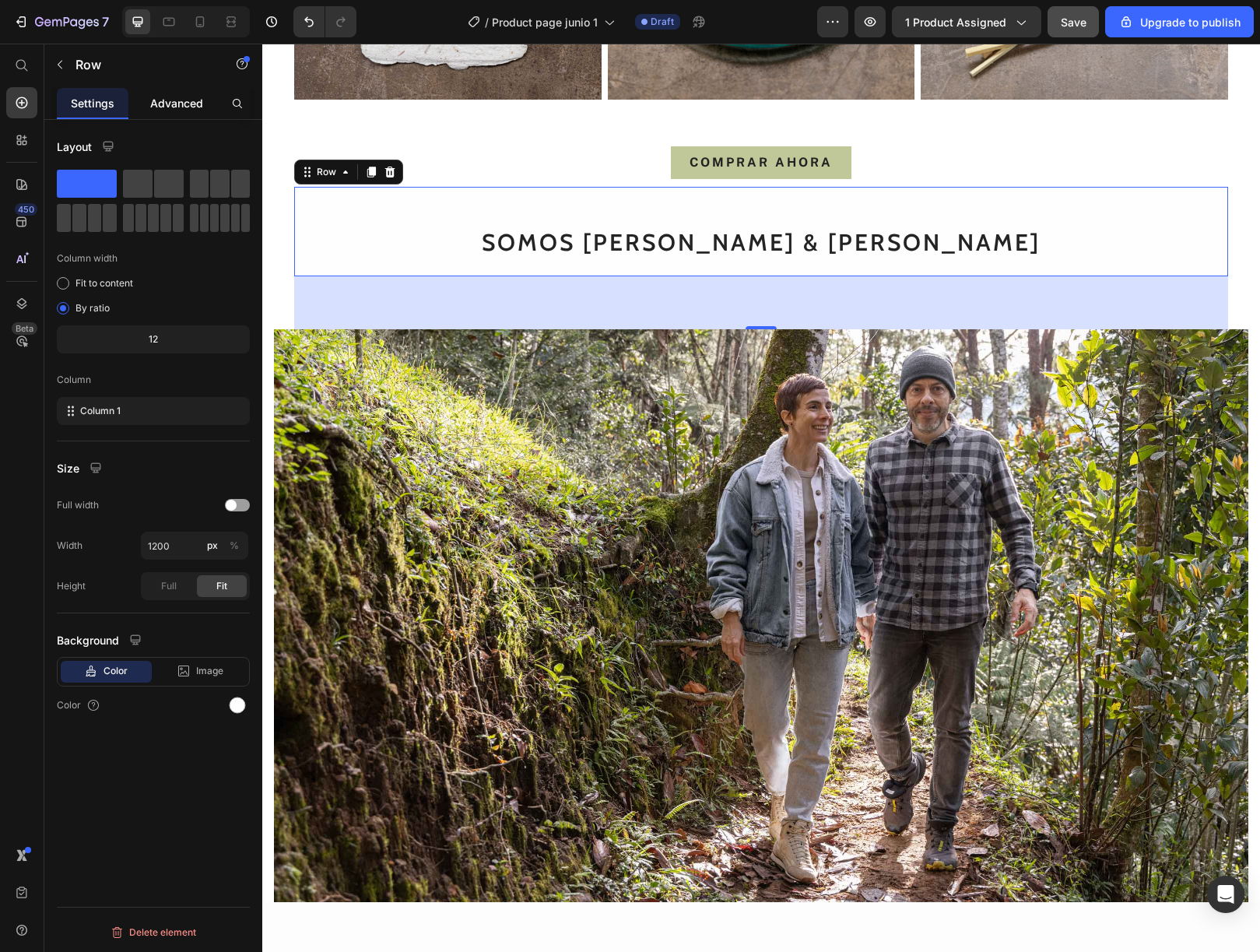 click on "Advanced" at bounding box center (177, 103) 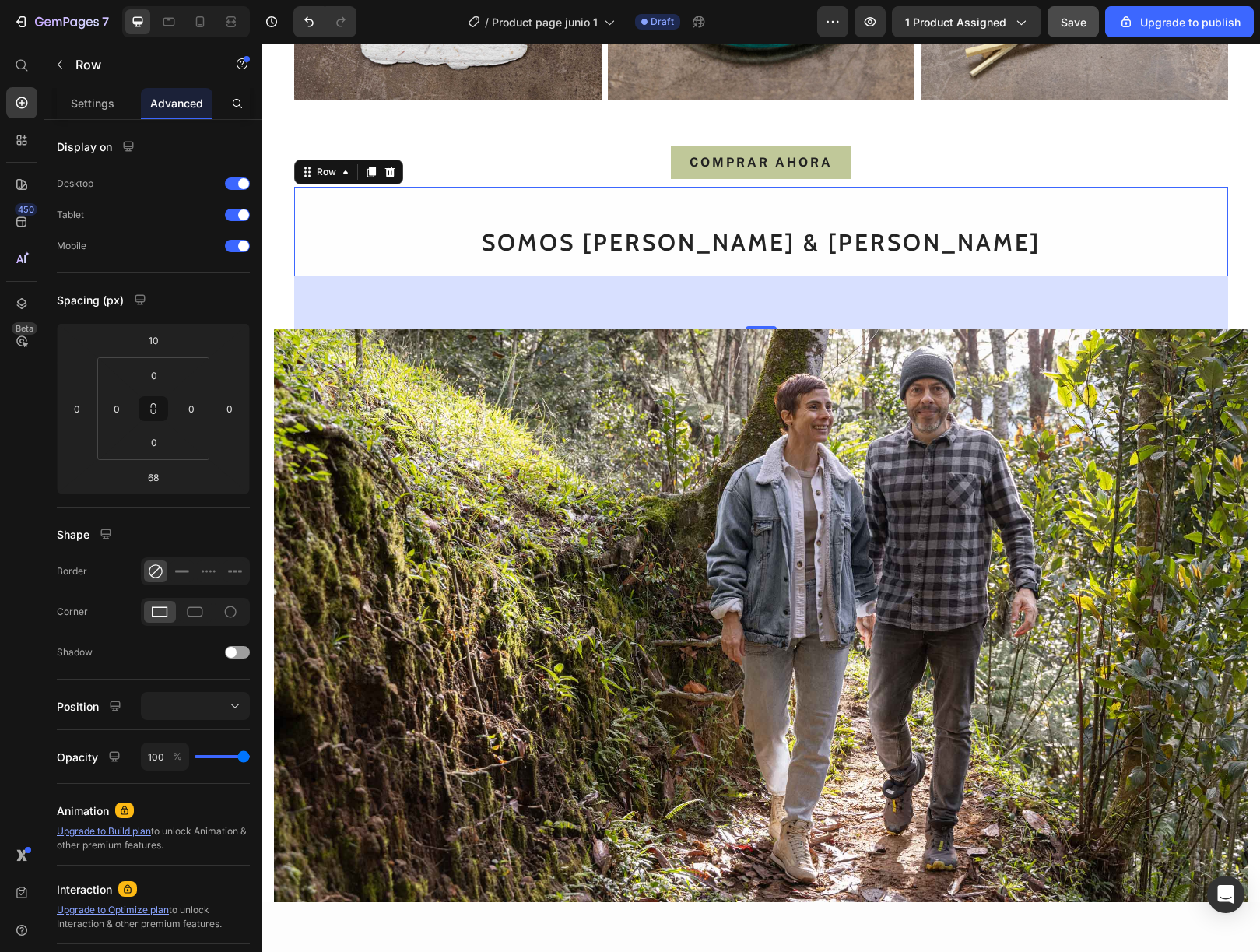 click on "SOMOS [PERSON_NAME] & [PERSON_NAME]" at bounding box center [761, 231] 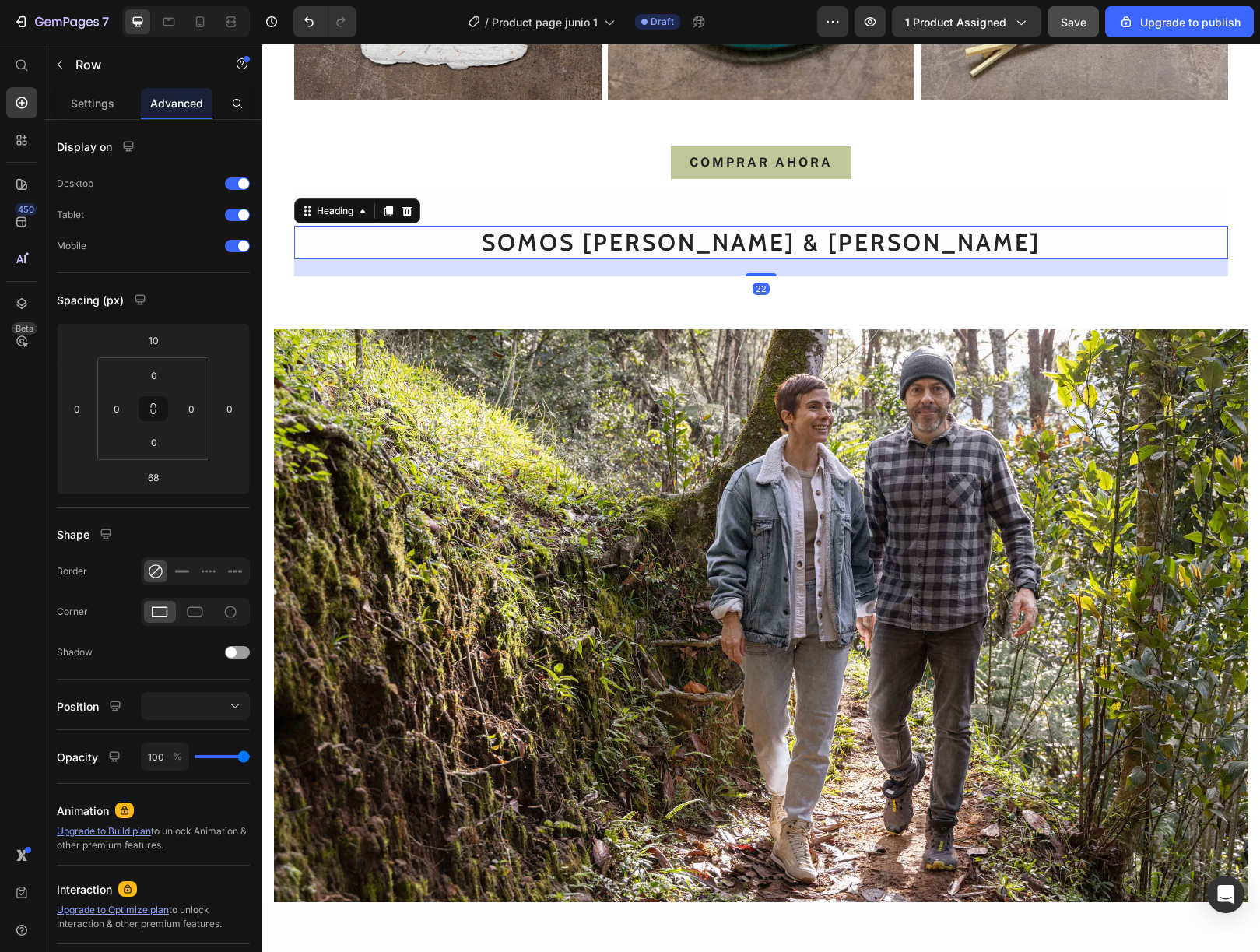 click on "SOMOS [PERSON_NAME] & [PERSON_NAME]" at bounding box center (761, 242) 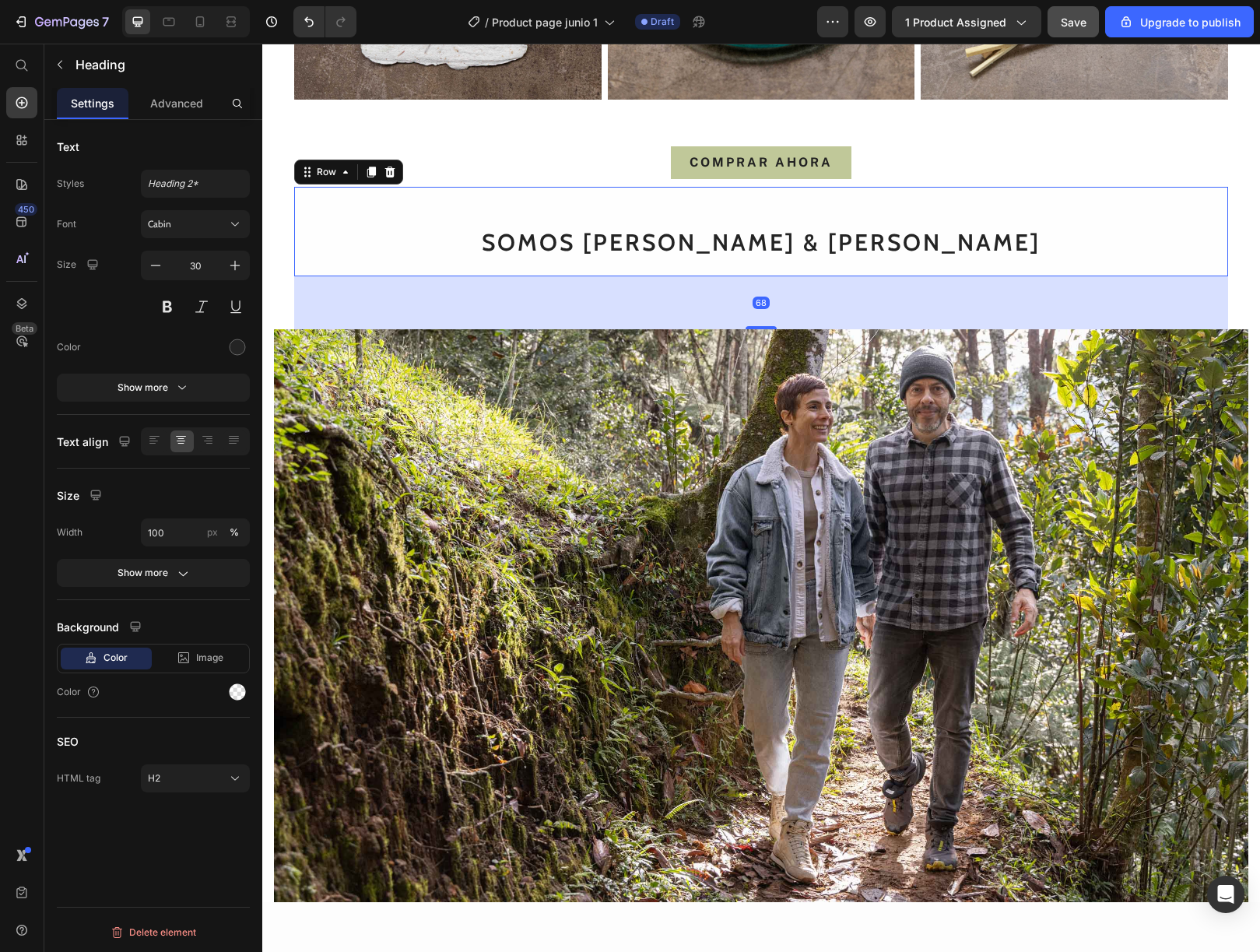 click on "SOMOS [PERSON_NAME] & [PERSON_NAME]" at bounding box center [761, 231] 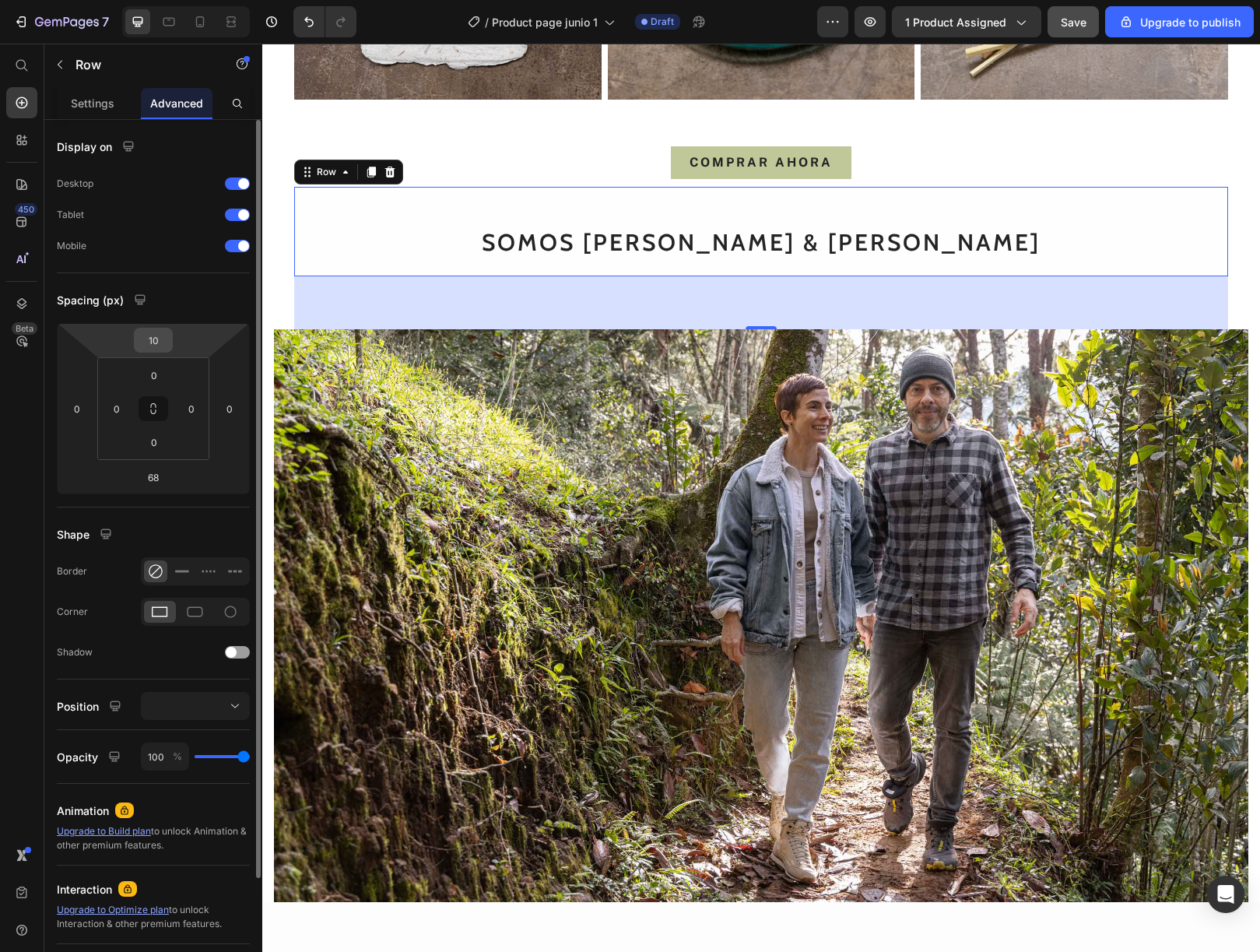 click on "10" at bounding box center [153, 340] 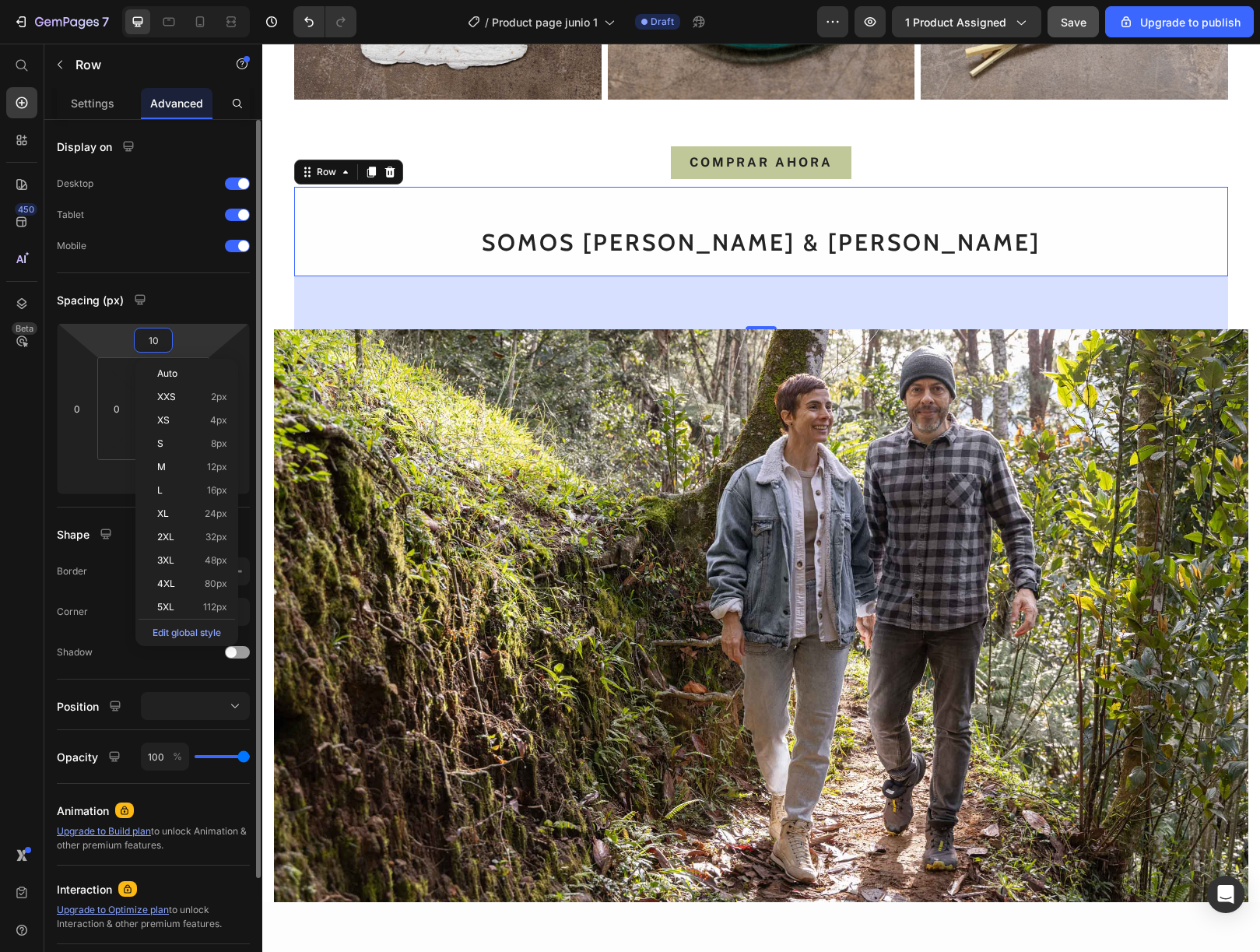 type on "0" 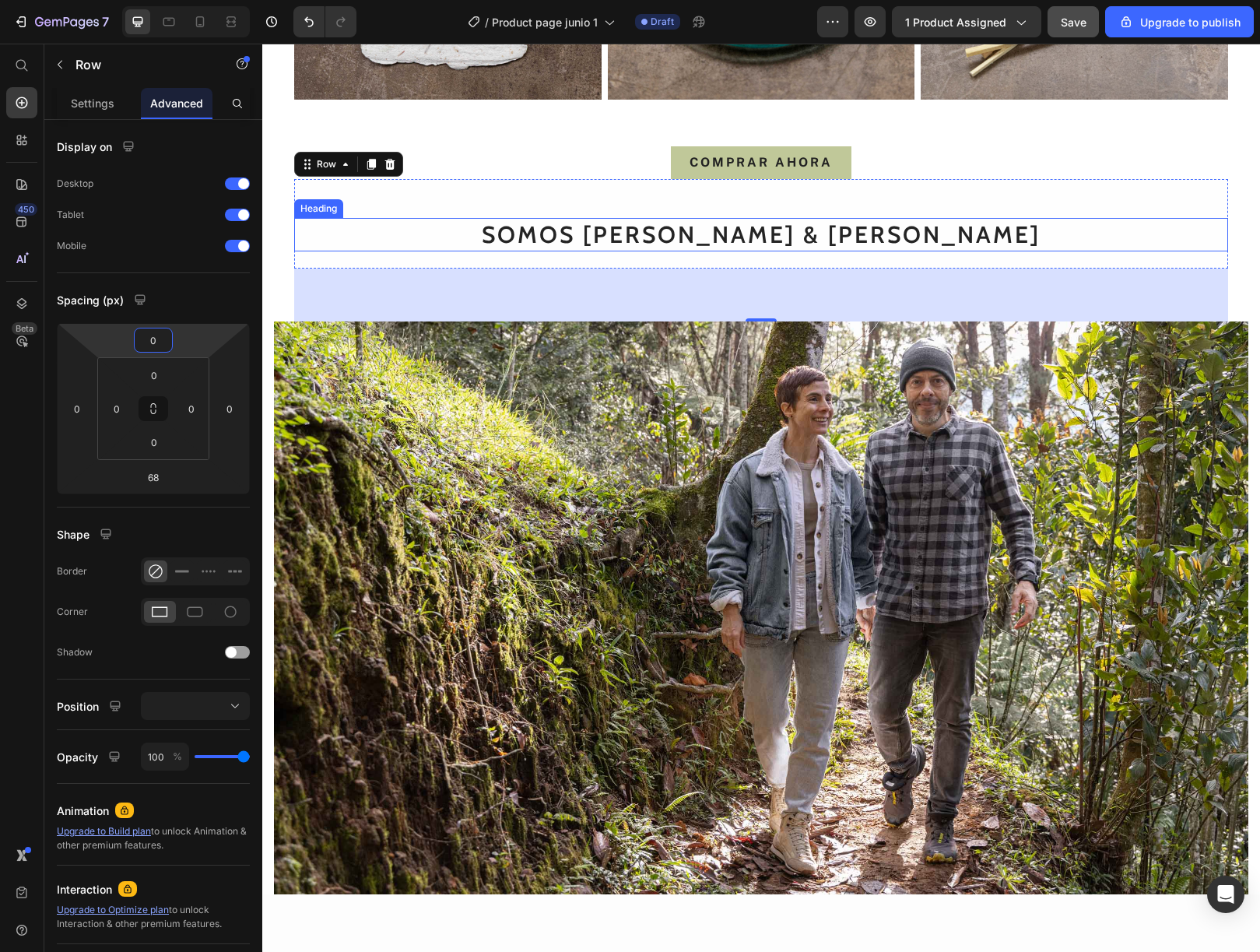 scroll, scrollTop: 6532, scrollLeft: 0, axis: vertical 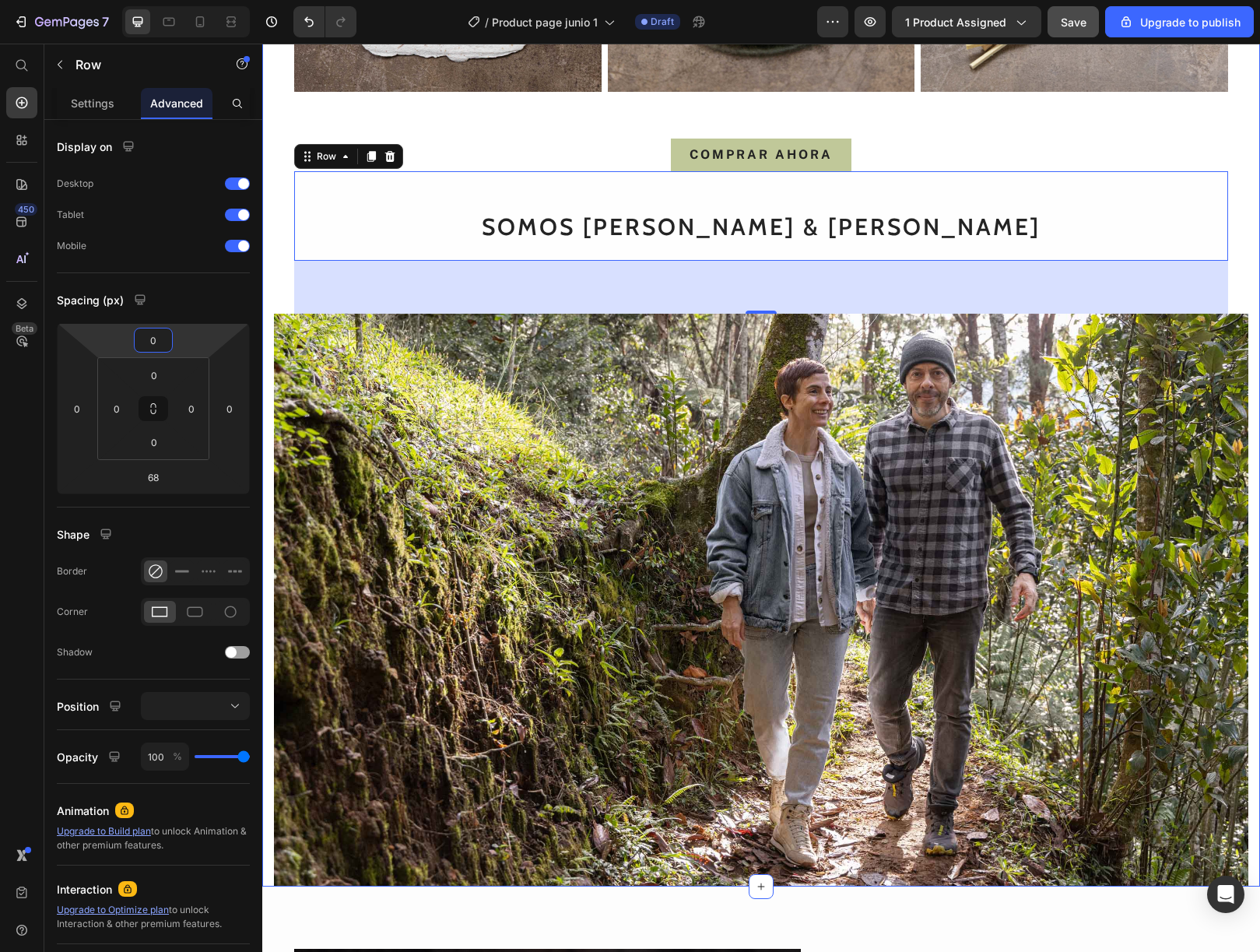 click on "EMPACAMOS EXPERIENCIAS Text block Después de un proceso profundo y honesto, cada [PERSON_NAME] se convierte en una experiencia pensada para despertar los sentidos. Cada elemento —el aroma, la luz, la textura, el silencio envolvente— lleva algo nuestro. Dejamos el alma bordada en los pequeños detalles: en el portavaso, en los fósforos [PERSON_NAME] extralargos, en la postal de edición limitada en papel artesanal y en todos los materiales. [PERSON_NAME] llega con calma, belleza e intención. Text Block Row Image Image Row Image Image Image Row COMPRAR AHORA Button SOMOS [PERSON_NAME] & [PERSON_NAME] Heading Row   68 Image Section 8" at bounding box center (761, -56) 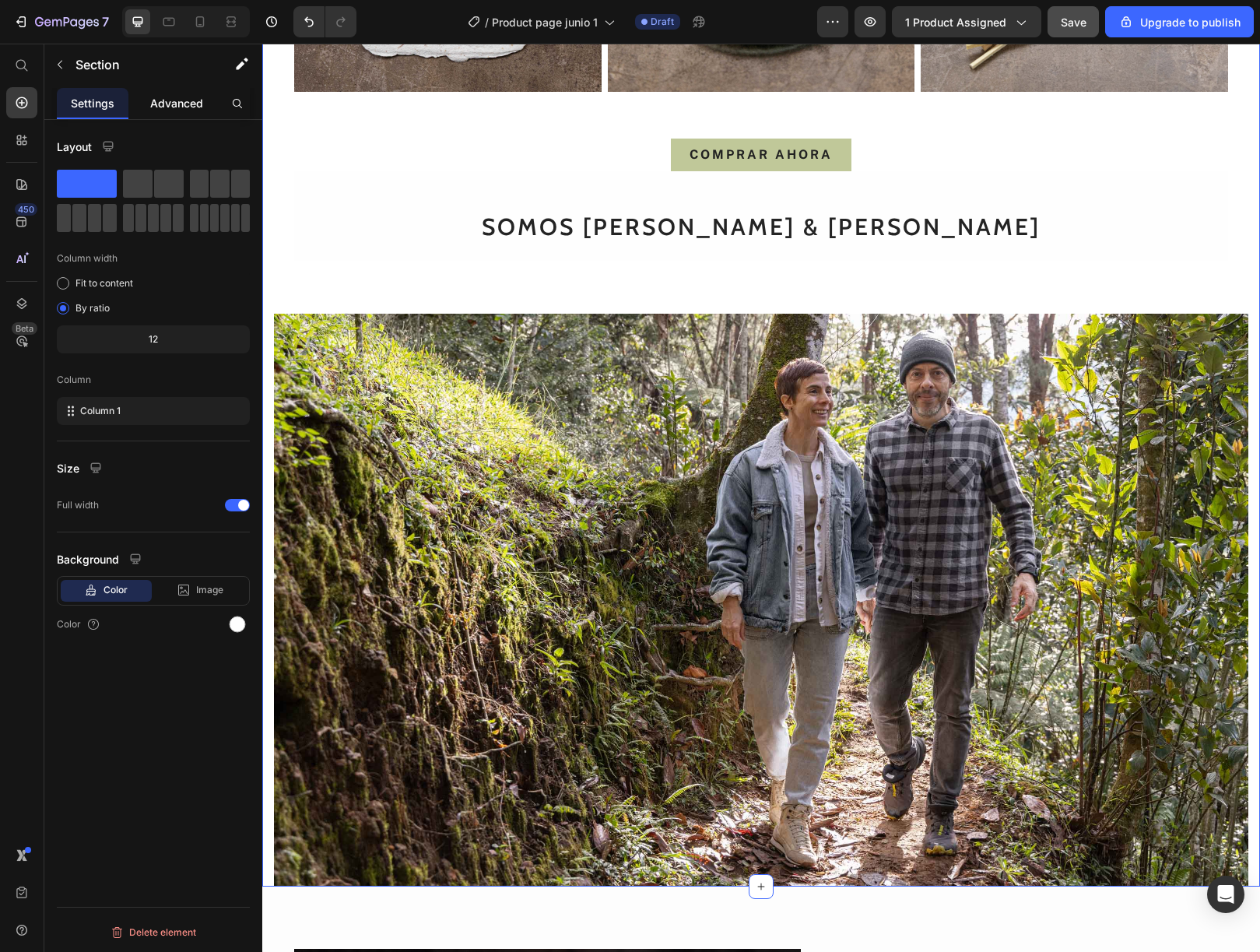 click on "Advanced" at bounding box center [177, 103] 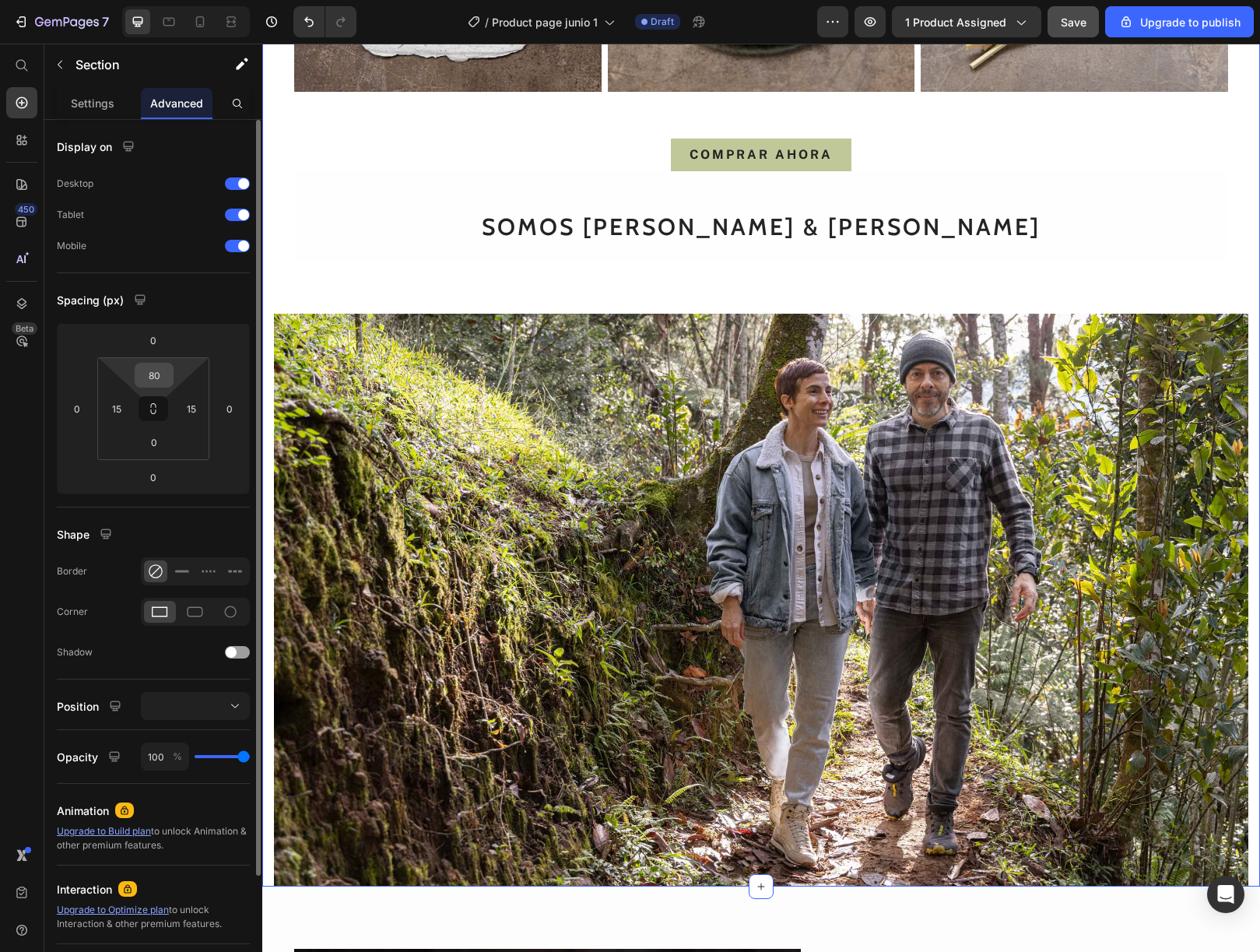 click on "80" at bounding box center [154, 375] 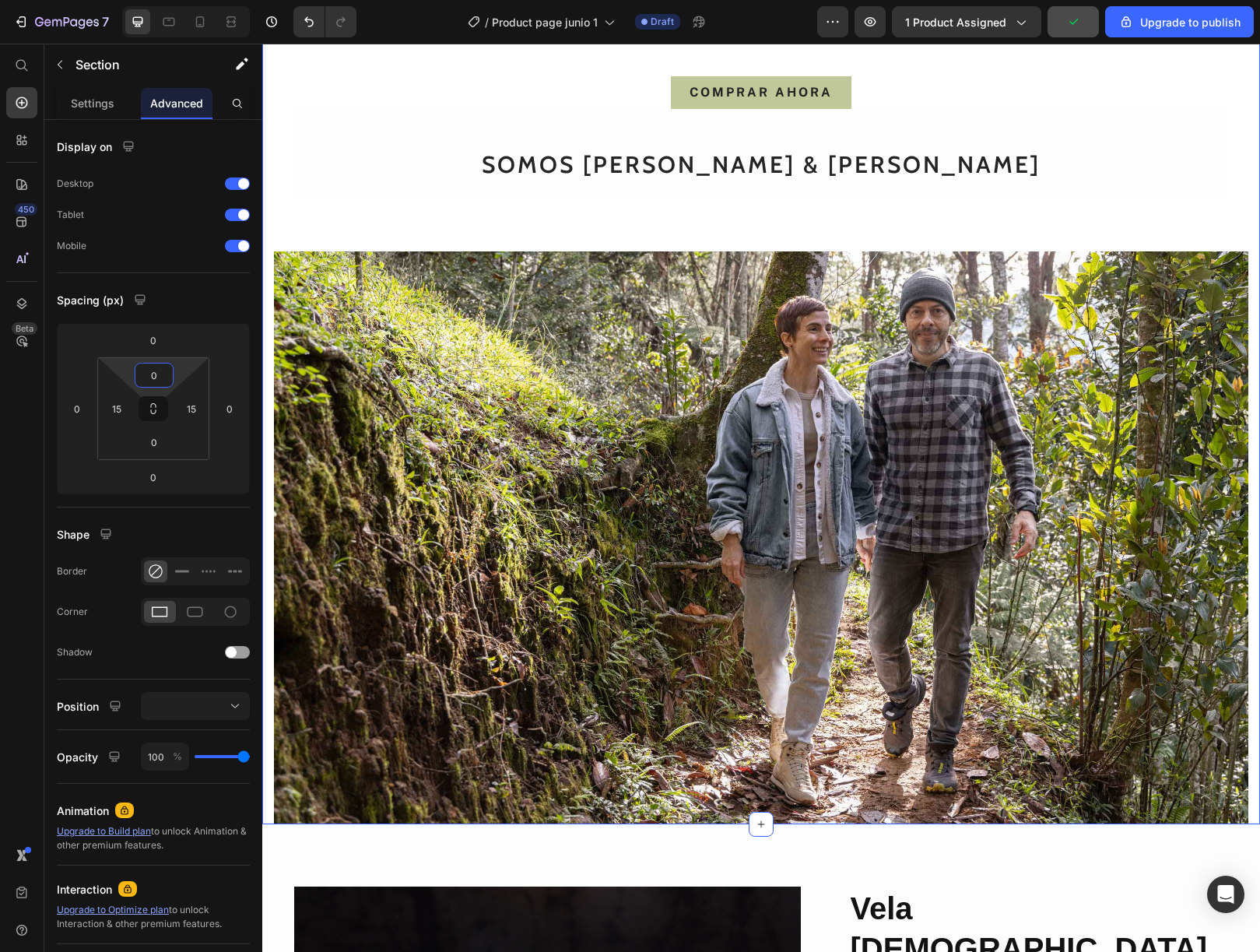 type on "0" 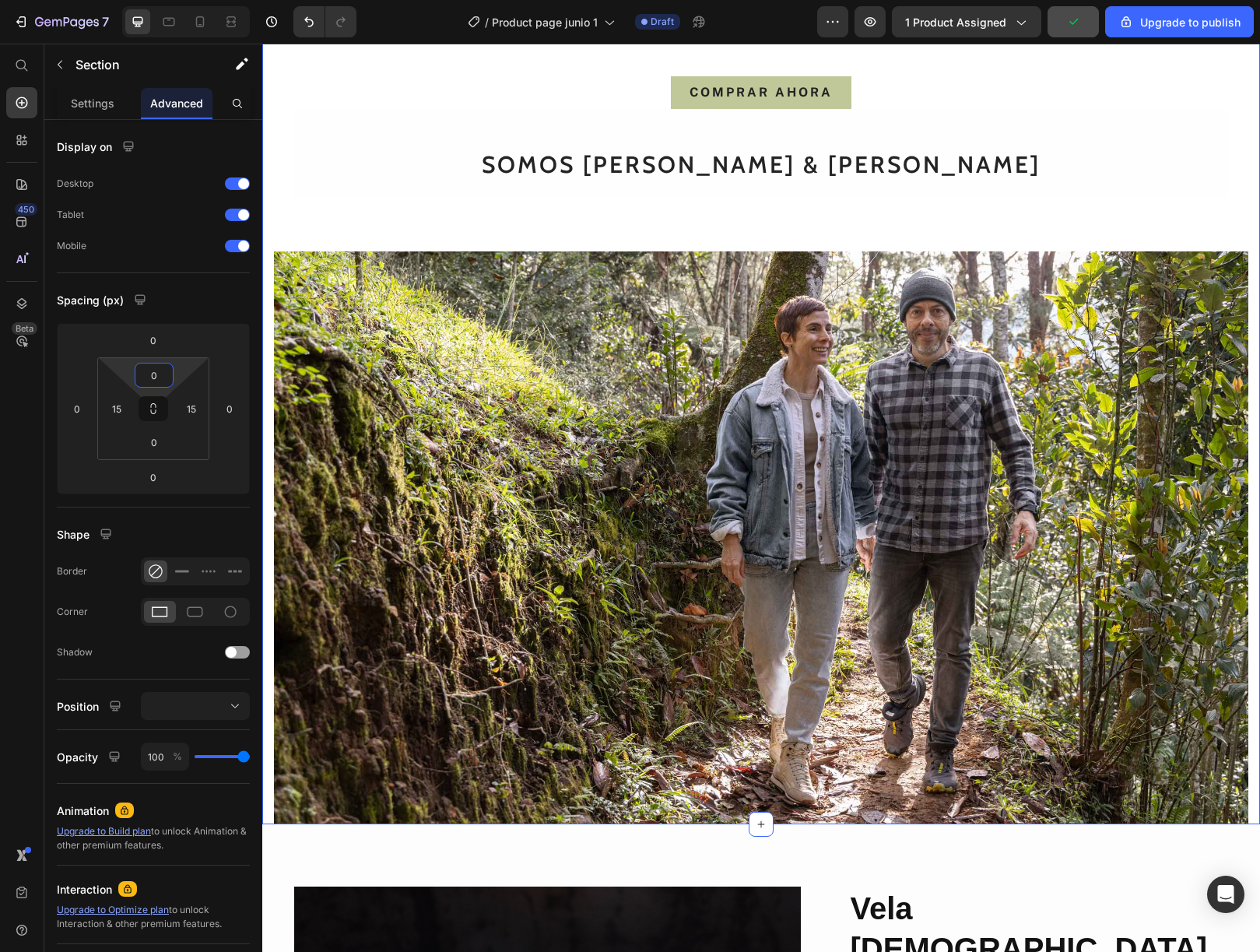 click on "EMPACAMOS EXPERIENCIAS Text block Después de un proceso profundo y honesto, cada [PERSON_NAME] se convierte en una experiencia pensada para despertar los sentidos. Cada elemento —el aroma, la luz, la textura, el silencio envolvente— lleva algo nuestro. Dejamos el alma bordada en los pequeños detalles: en el portavaso, en los fósforos [PERSON_NAME] extralargos, en la postal de edición limitada en papel artesanal y en todos los materiales. [PERSON_NAME] llega con calma, belleza e intención. Text Block Row Image Image Row Image Image Image Row COMPRAR AHORA Button SOMOS [PERSON_NAME] & [PERSON_NAME] Heading Row Image" at bounding box center [761, -87] 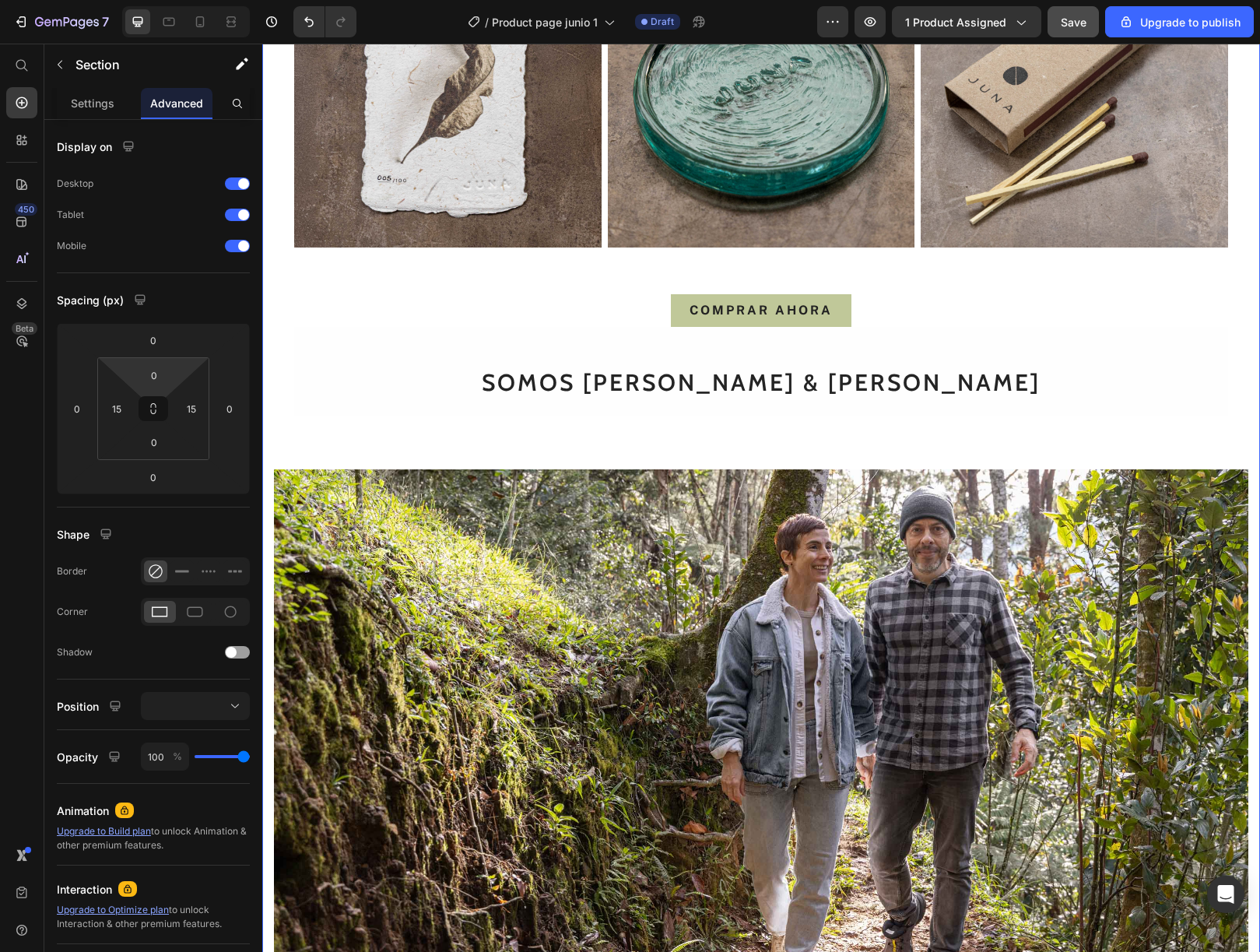 scroll, scrollTop: 6312, scrollLeft: 0, axis: vertical 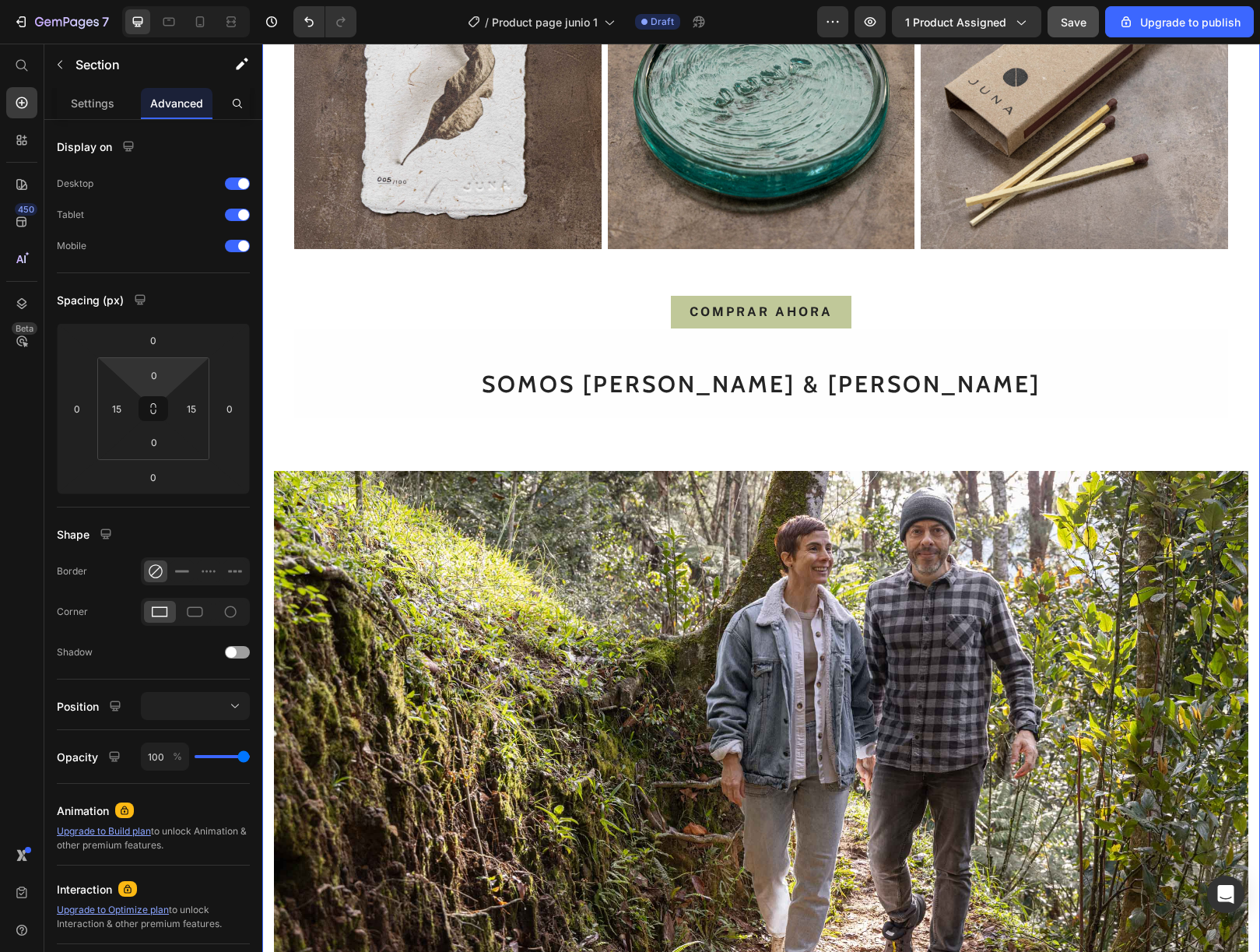 click on "EMPACAMOS EXPERIENCIAS Text block Después de un proceso profundo y honesto, cada [PERSON_NAME] se convierte en una experiencia pensada para despertar los sentidos. Cada elemento —el aroma, la luz, la textura, el silencio envolvente— lleva algo nuestro. Dejamos el alma bordada en los pequeños detalles: en el portavaso, en los fósforos [PERSON_NAME] extralargos, en la postal de edición limitada en papel artesanal y en todos los materiales. [PERSON_NAME] llega con calma, belleza e intención. Text Block Row Image Image Row Image Image Image Row COMPRAR AHORA Button SOMOS [PERSON_NAME] & [PERSON_NAME] Heading Row Image" at bounding box center [761, 132] 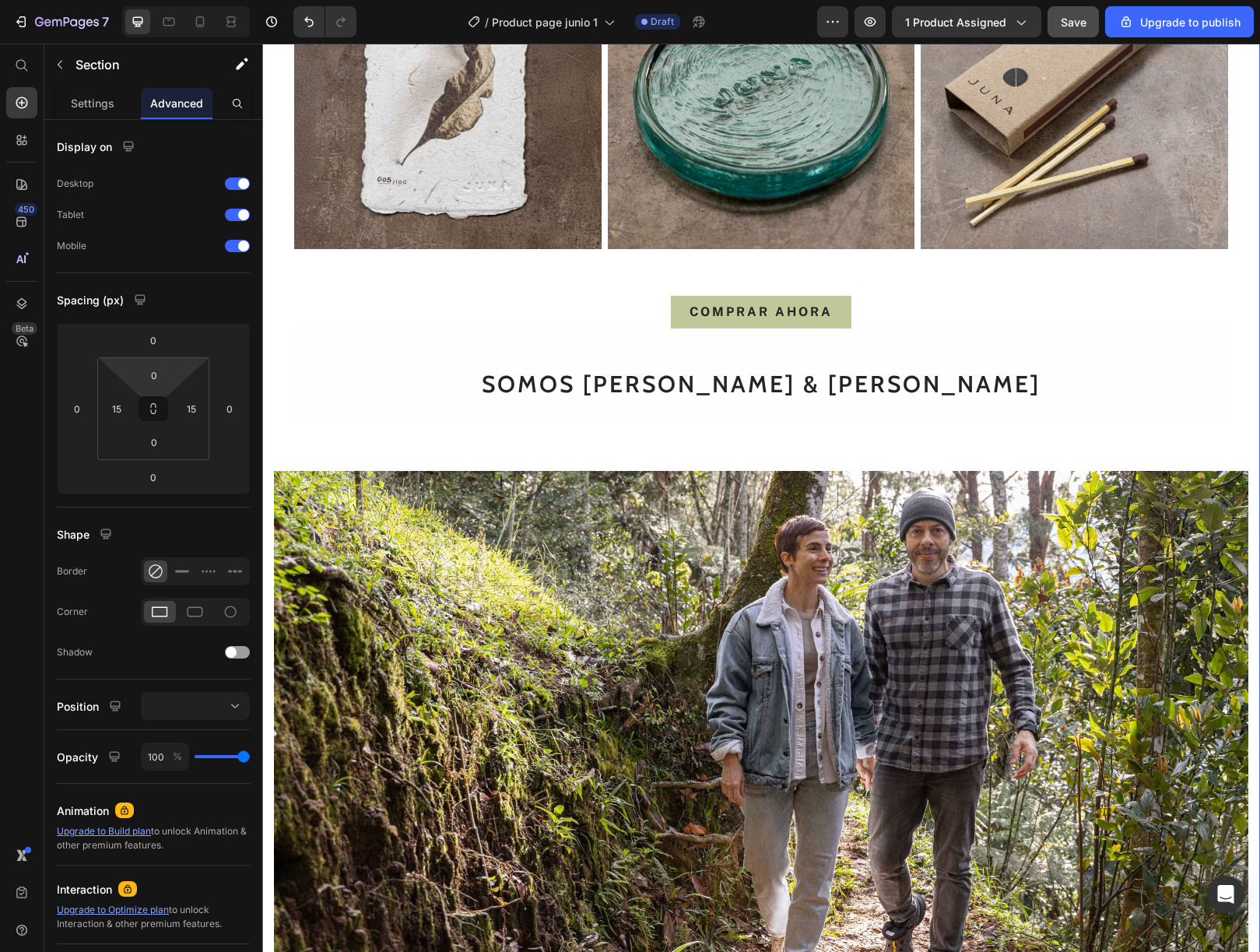 click at bounding box center [761, 757] 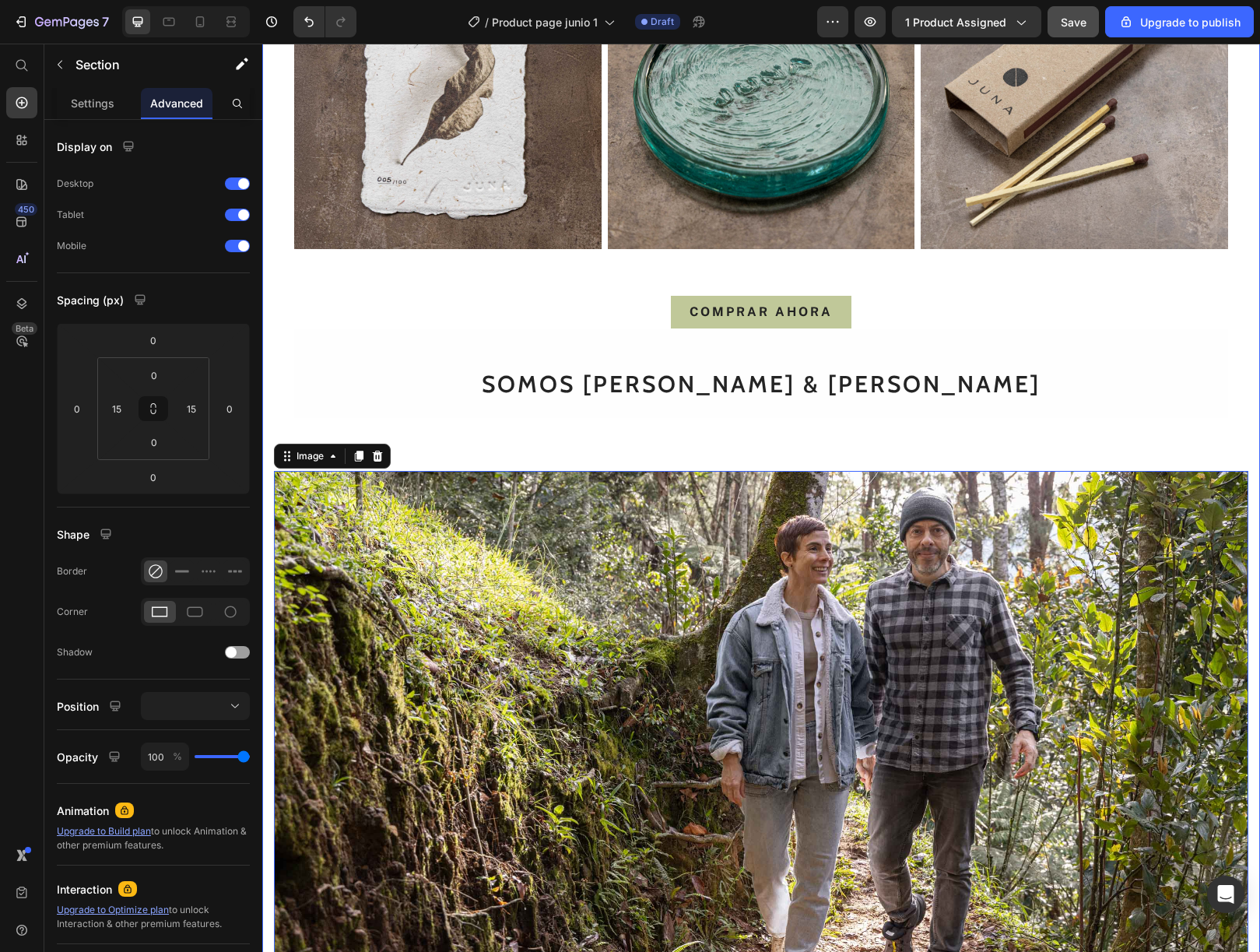 click on "EMPACAMOS EXPERIENCIAS Text block Después de un proceso profundo y honesto, cada [PERSON_NAME] se convierte en una experiencia pensada para despertar los sentidos. Cada elemento —el aroma, la luz, la textura, el silencio envolvente— lleva algo nuestro. Dejamos el alma bordada en los pequeños detalles: en el portavaso, en los fósforos [PERSON_NAME] extralargos, en la postal de edición limitada en papel artesanal y en todos los materiales. [PERSON_NAME] llega con calma, belleza e intención. Text Block Row Image Image Row Image Image Image Row COMPRAR AHORA Button SOMOS [PERSON_NAME] & [PERSON_NAME] Heading Row Image   0" at bounding box center (761, 132) 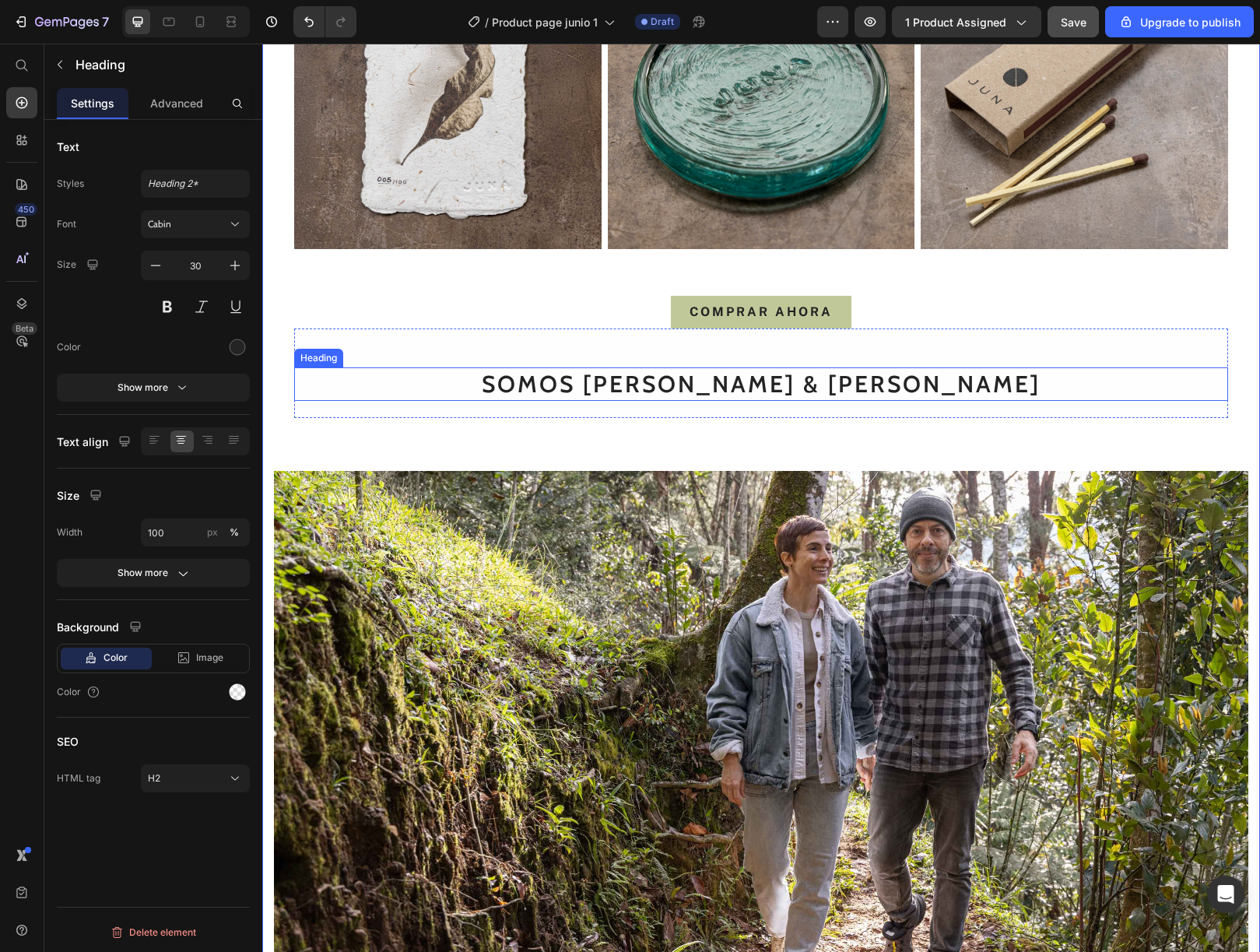 click on "SOMOS [PERSON_NAME] & [PERSON_NAME]" at bounding box center [761, 384] 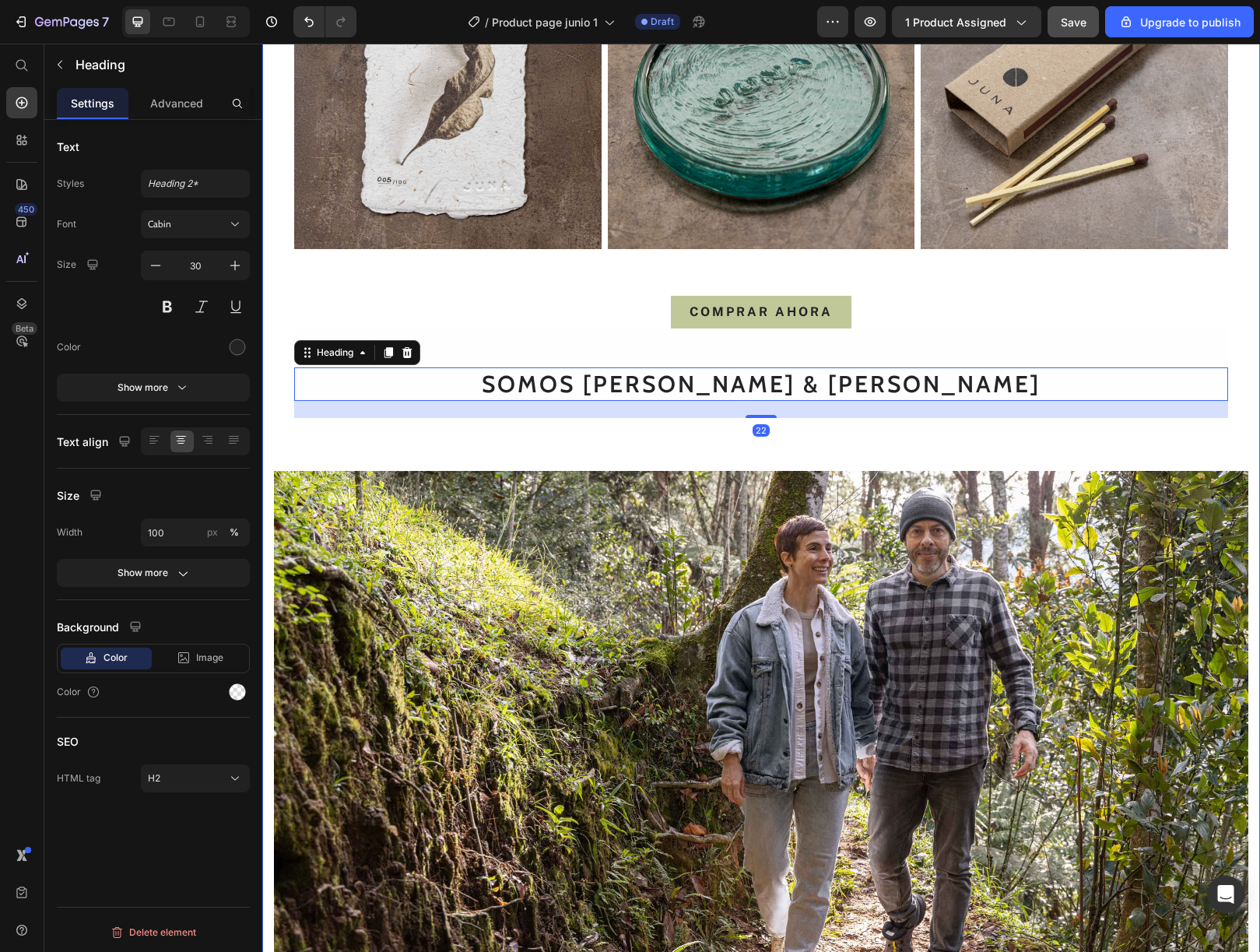 click on "EMPACAMOS EXPERIENCIAS Text block Después de un proceso profundo y honesto, cada [PERSON_NAME] se convierte en una experiencia pensada para despertar los sentidos. Cada elemento —el aroma, la luz, la textura, el silencio envolvente— lleva algo nuestro. Dejamos el alma bordada en los pequeños detalles: en el portavaso, en los fósforos [PERSON_NAME] extralargos, en la postal de edición limitada en papel artesanal y en todos los materiales. [PERSON_NAME] llega con calma, belleza e intención. Text Block Row Image Image Row Image Image Image Row COMPRAR AHORA Button SOMOS [PERSON_NAME] & [PERSON_NAME] Heading   22 Row Image" at bounding box center [761, 132] 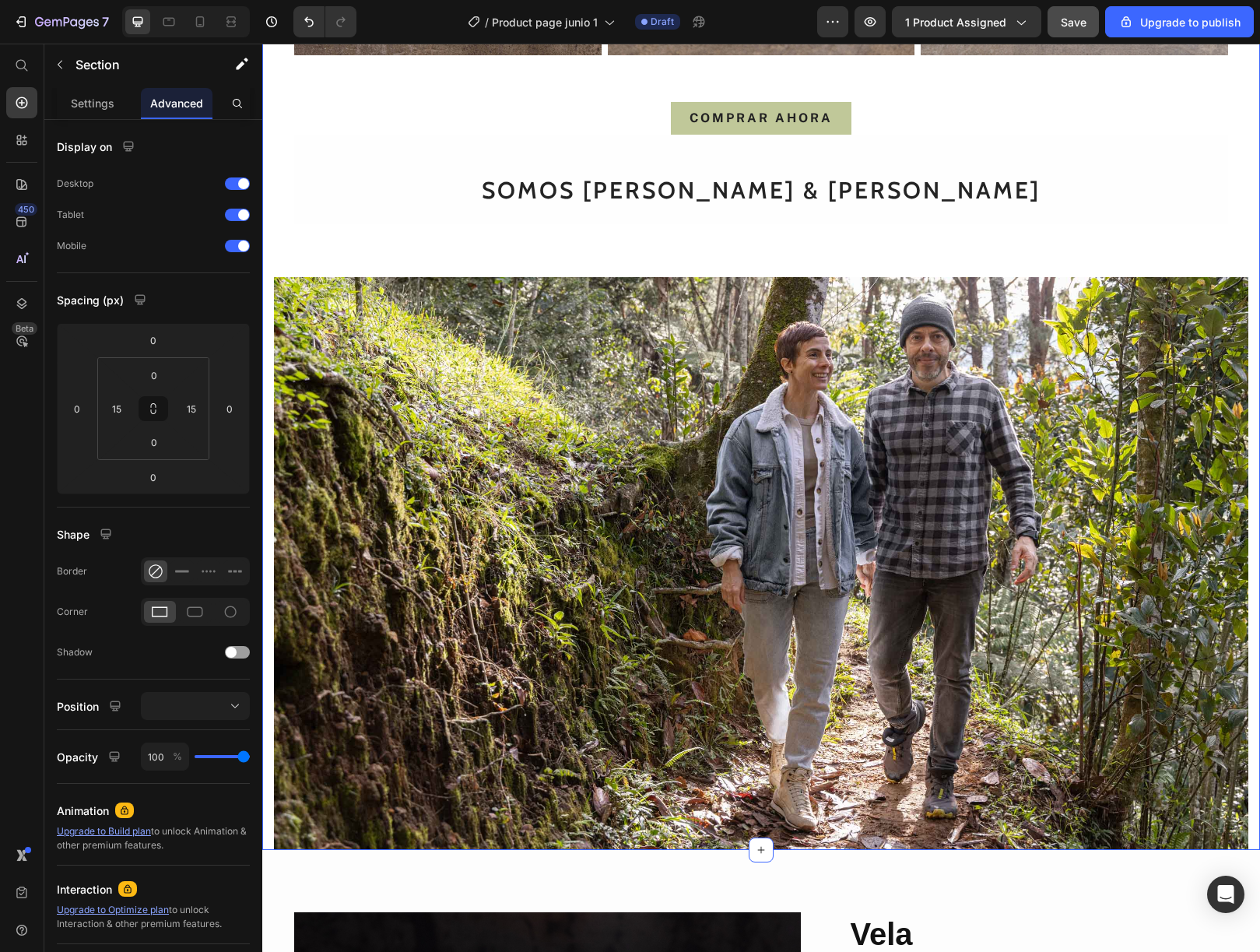 scroll, scrollTop: 6508, scrollLeft: 0, axis: vertical 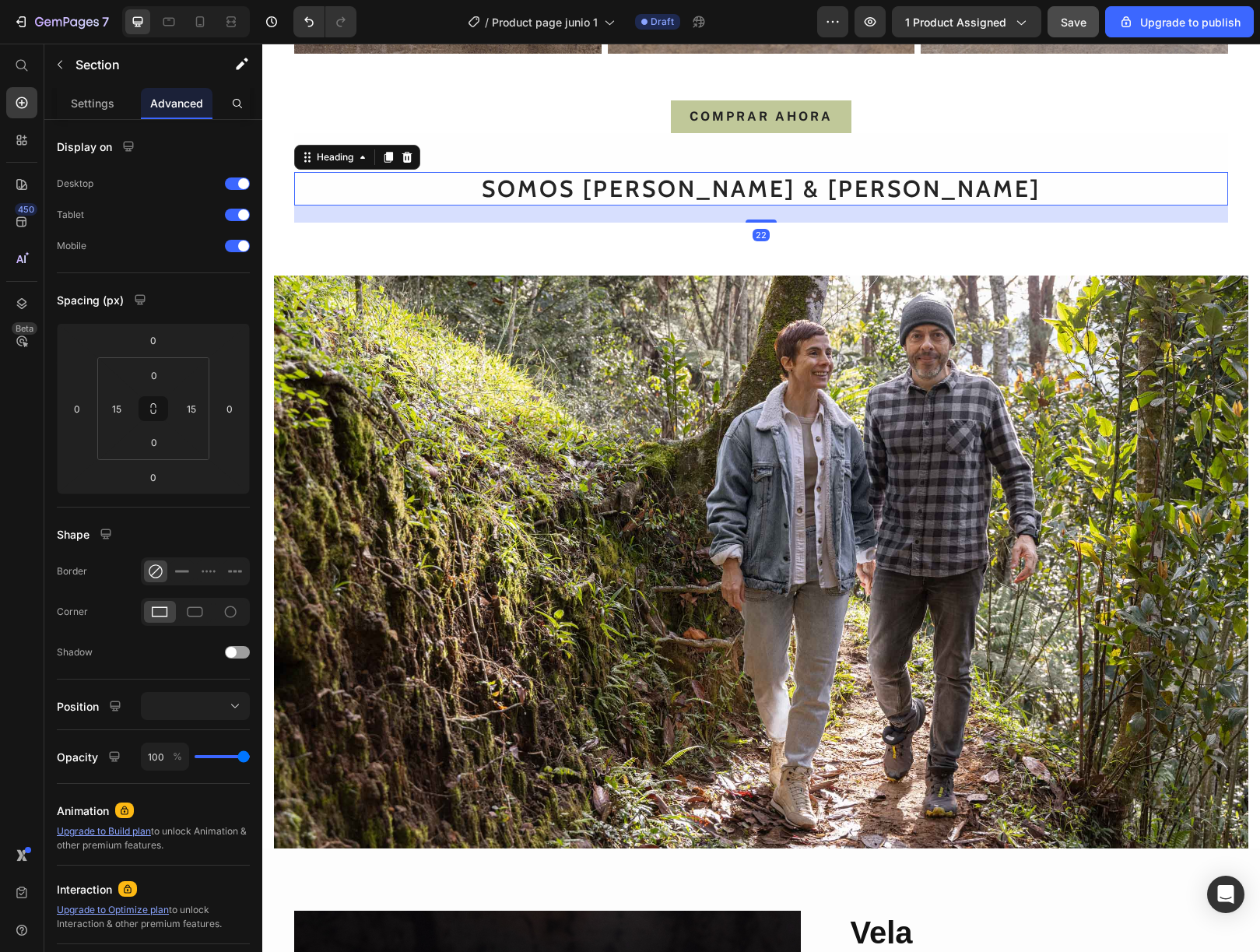 click on "SOMOS [PERSON_NAME] & [PERSON_NAME]" at bounding box center (761, 188) 